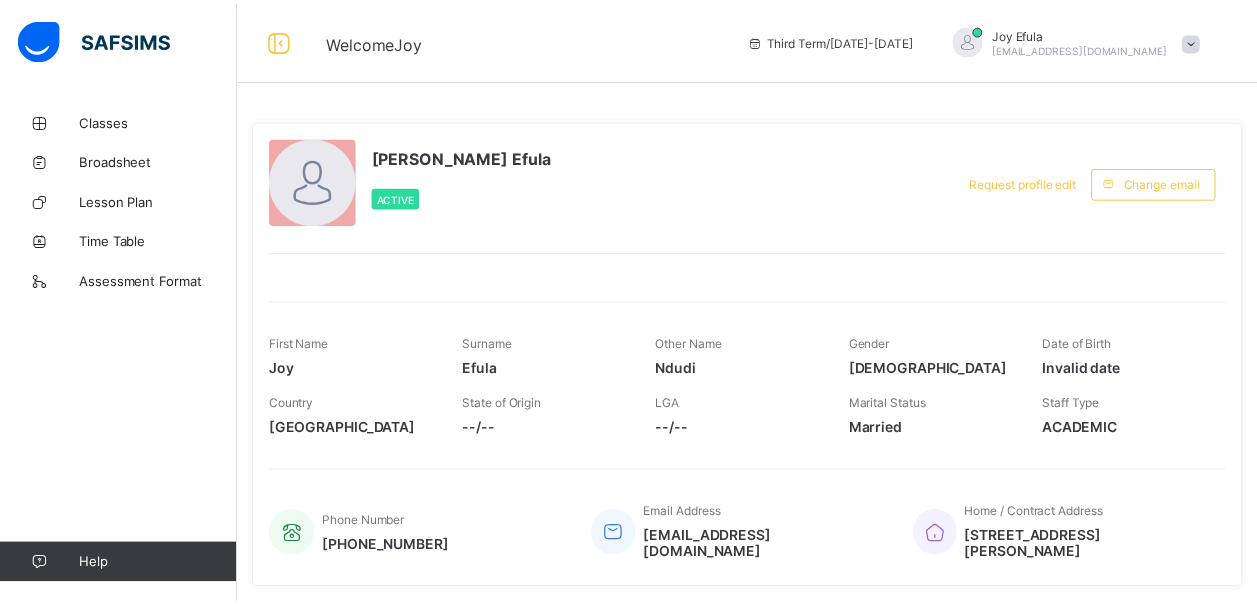 scroll, scrollTop: 0, scrollLeft: 0, axis: both 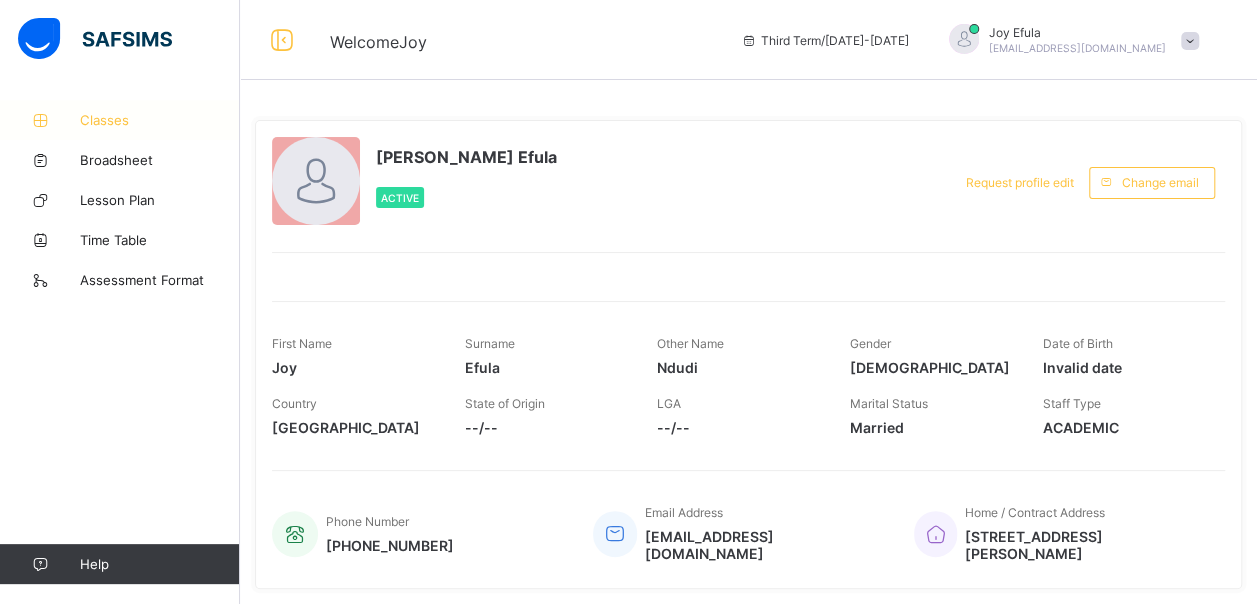 click on "Classes" at bounding box center [160, 120] 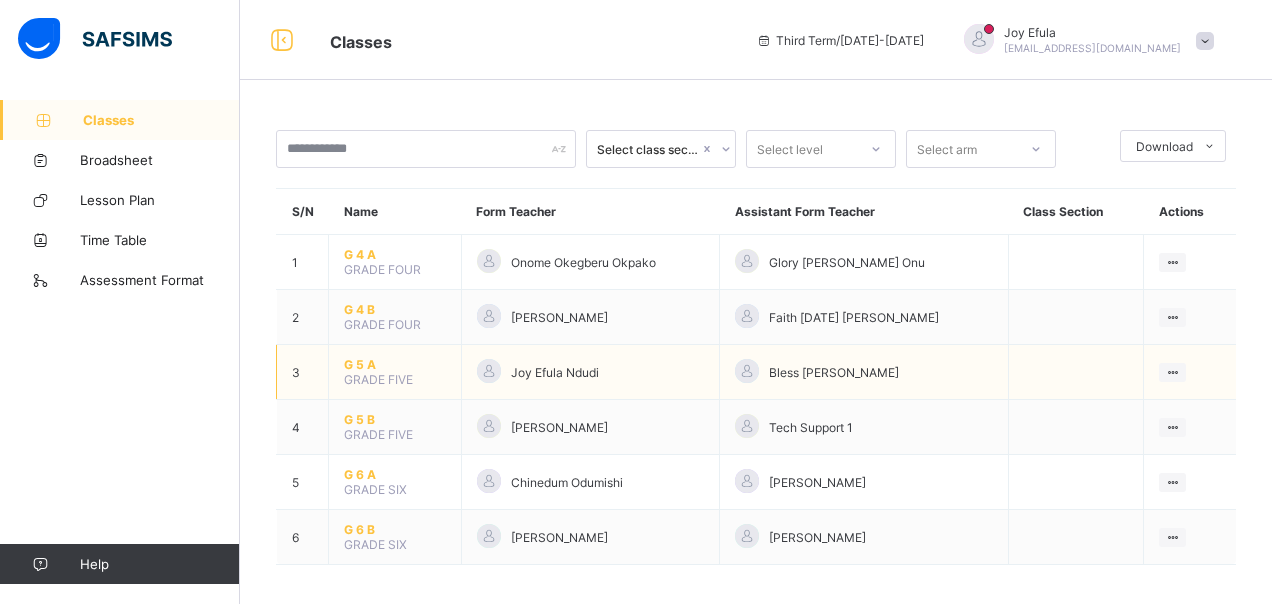 click on "G 5   A" at bounding box center (395, 364) 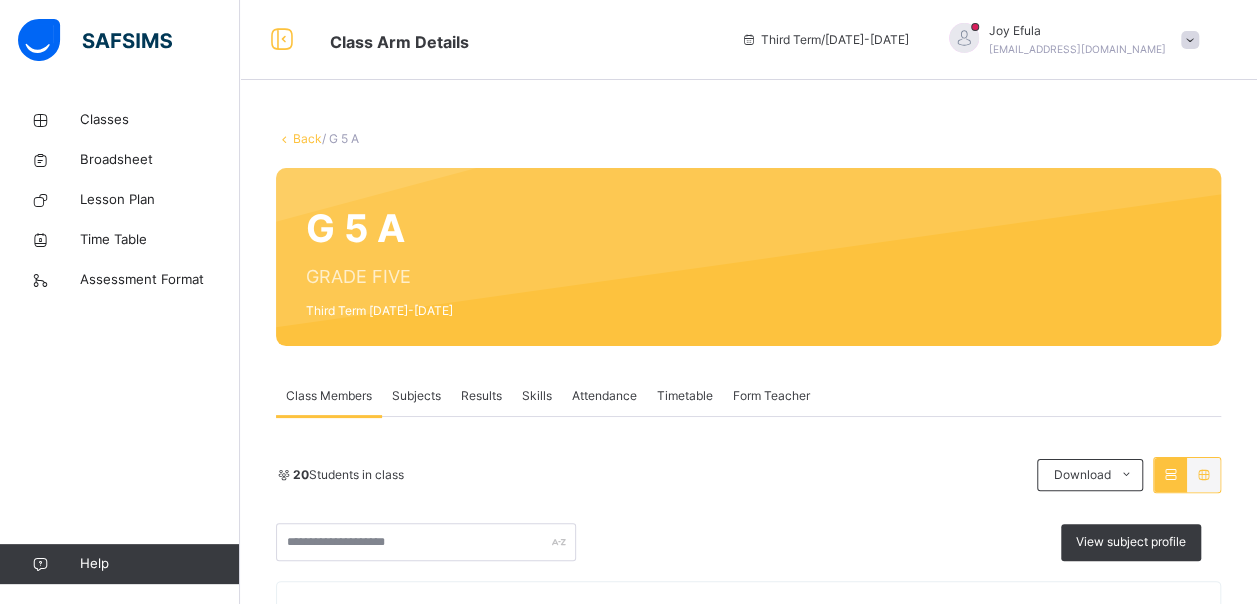 scroll, scrollTop: 184, scrollLeft: 0, axis: vertical 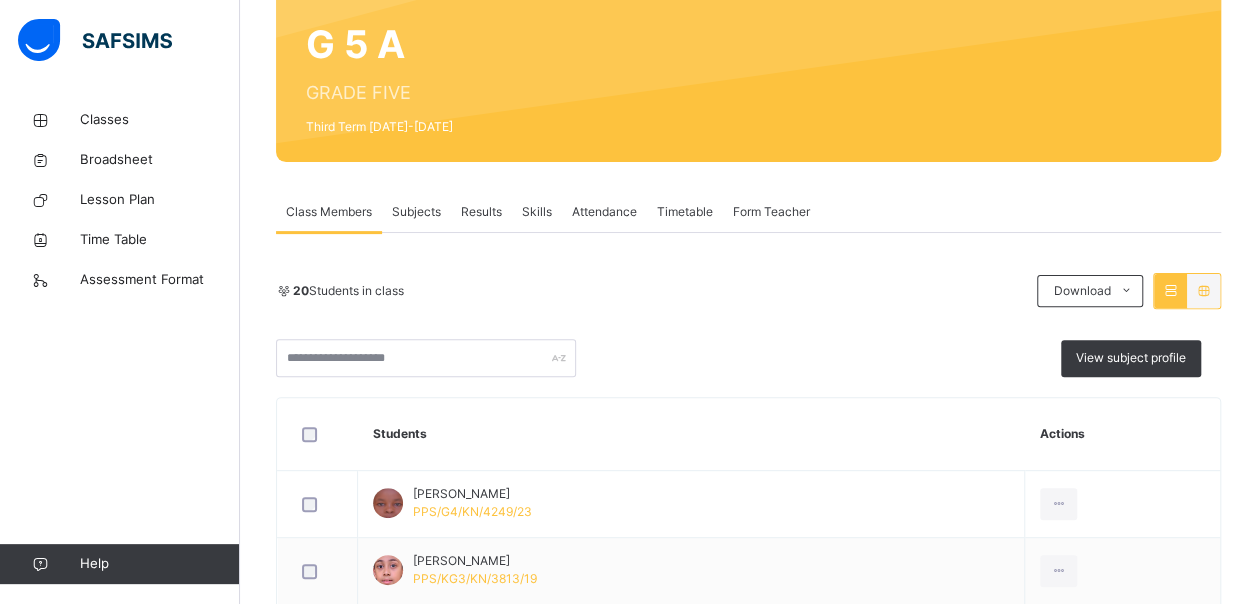 click on "Subjects" at bounding box center (416, 212) 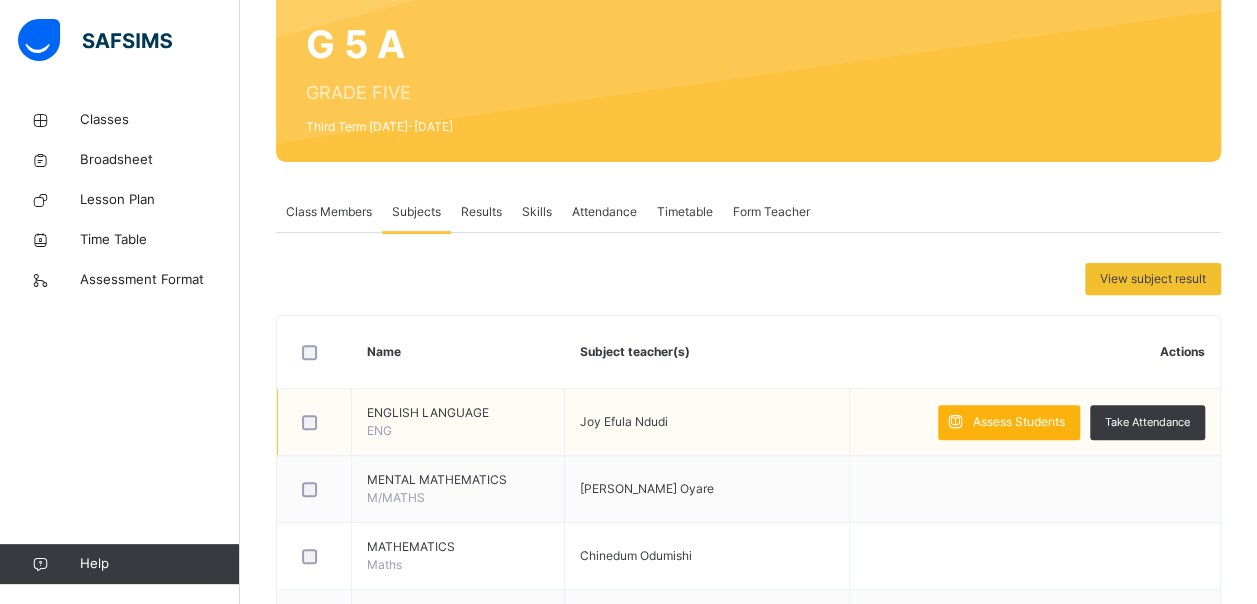 click on "Assess Students" at bounding box center (1019, 422) 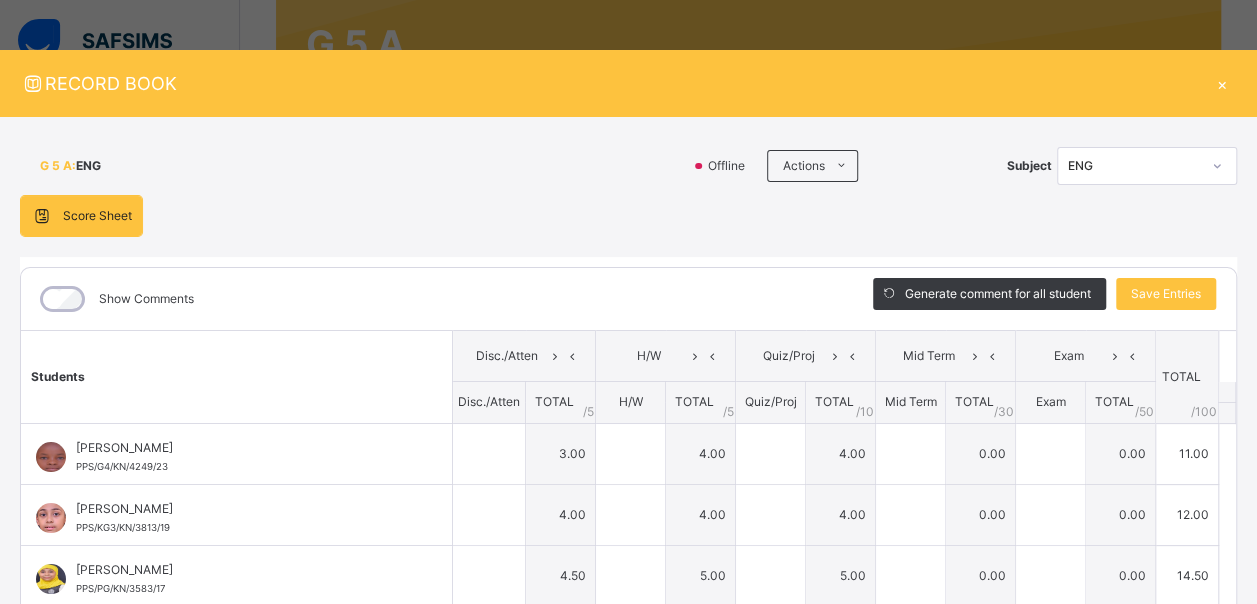 type on "*" 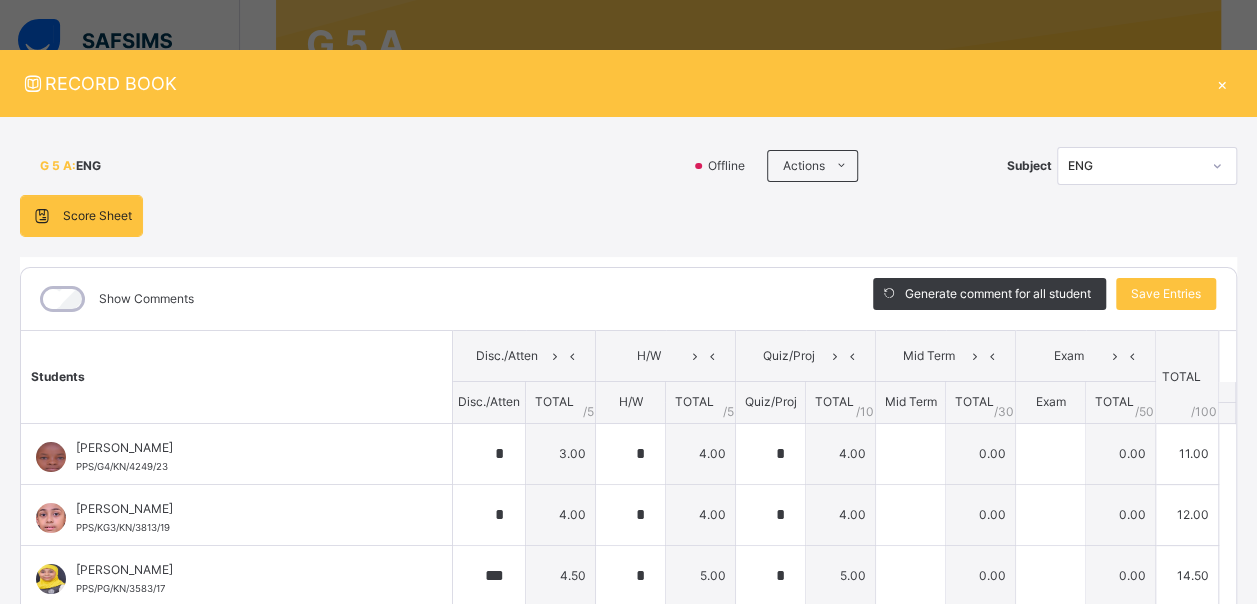 type on "***" 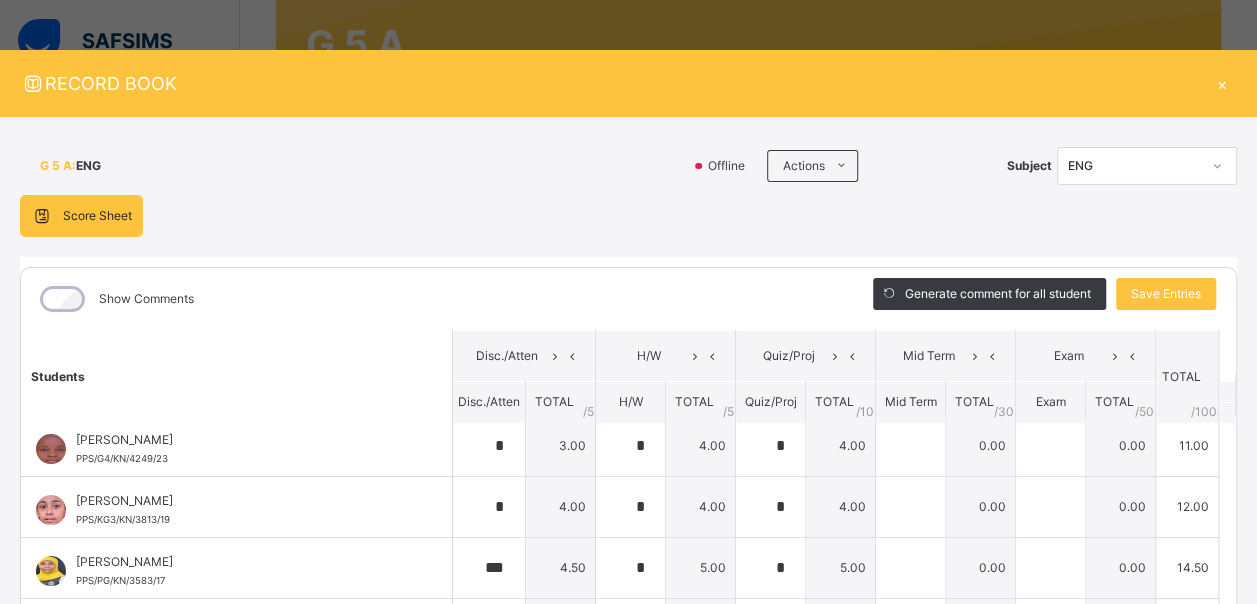 scroll, scrollTop: 0, scrollLeft: 0, axis: both 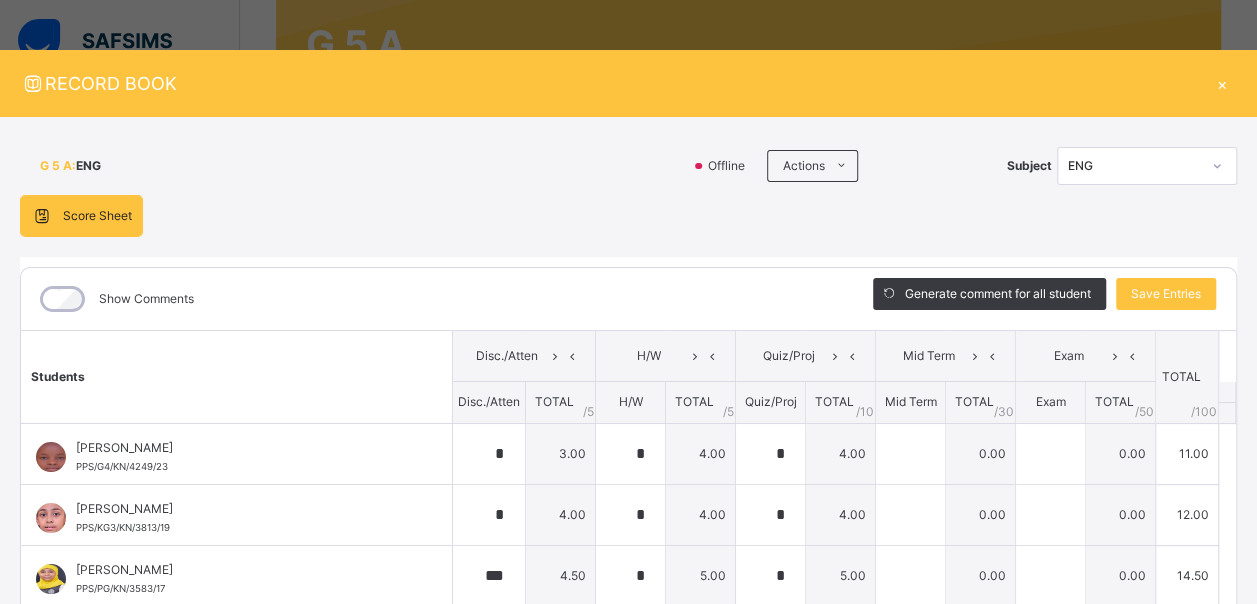 click on "Score Sheet" at bounding box center (97, 216) 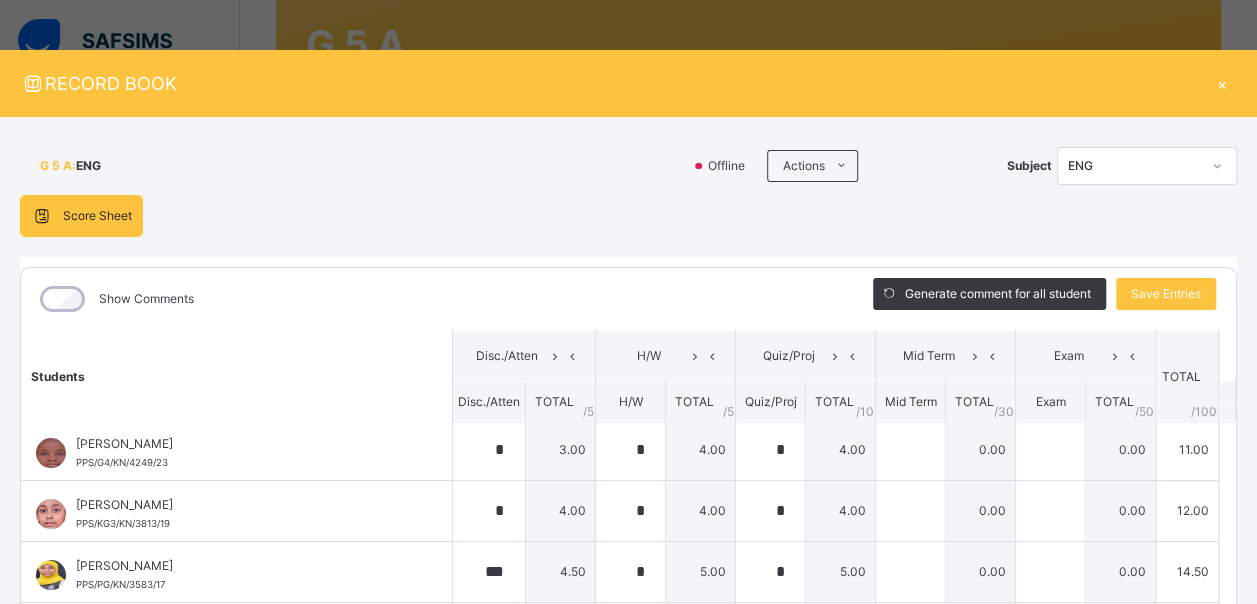 scroll, scrollTop: 0, scrollLeft: 0, axis: both 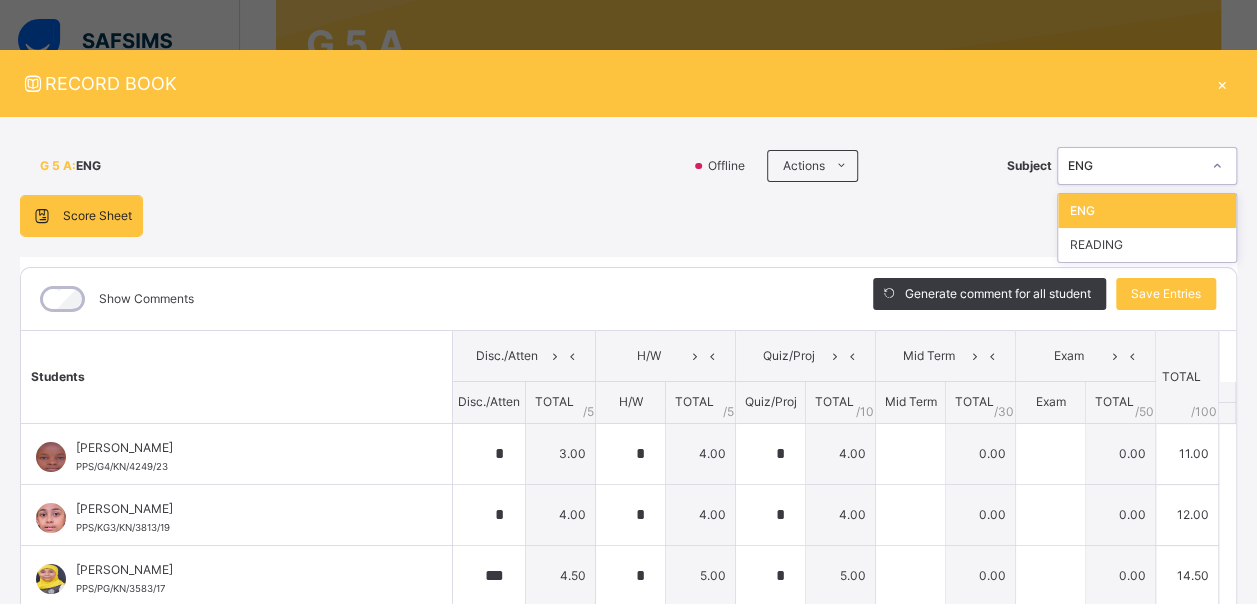 click on "ENG" at bounding box center (1147, 211) 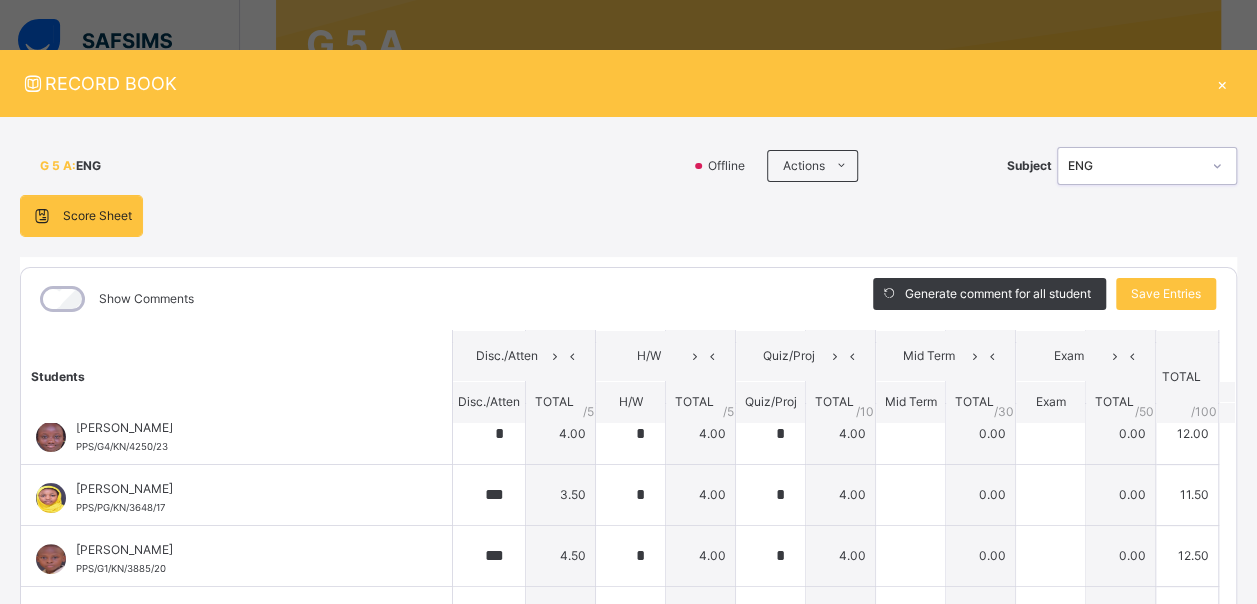 scroll, scrollTop: 269, scrollLeft: 0, axis: vertical 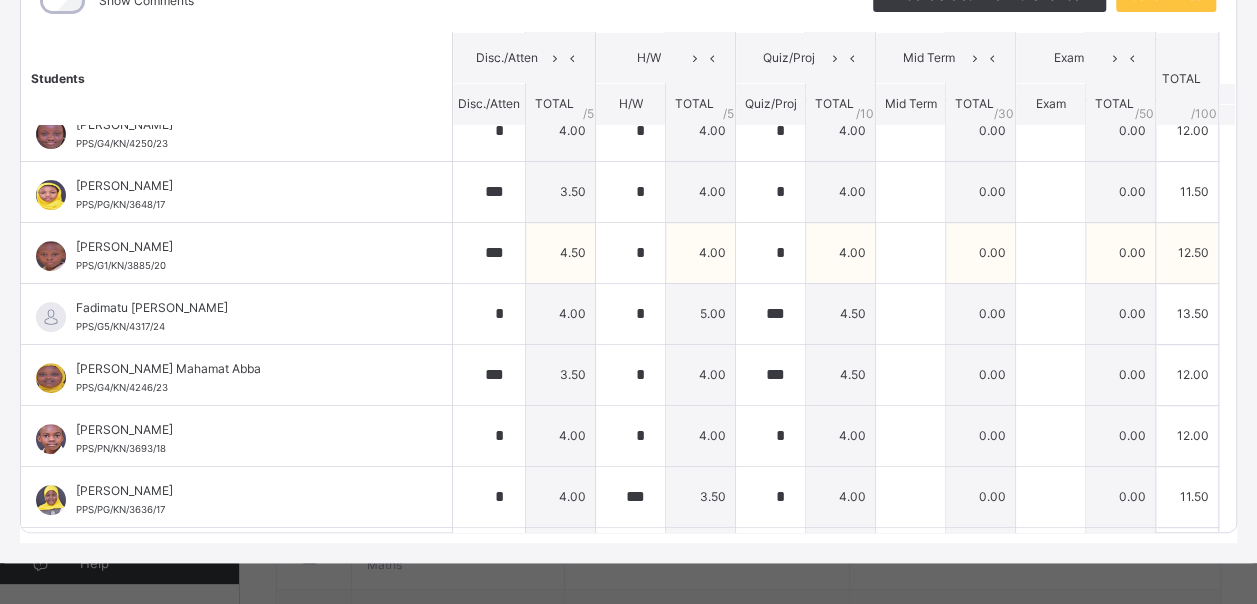 click on "4.00" at bounding box center (841, 252) 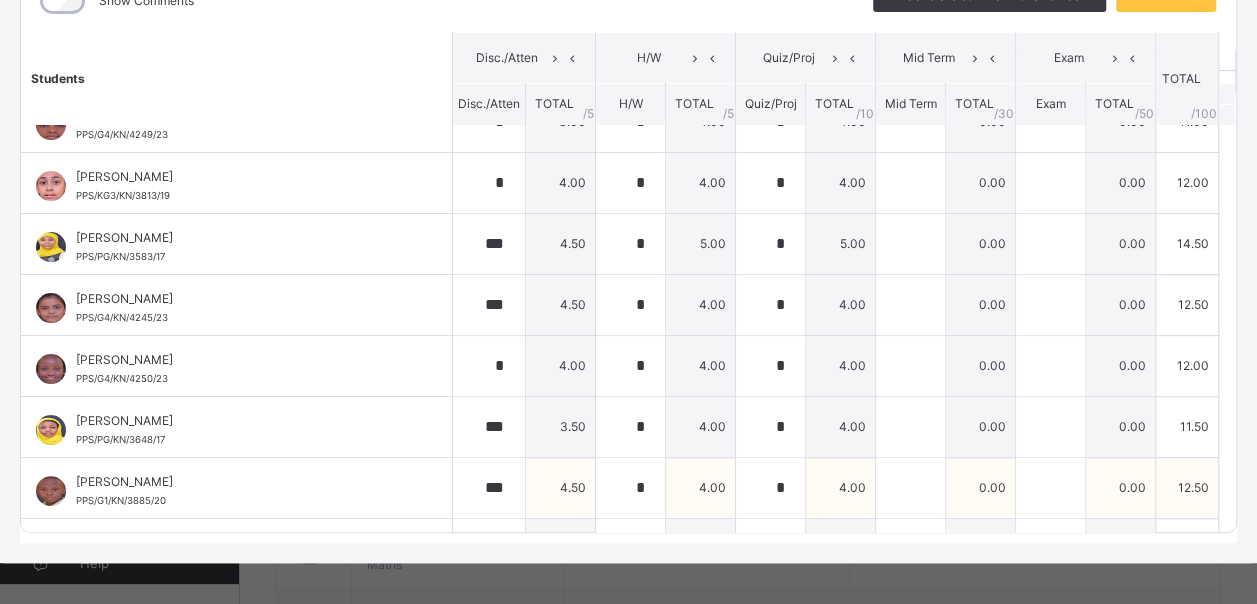 scroll, scrollTop: 0, scrollLeft: 0, axis: both 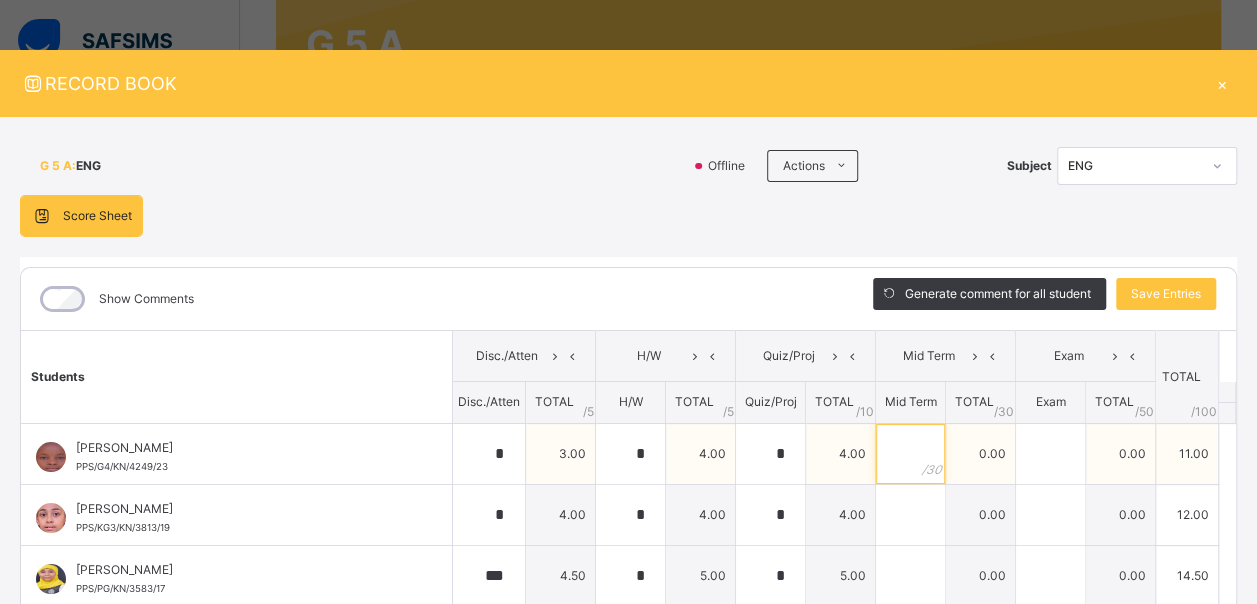 click at bounding box center (910, 454) 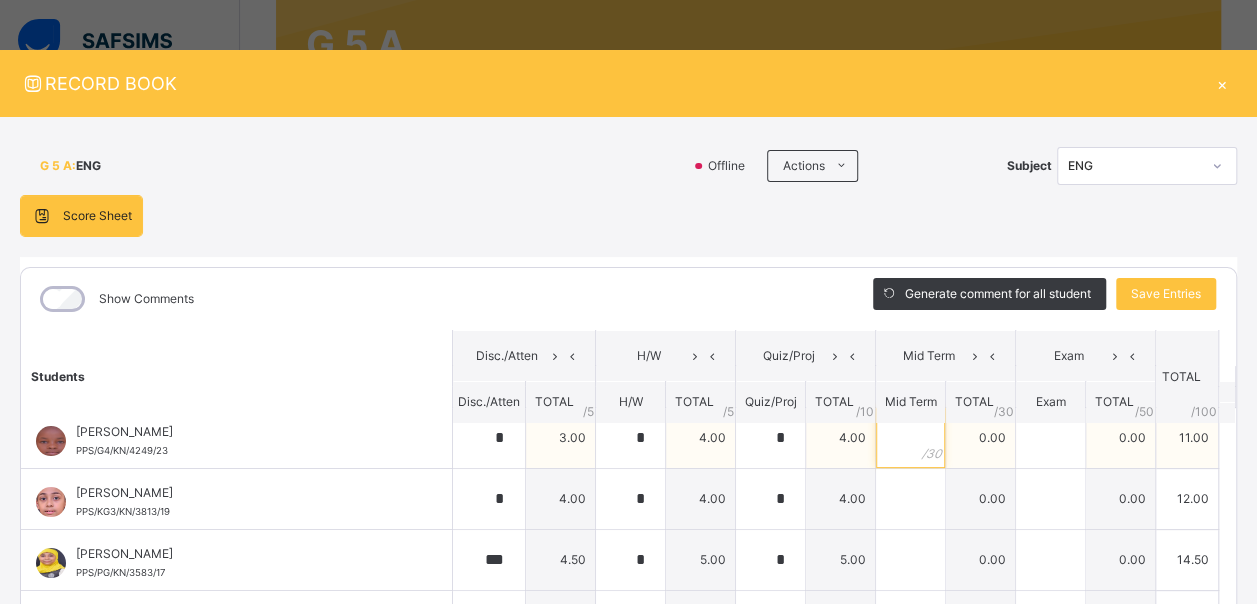 scroll, scrollTop: 0, scrollLeft: 0, axis: both 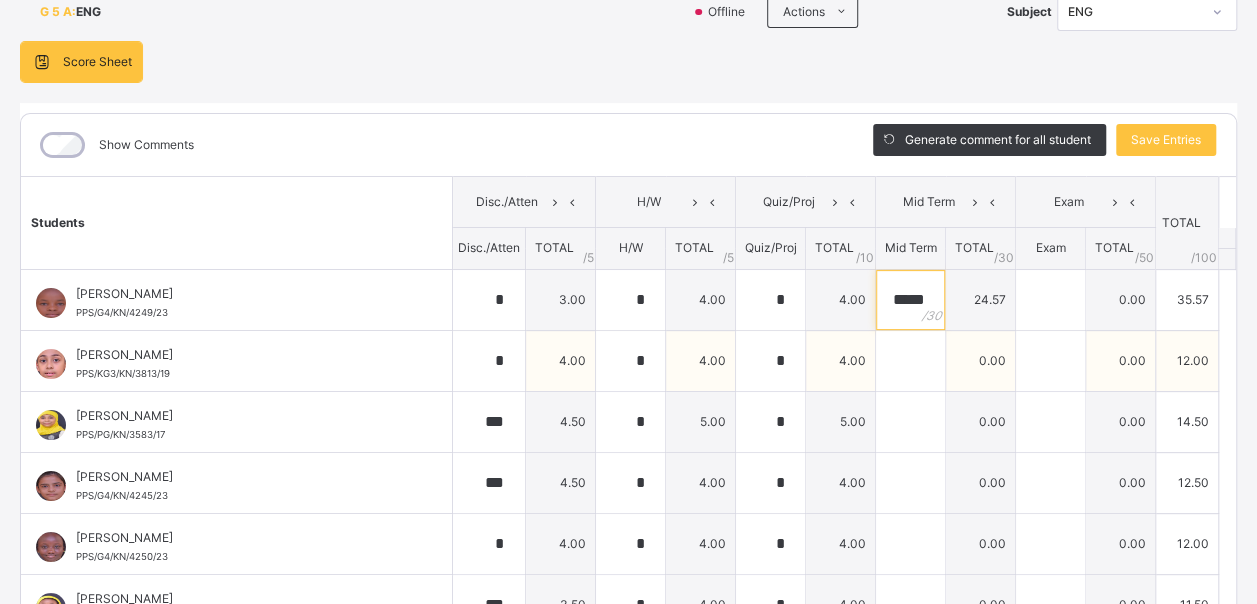 type on "*****" 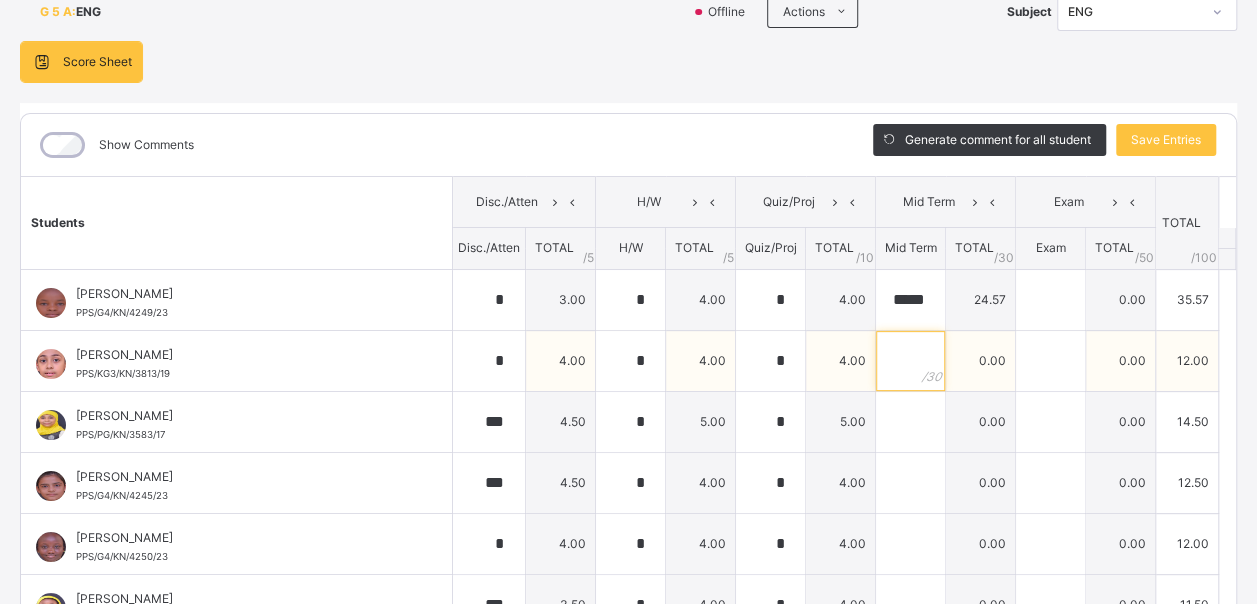 click at bounding box center (910, 361) 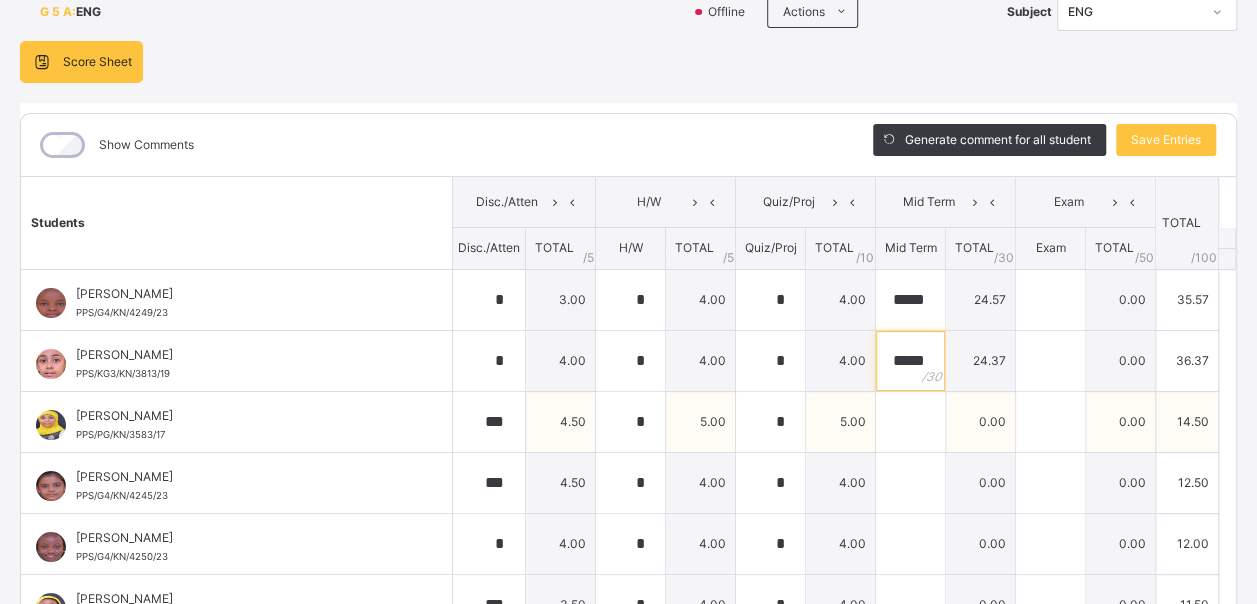 type on "*****" 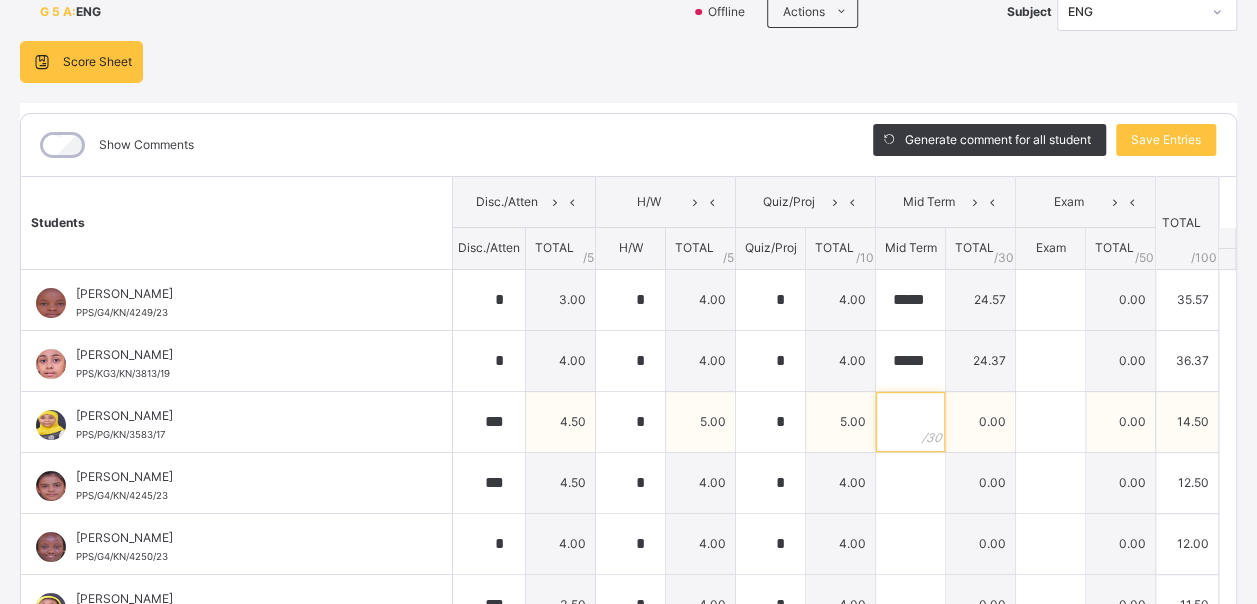 click at bounding box center [910, 422] 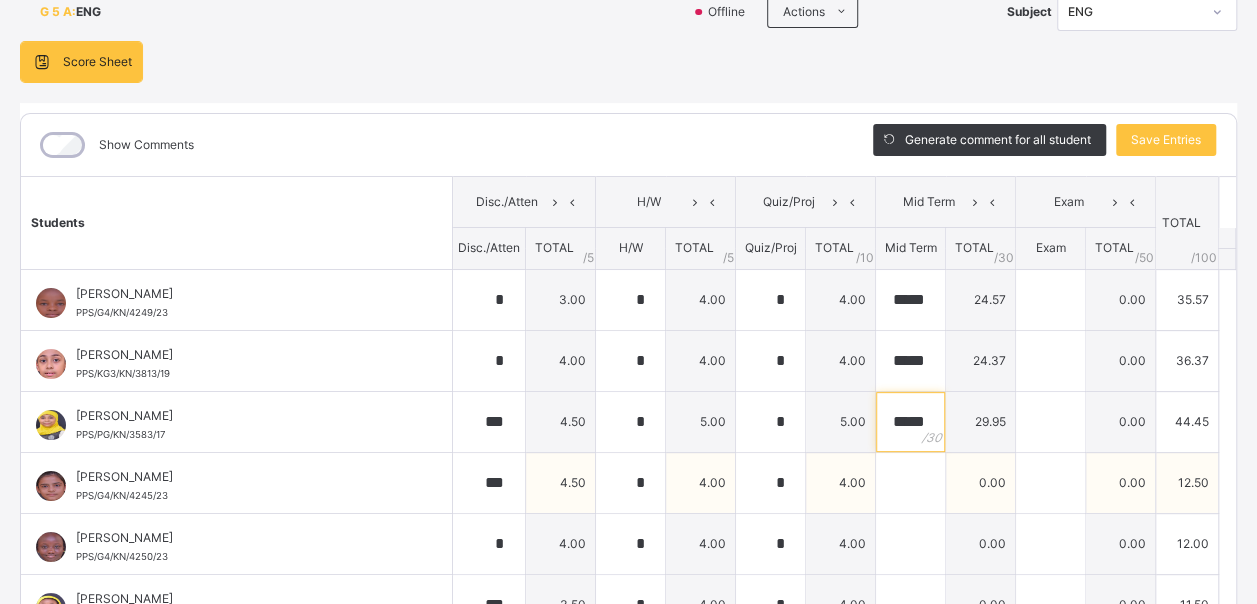 type on "*****" 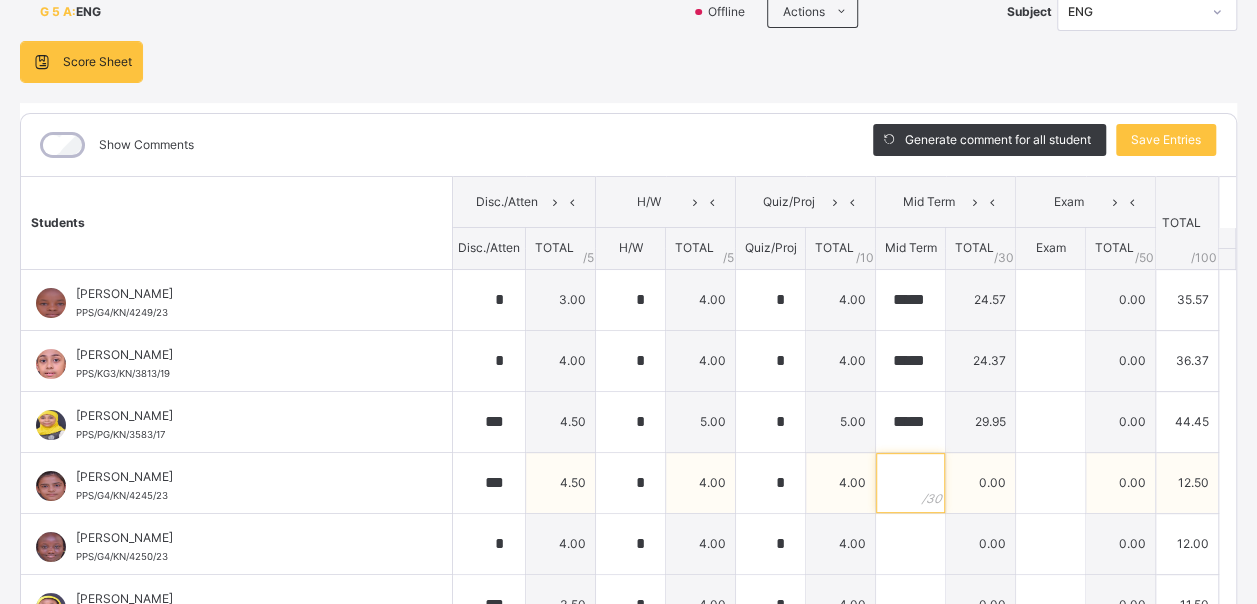 click at bounding box center (910, 483) 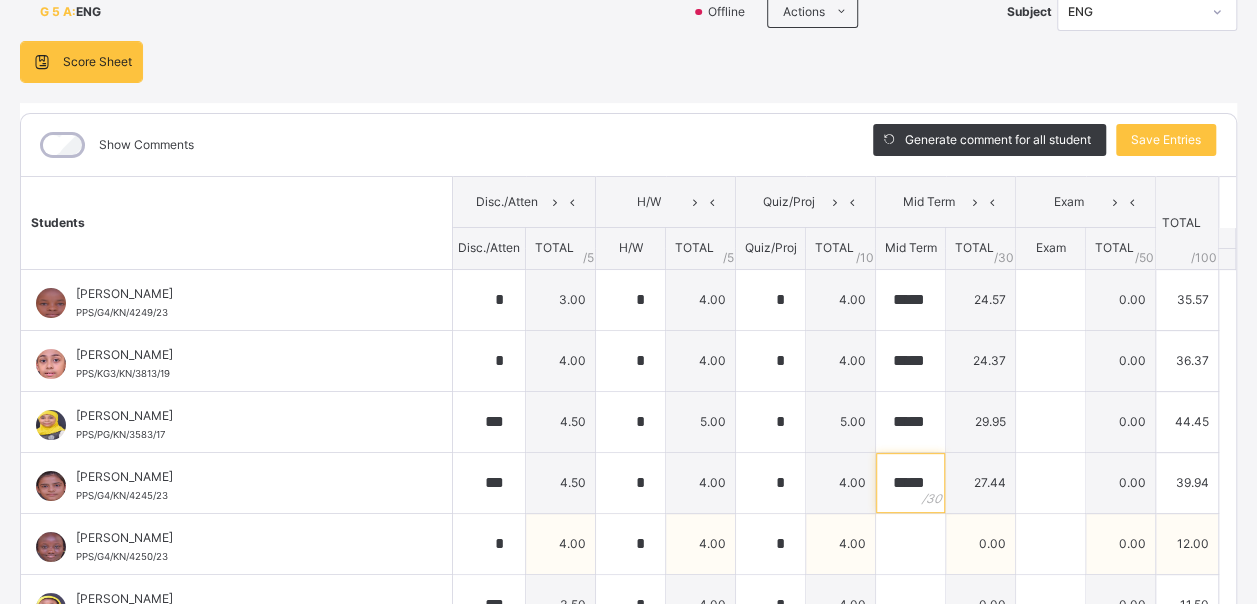 type on "*****" 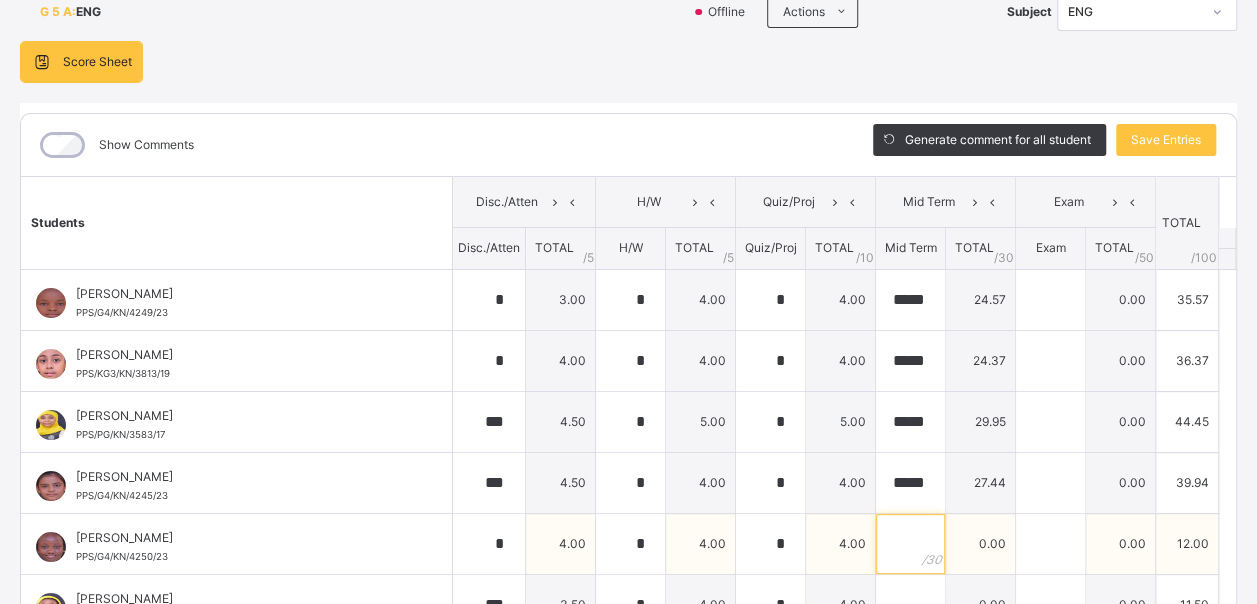click at bounding box center [910, 544] 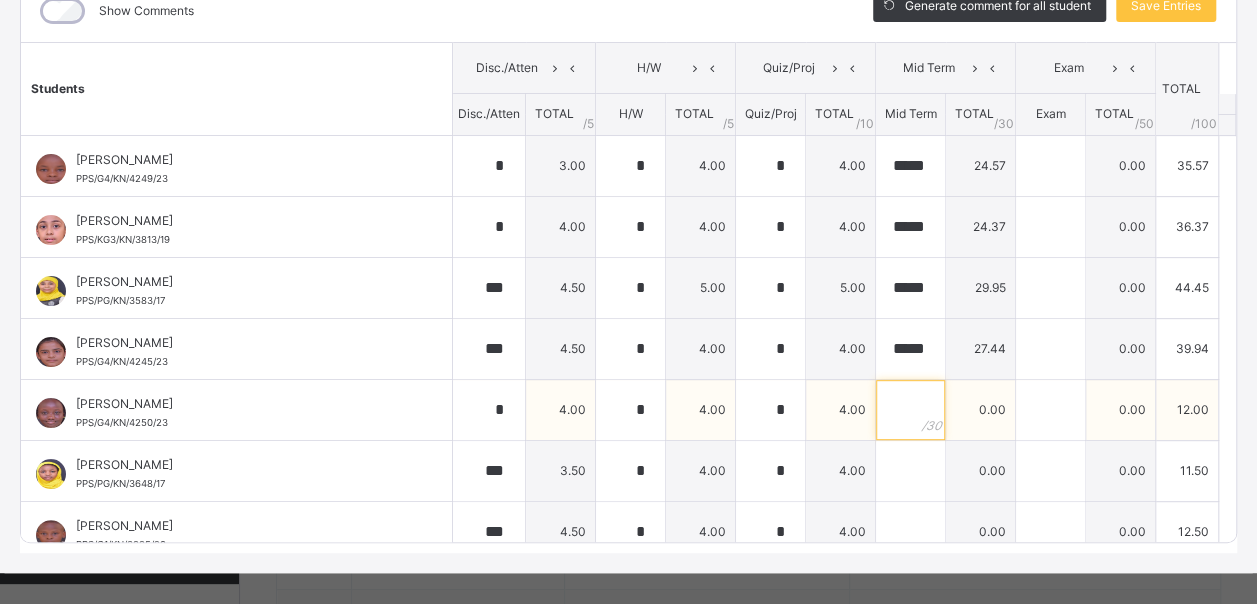 scroll, scrollTop: 306, scrollLeft: 0, axis: vertical 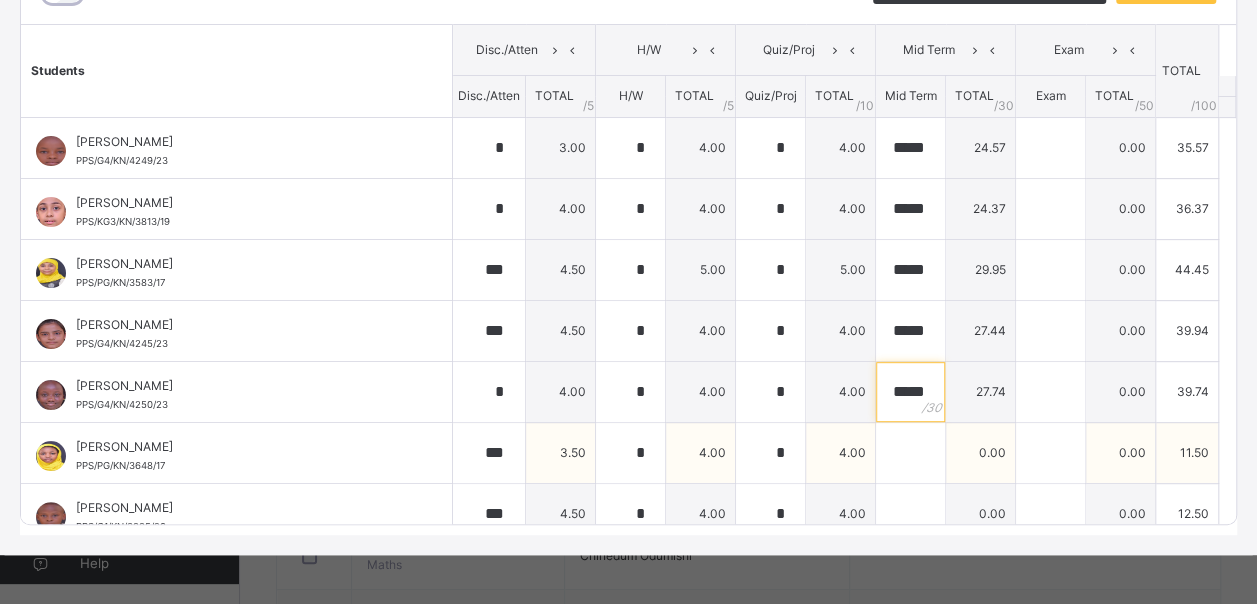 type on "*****" 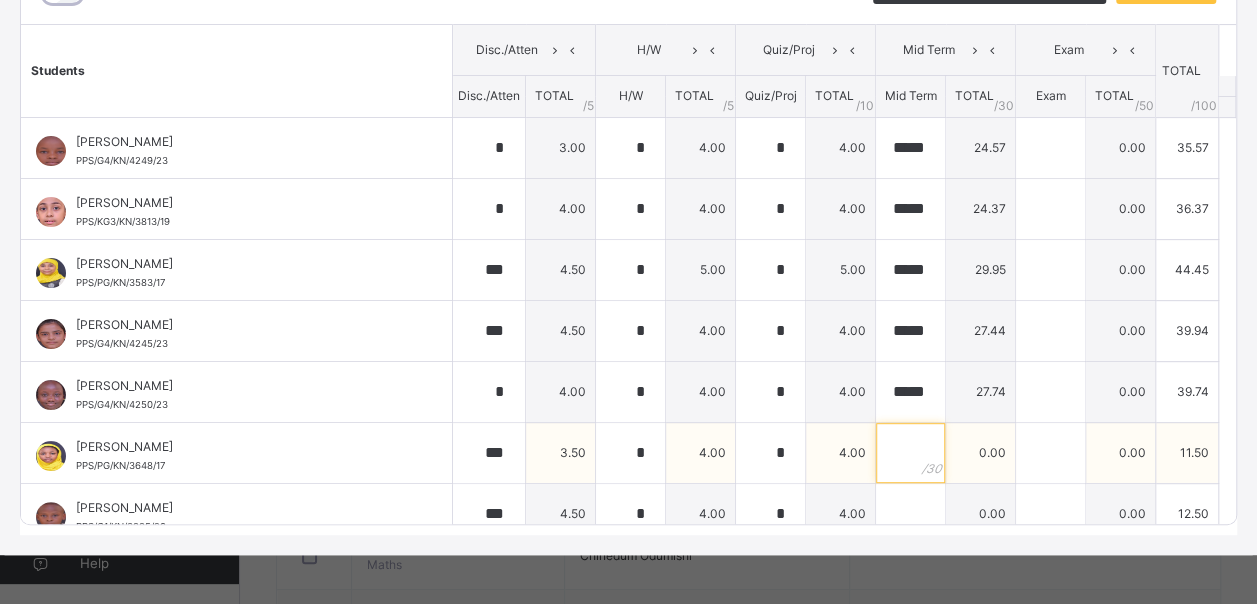 click at bounding box center (910, 453) 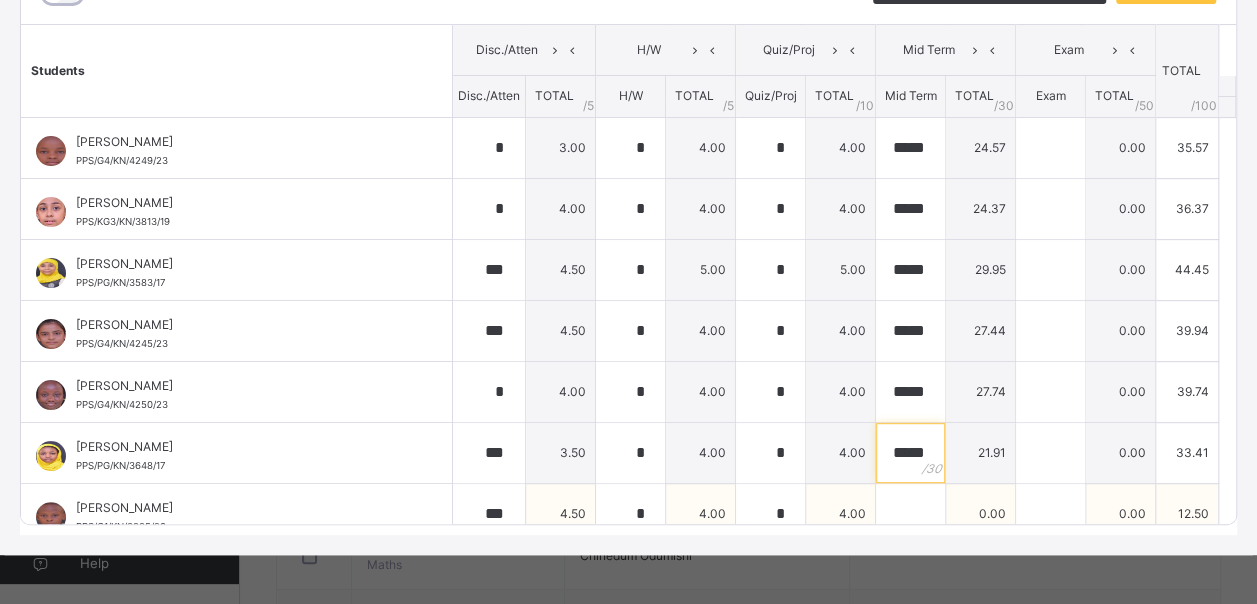 type on "*****" 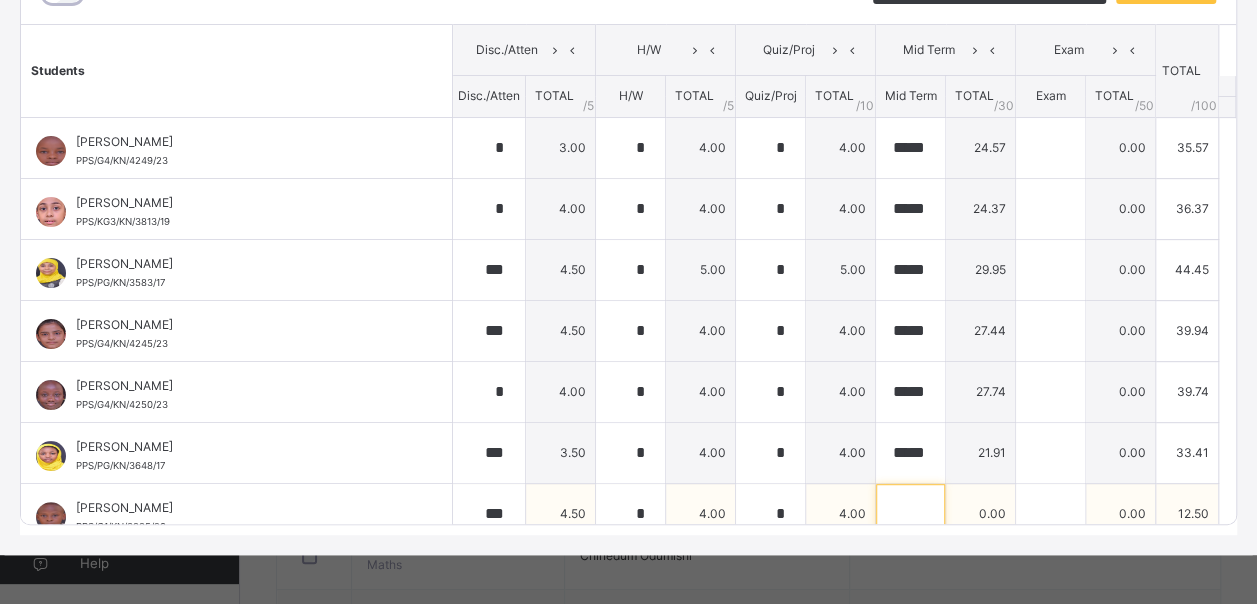 click at bounding box center [910, 514] 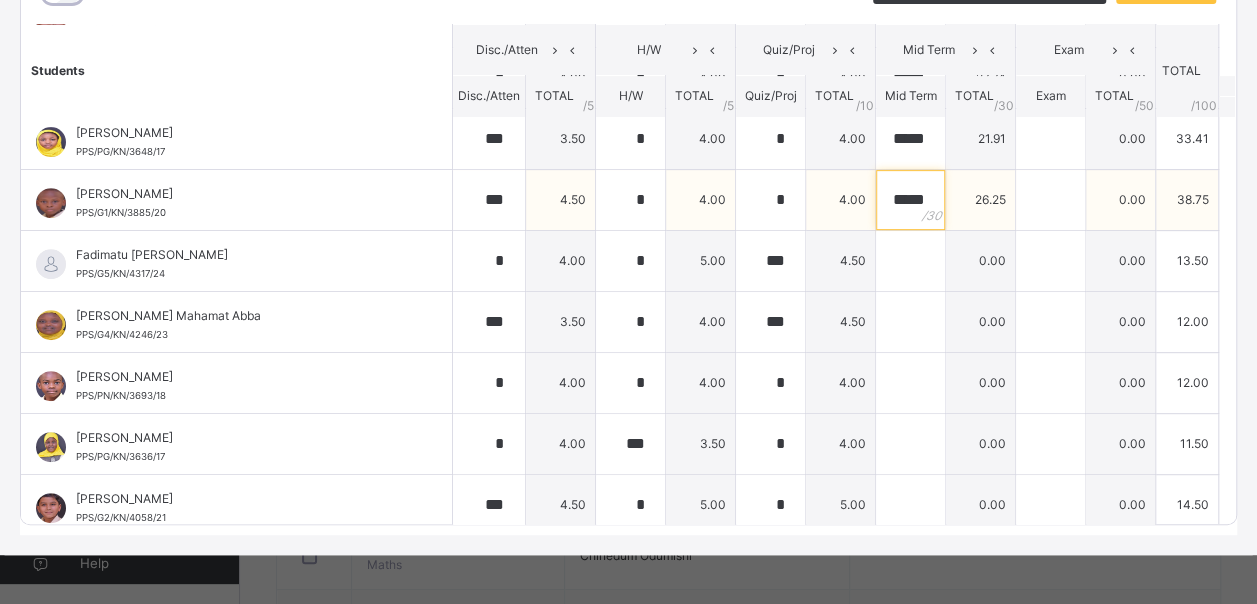 scroll, scrollTop: 315, scrollLeft: 0, axis: vertical 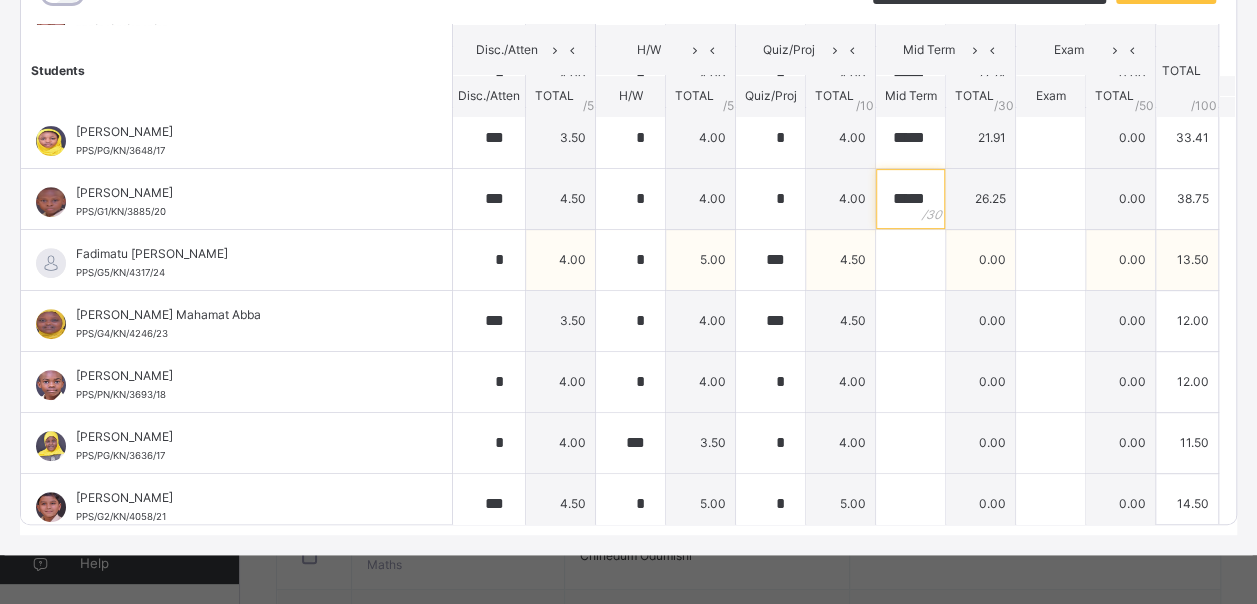 type on "*****" 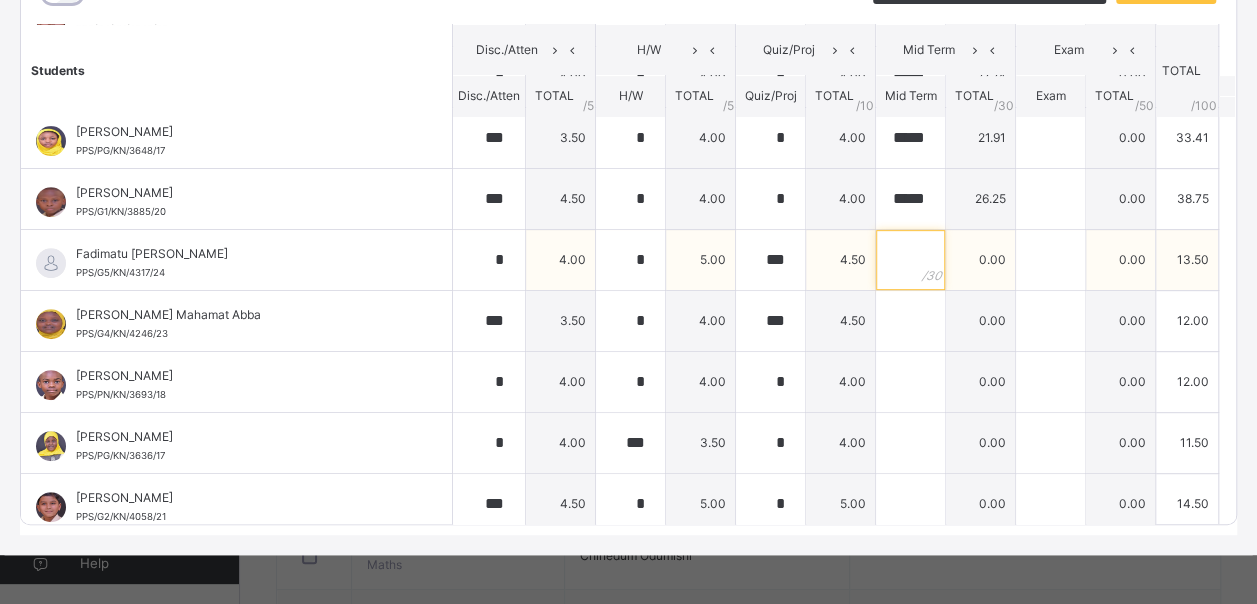 click at bounding box center (910, 260) 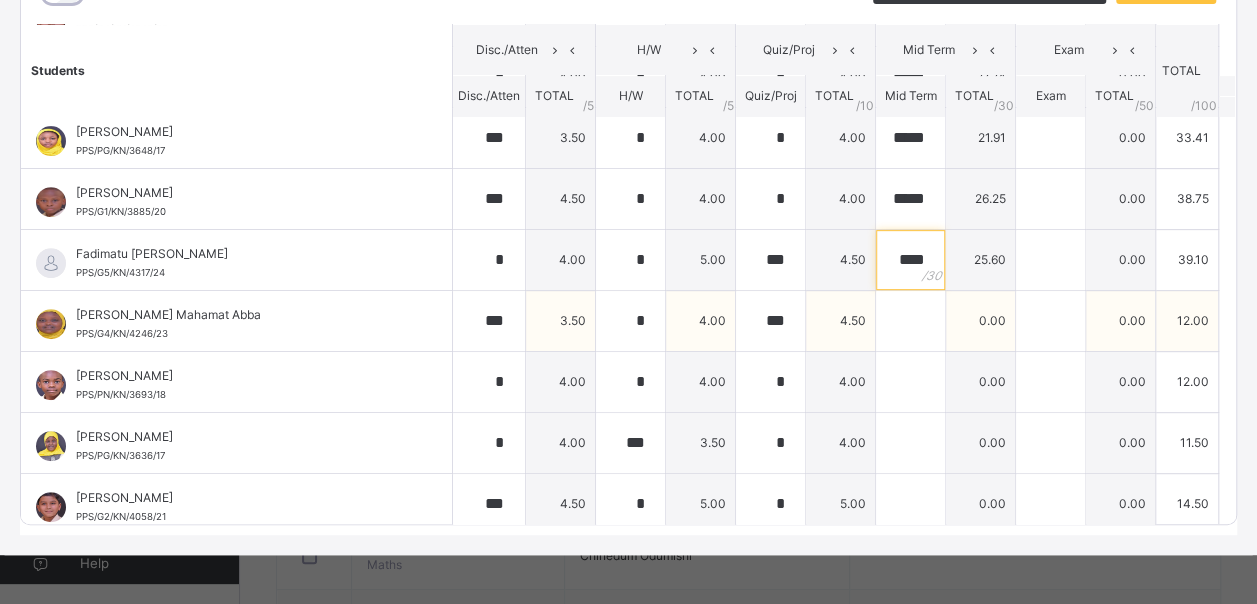 type on "****" 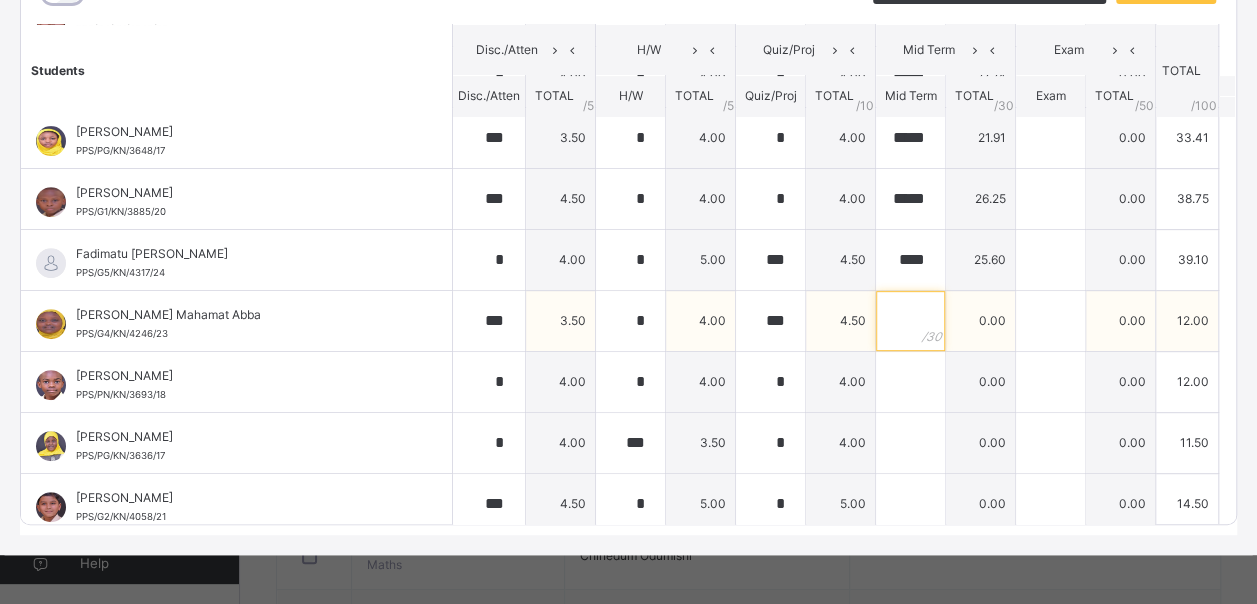 click at bounding box center (910, 321) 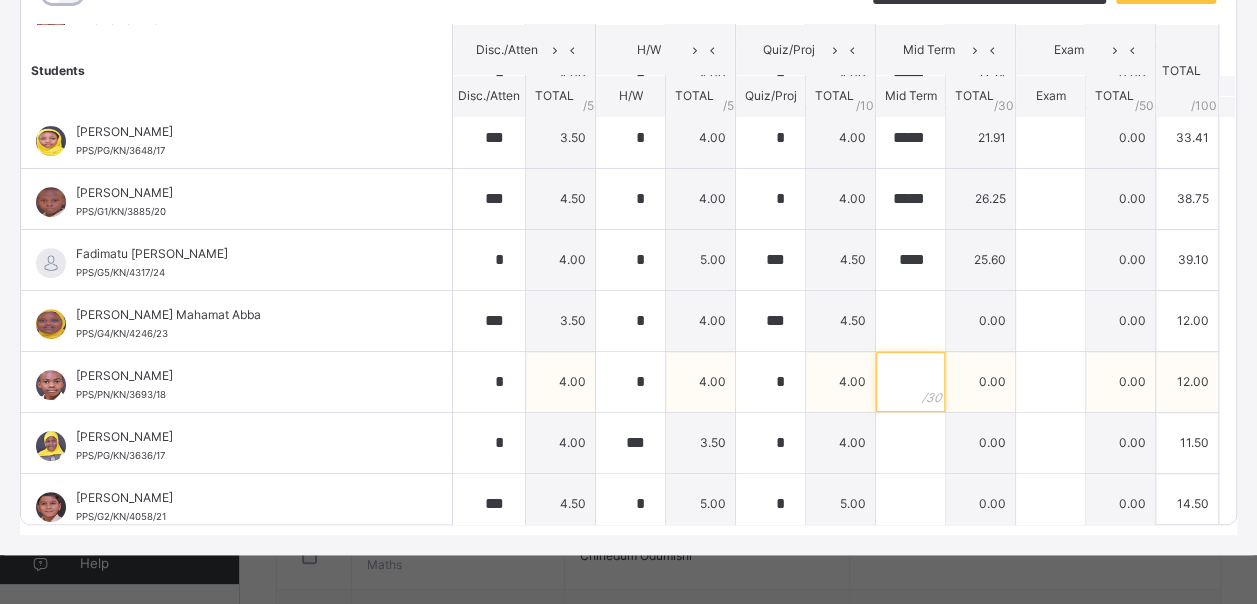 click at bounding box center [910, 382] 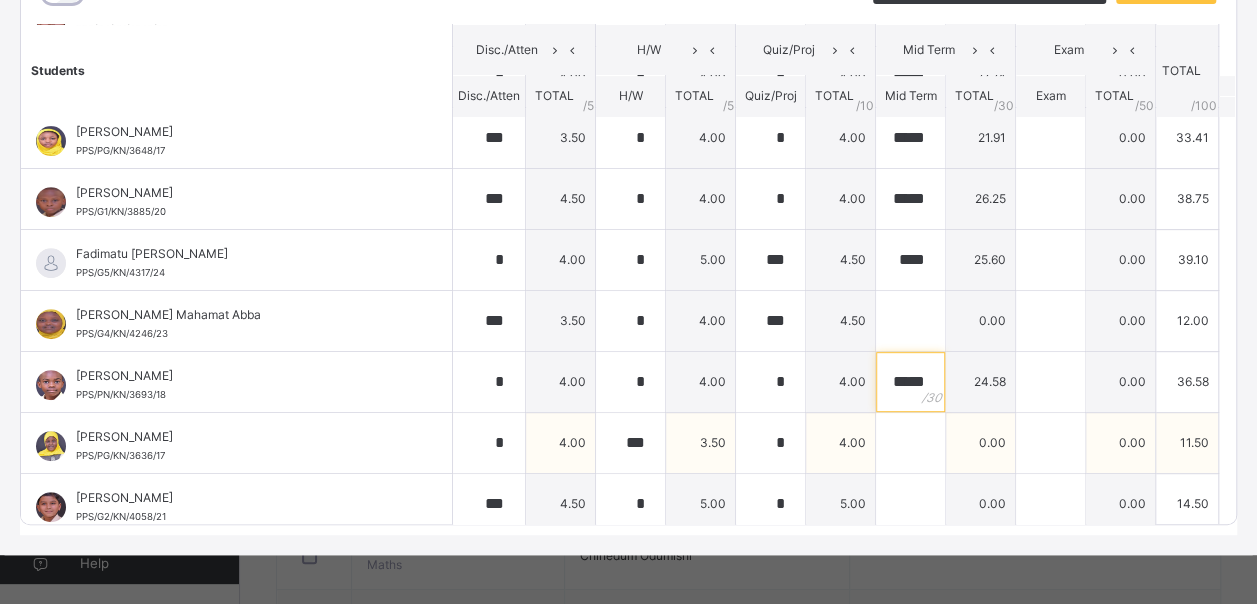 type on "*****" 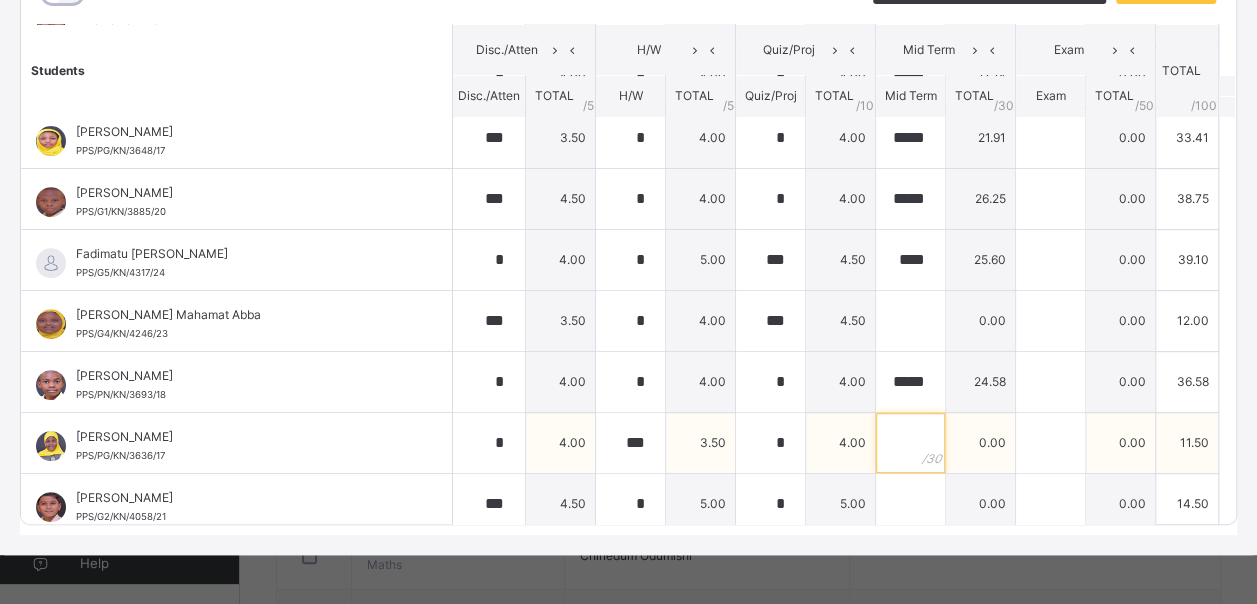 click at bounding box center (910, 443) 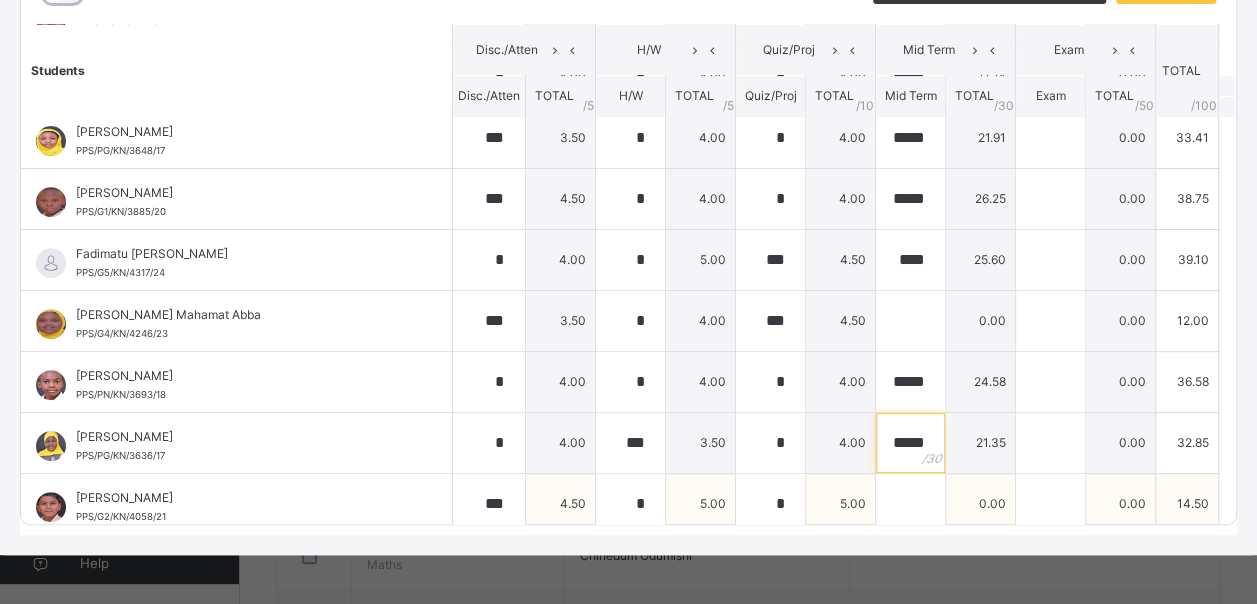 type on "*****" 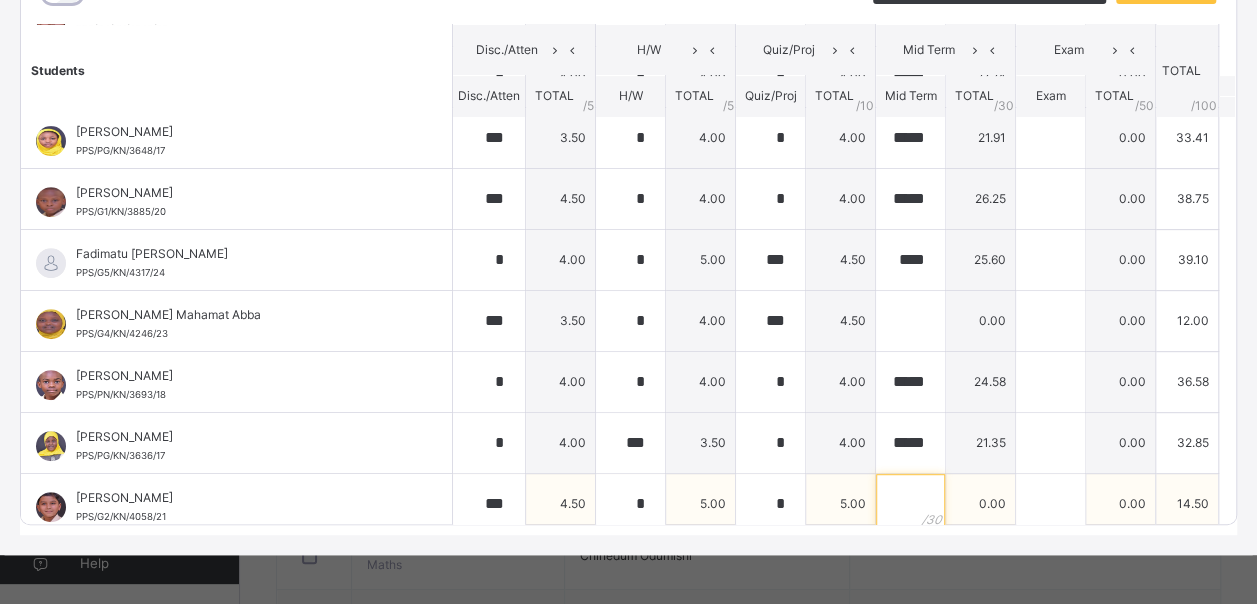click at bounding box center [910, 504] 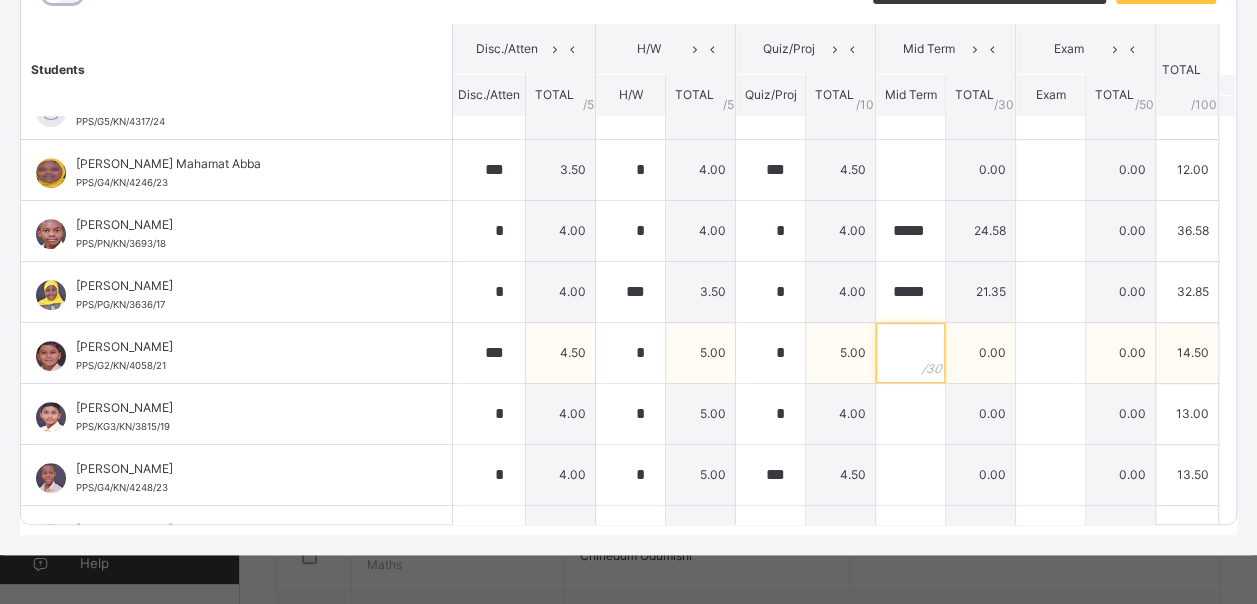 scroll, scrollTop: 474, scrollLeft: 0, axis: vertical 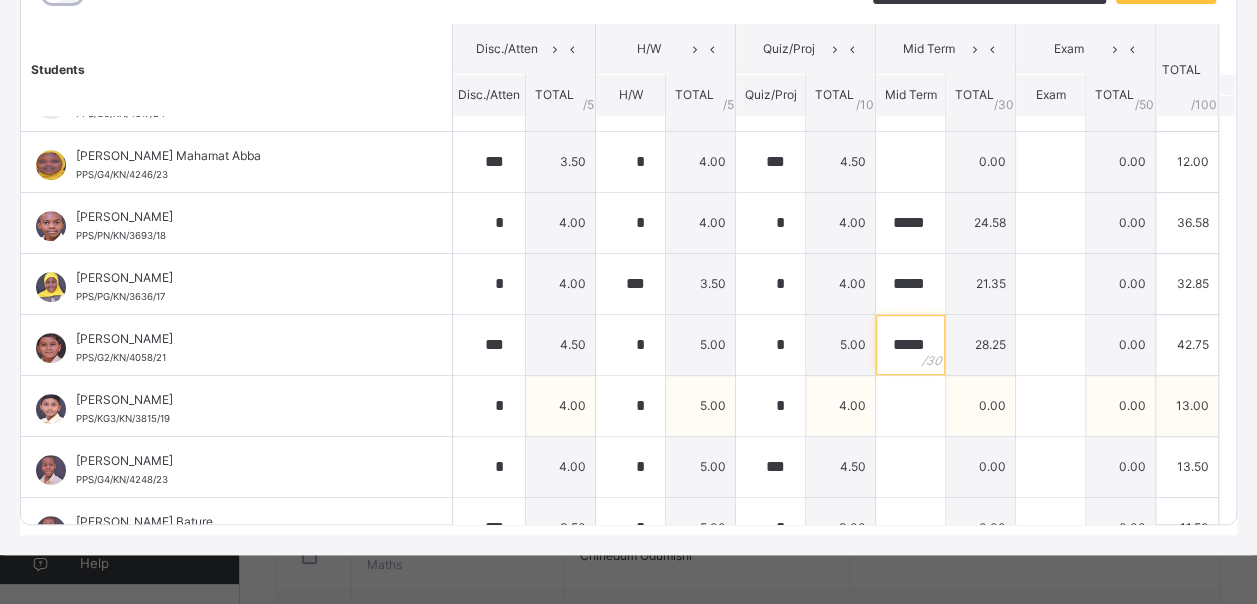 type on "*****" 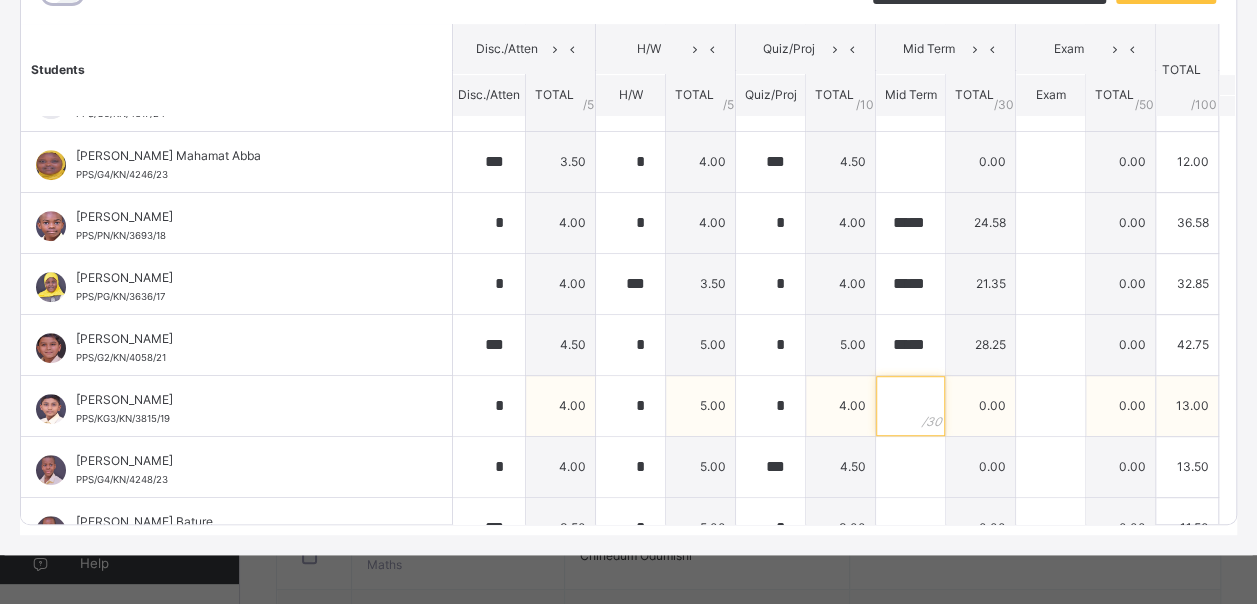 click at bounding box center (910, 406) 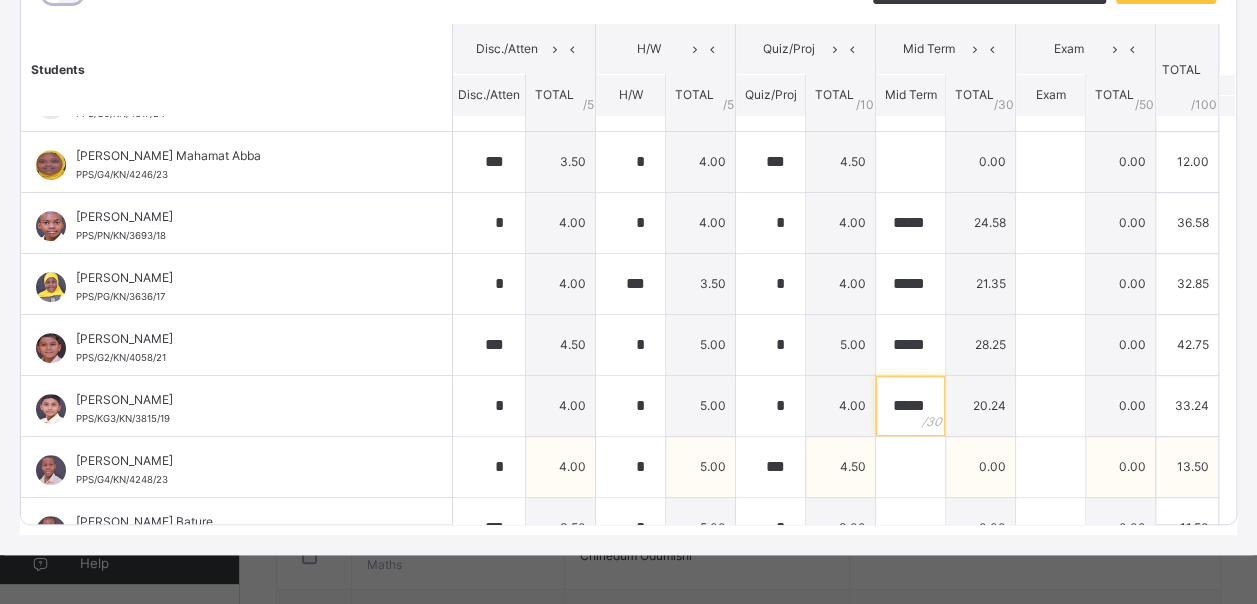 type on "*****" 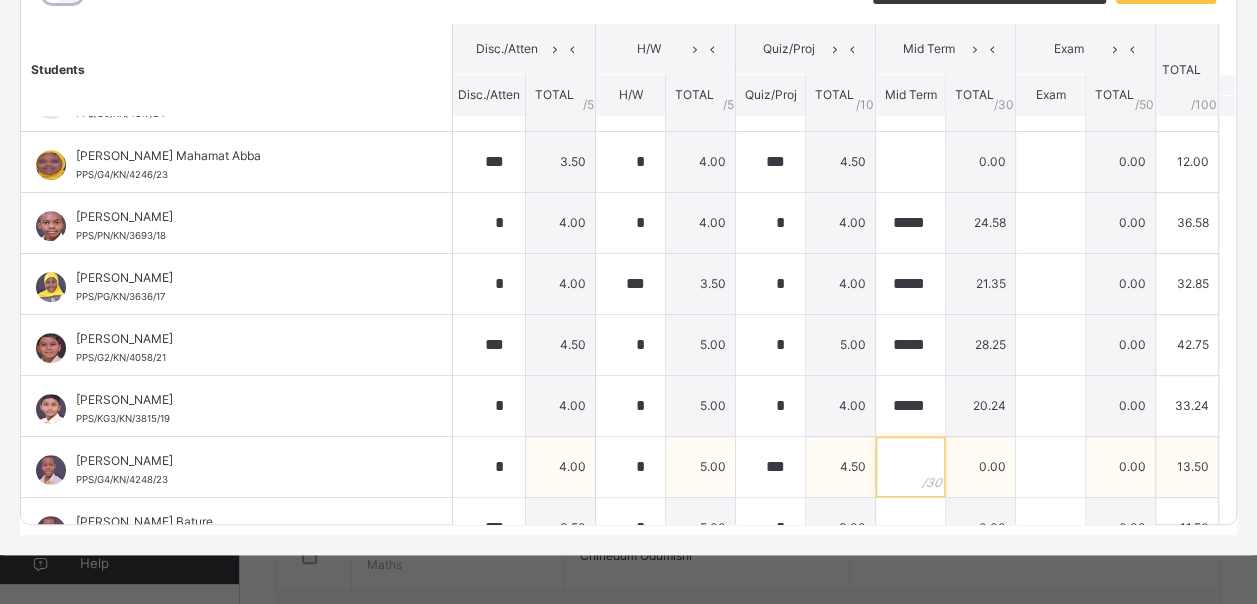 click at bounding box center [910, 467] 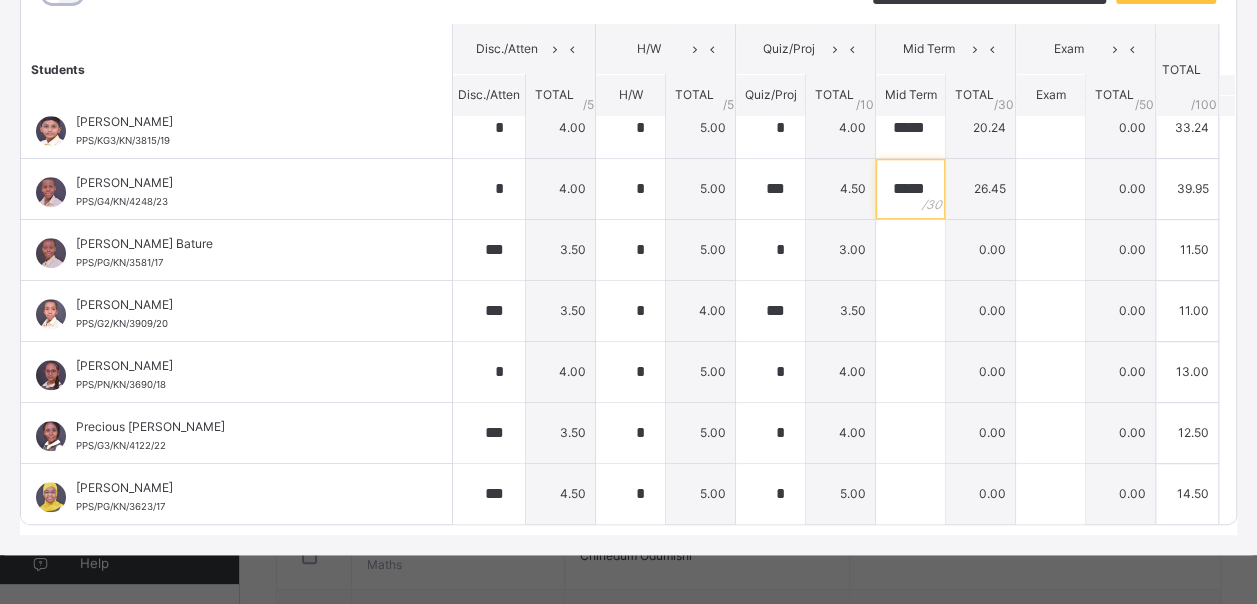 scroll, scrollTop: 756, scrollLeft: 0, axis: vertical 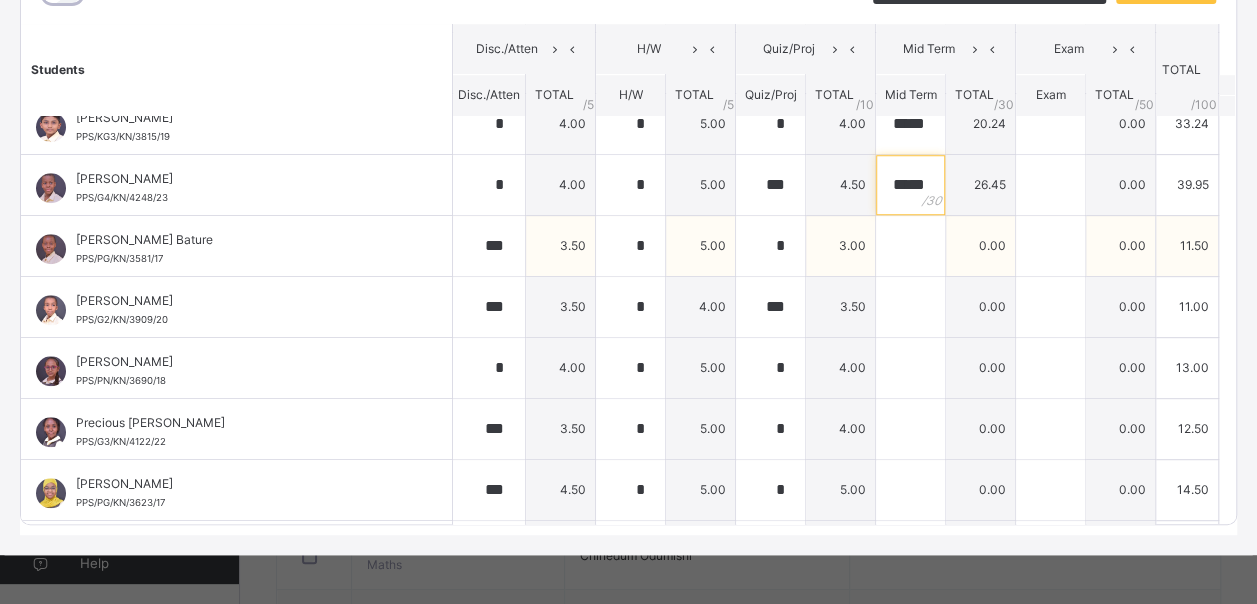 type on "*****" 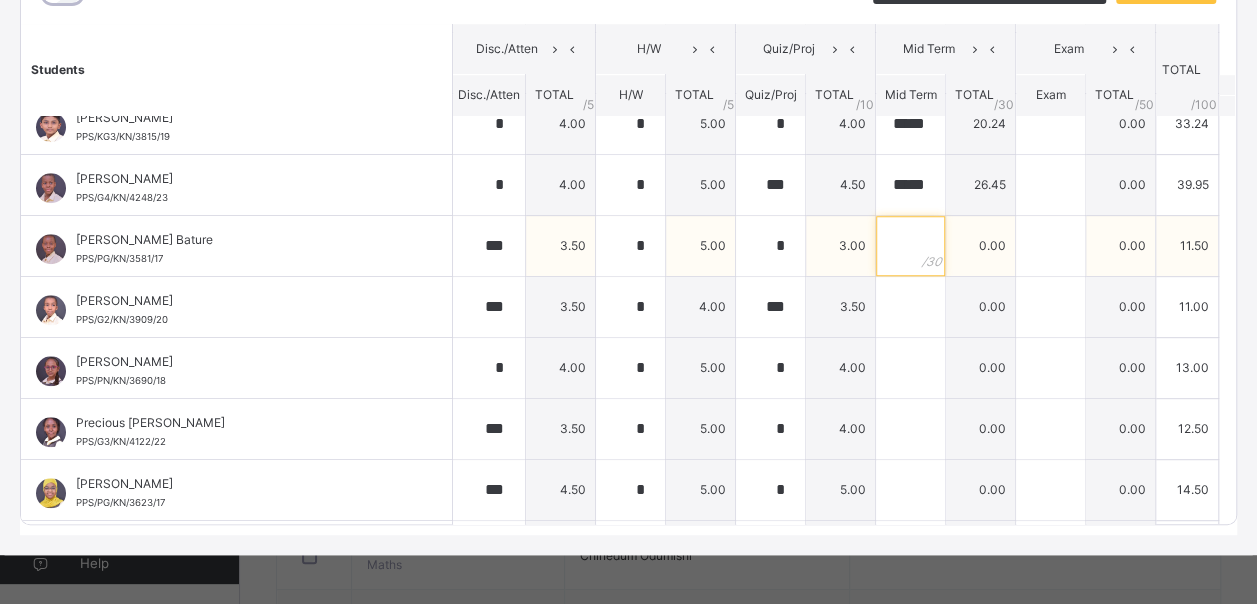 click at bounding box center (910, 246) 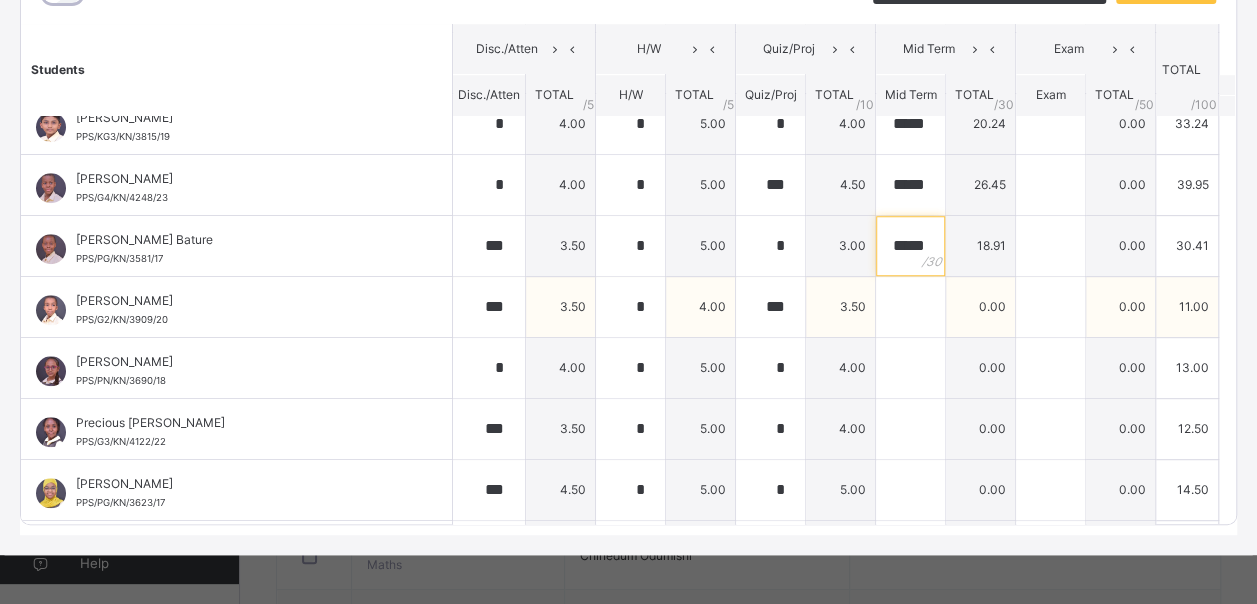 type on "*****" 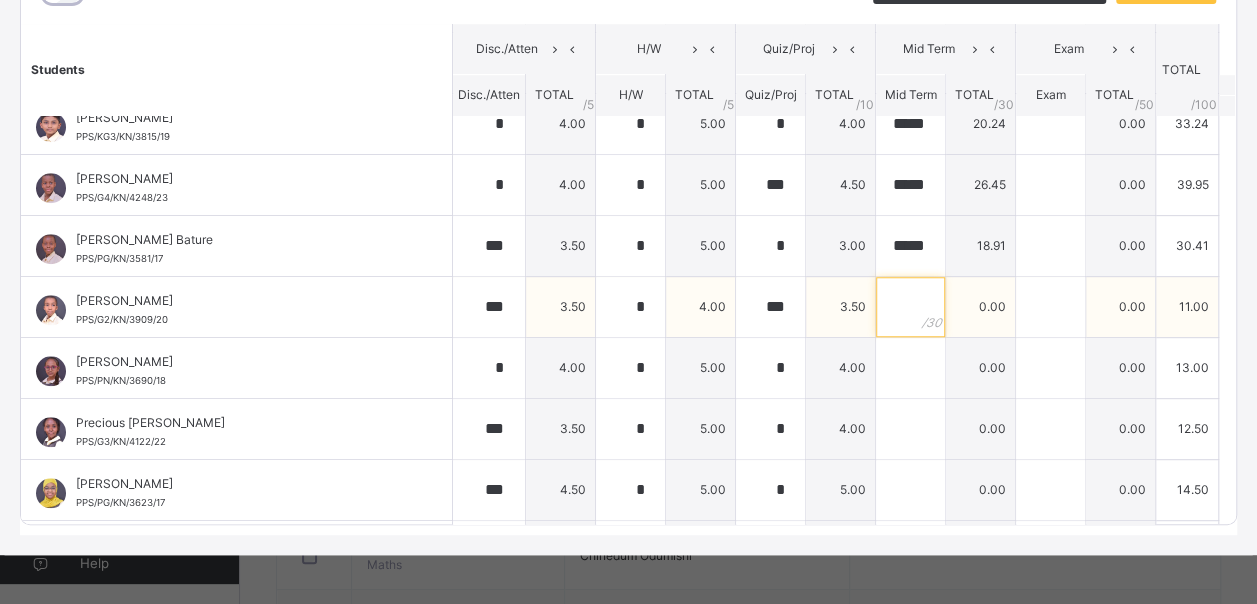 click at bounding box center (910, 307) 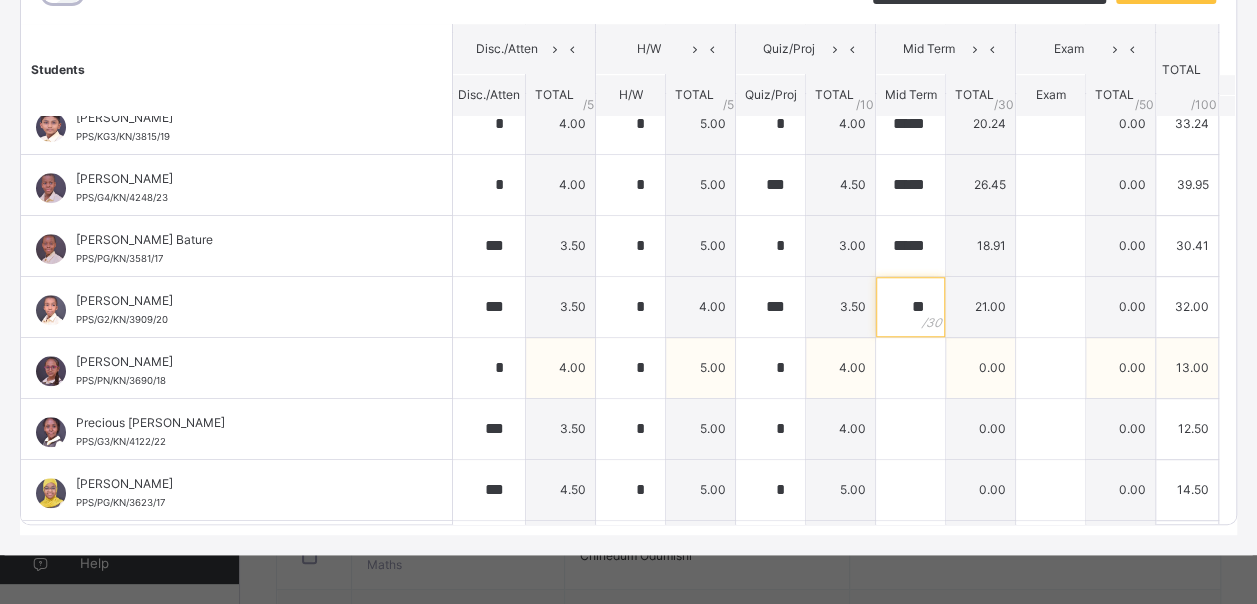 type on "**" 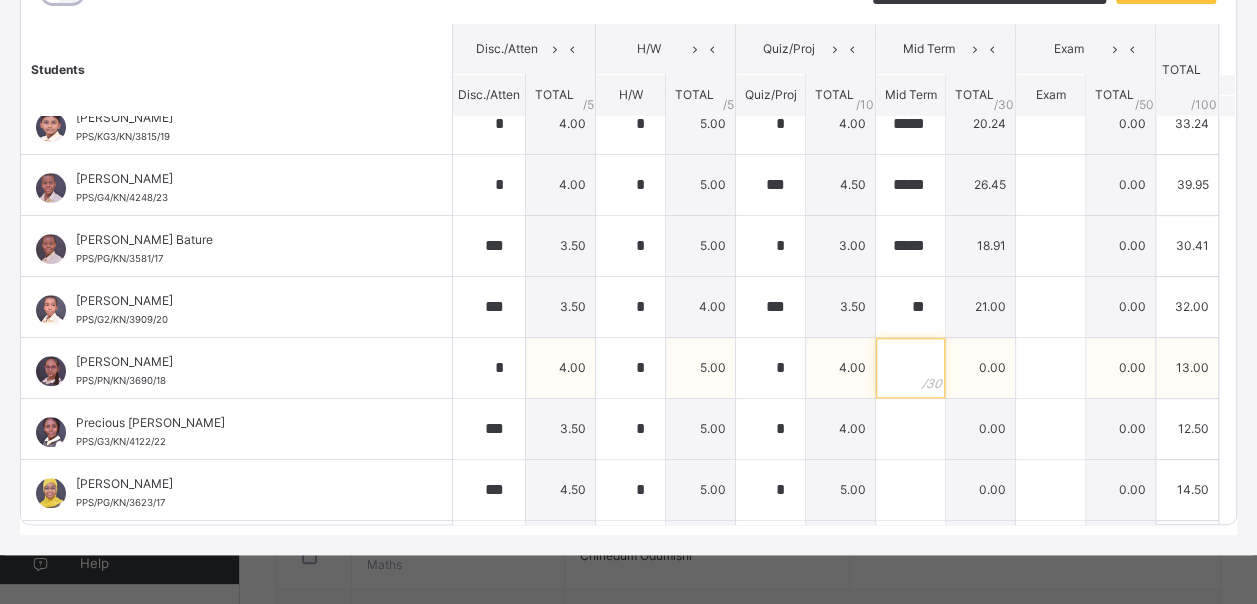 click at bounding box center (910, 368) 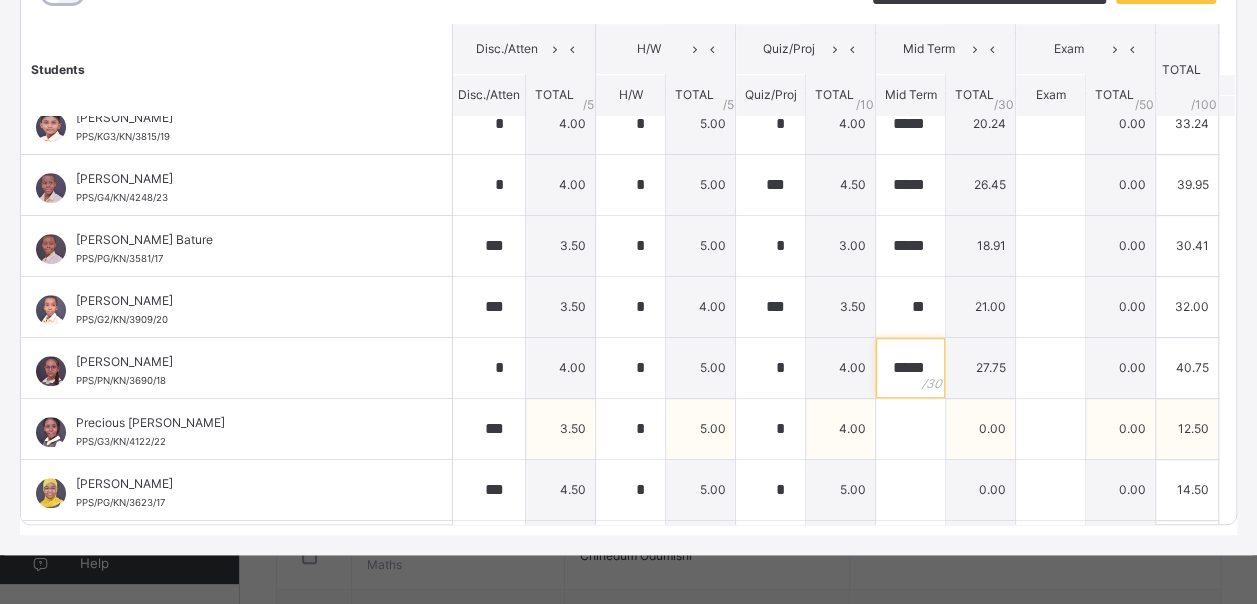 type on "*****" 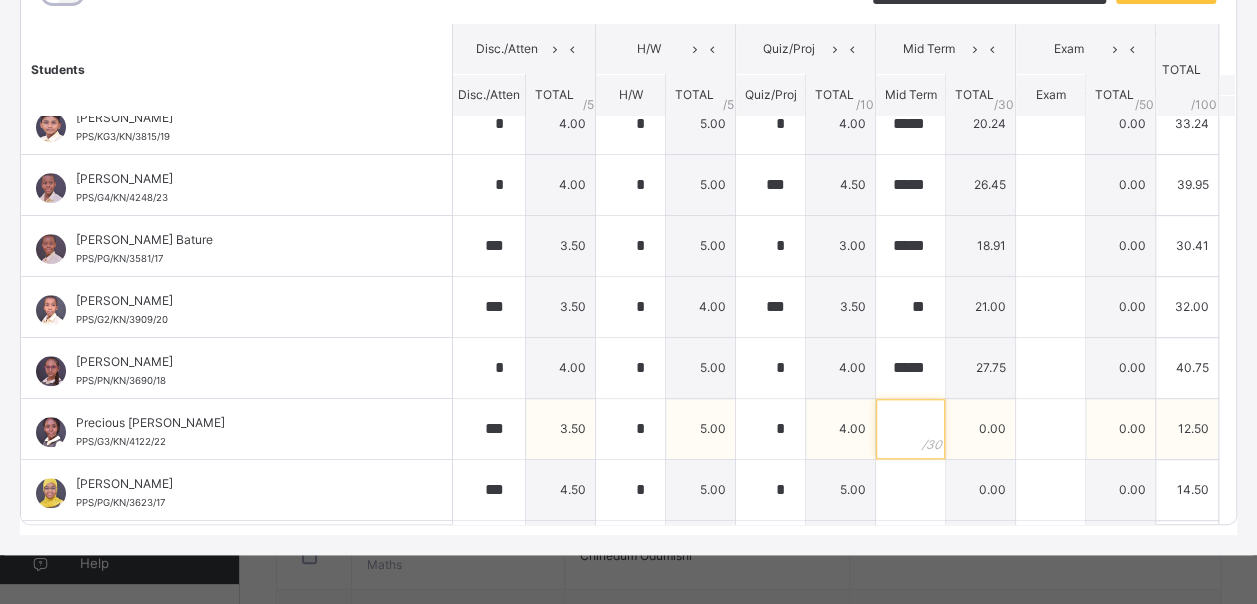 click at bounding box center [910, 429] 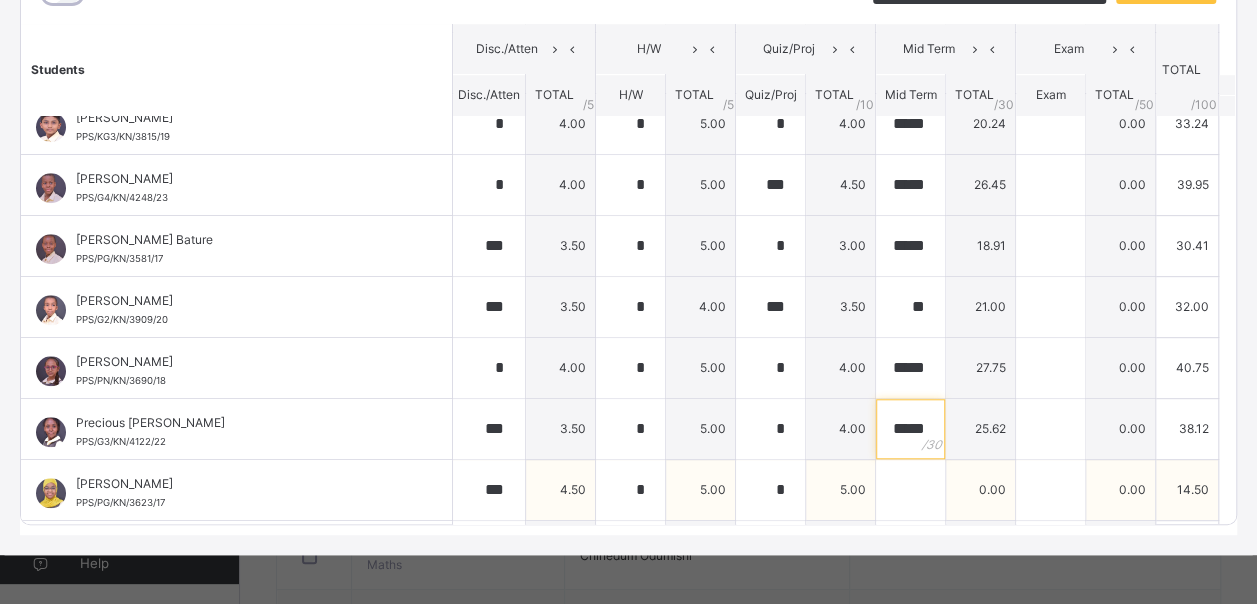 type on "*****" 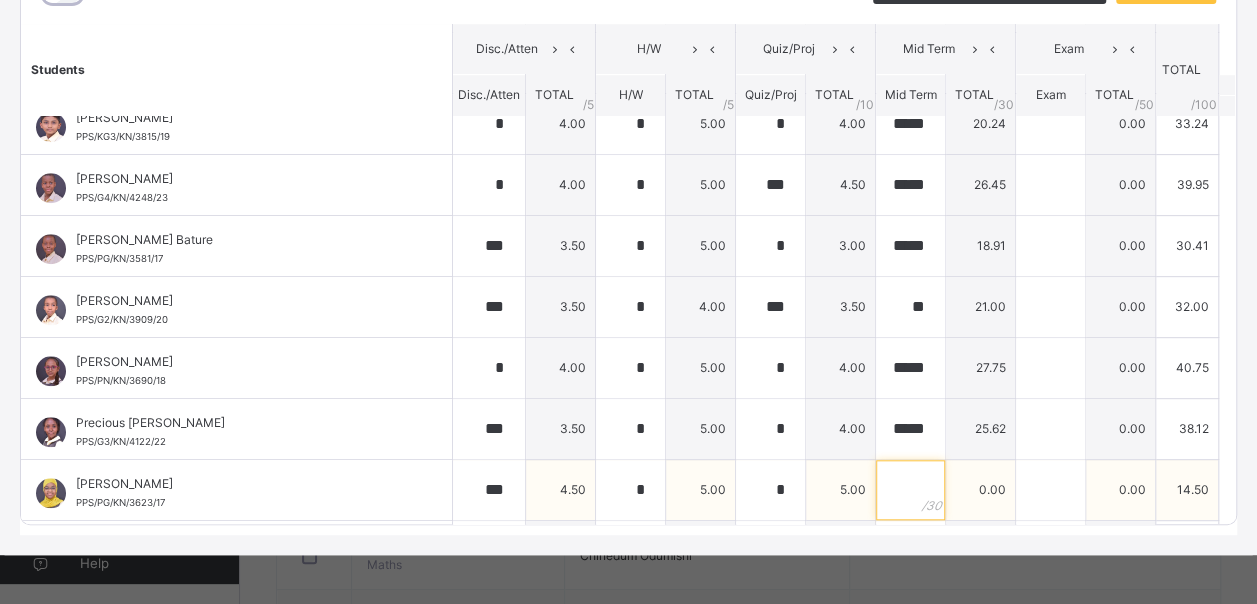click at bounding box center [910, 490] 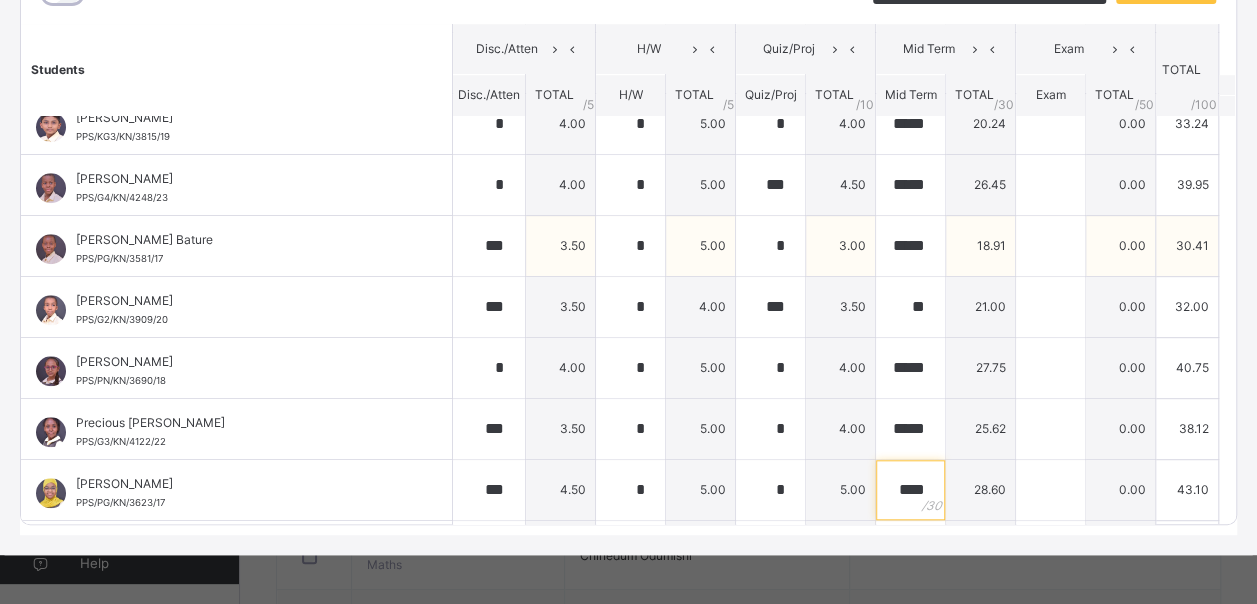 scroll, scrollTop: 805, scrollLeft: 0, axis: vertical 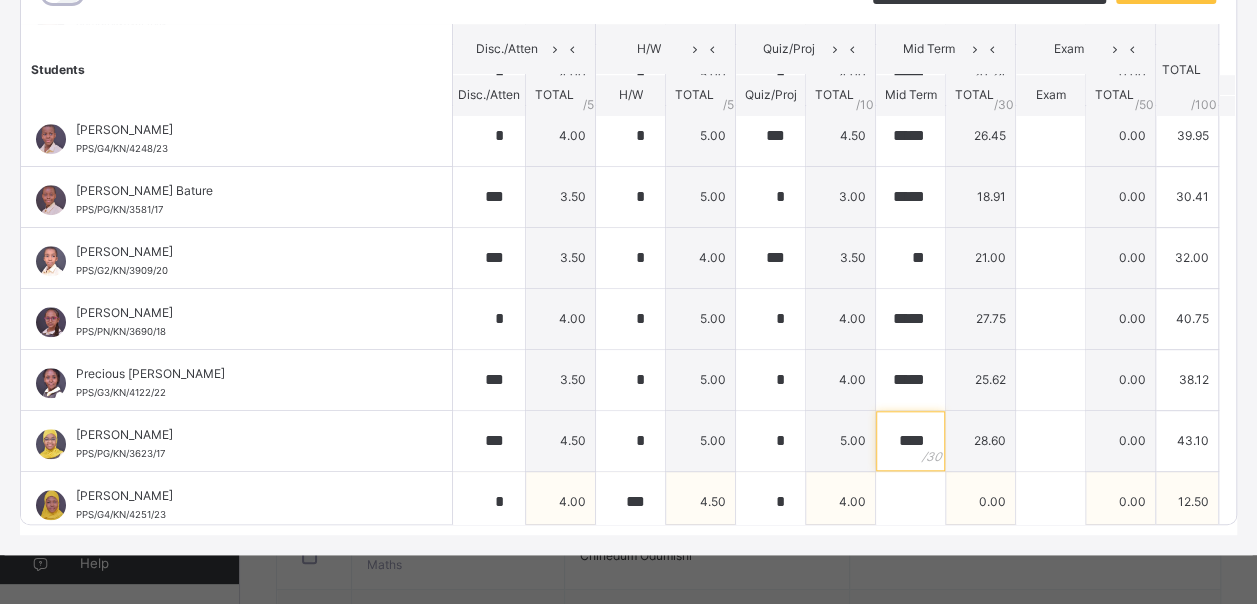 type on "****" 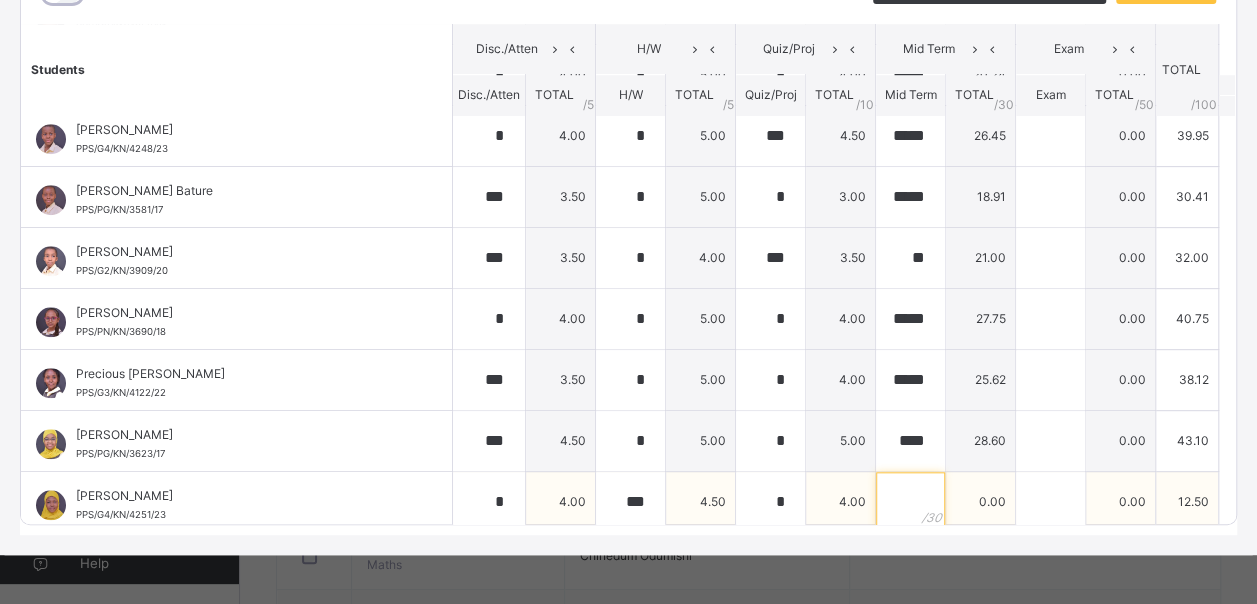 click at bounding box center [910, 502] 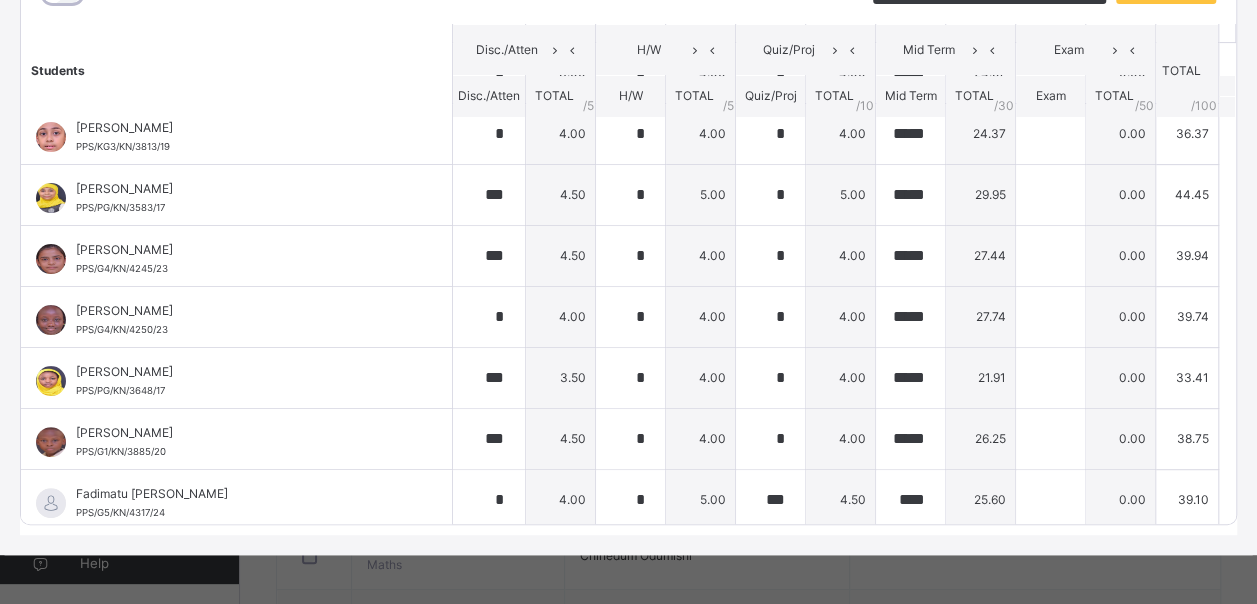 scroll, scrollTop: 0, scrollLeft: 0, axis: both 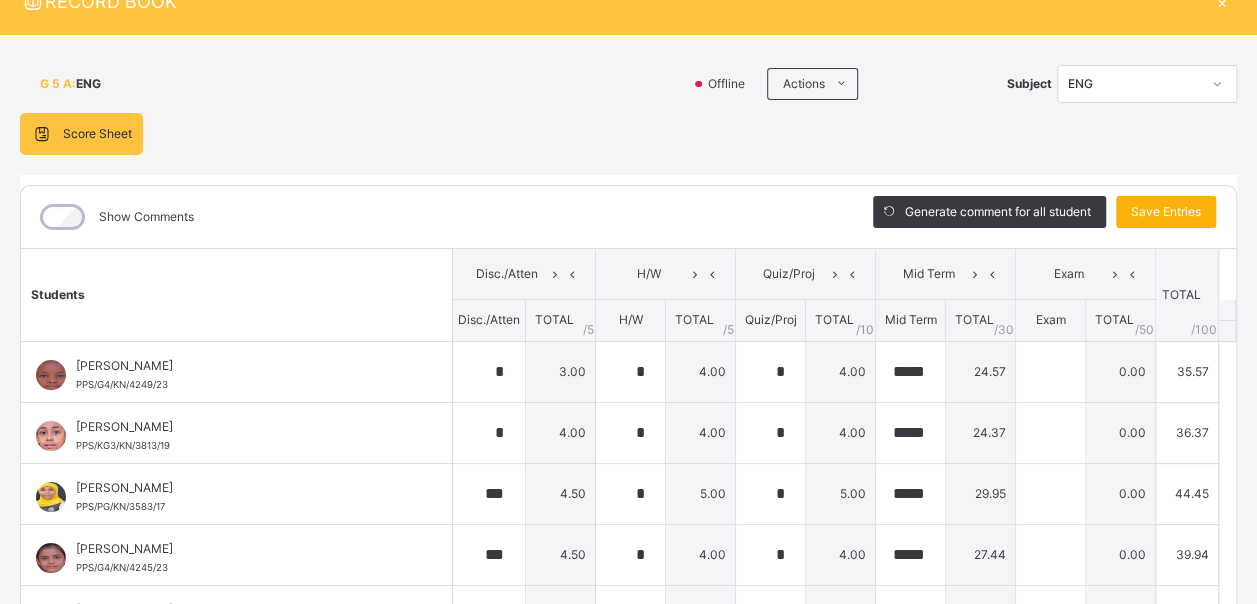 type on "*****" 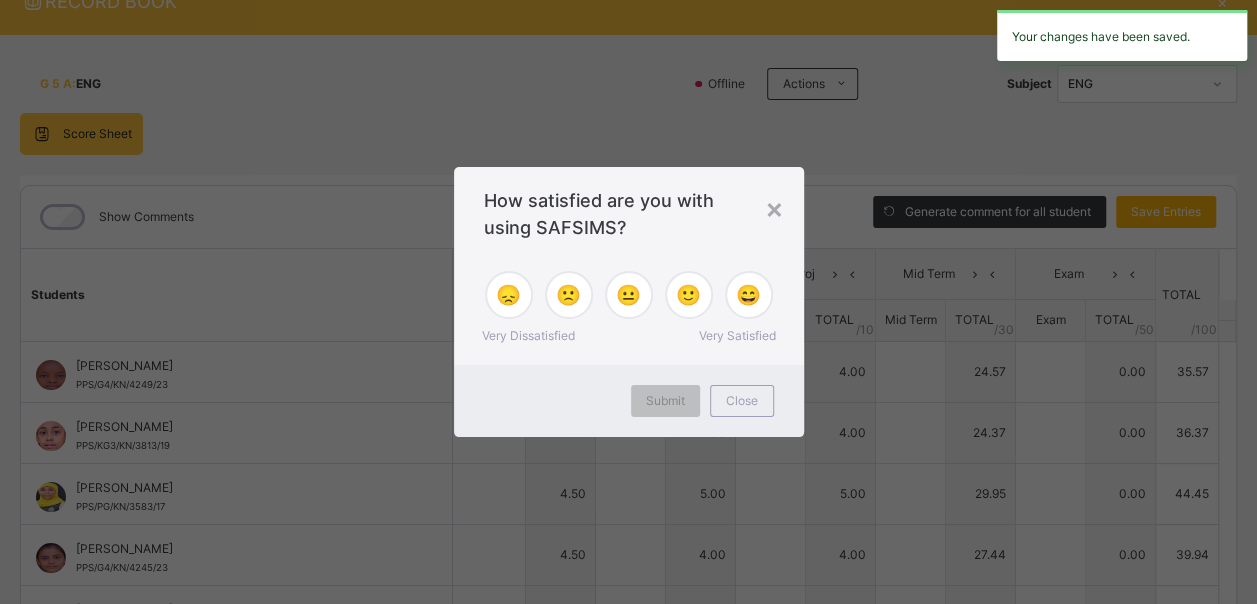 type on "*" 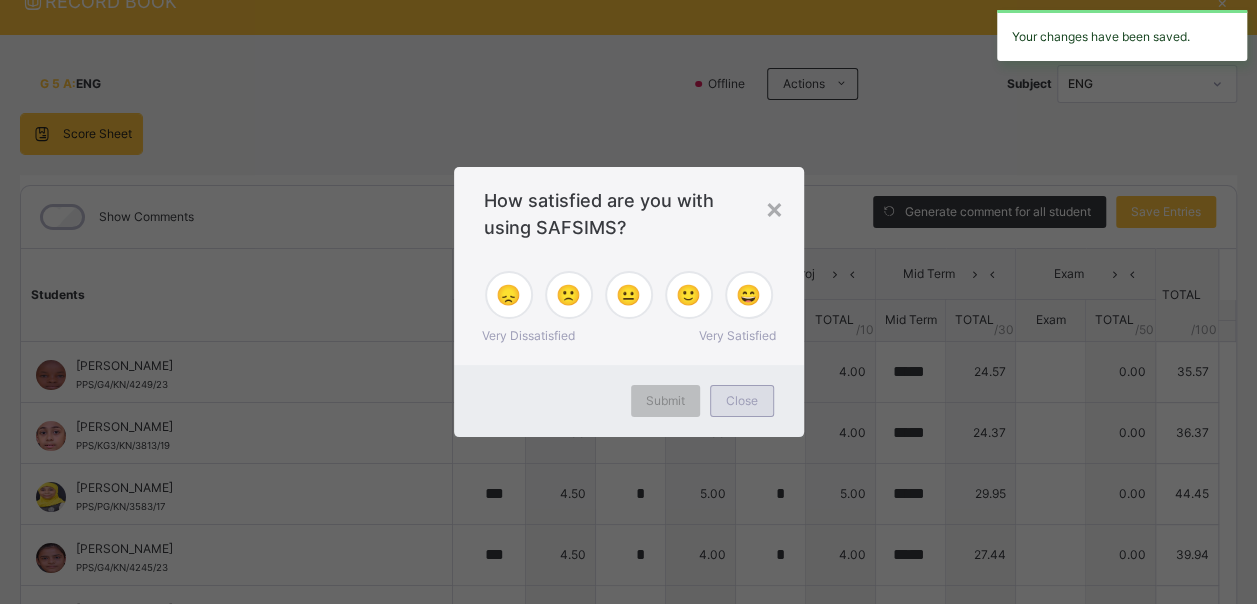 click on "Close" at bounding box center [742, 401] 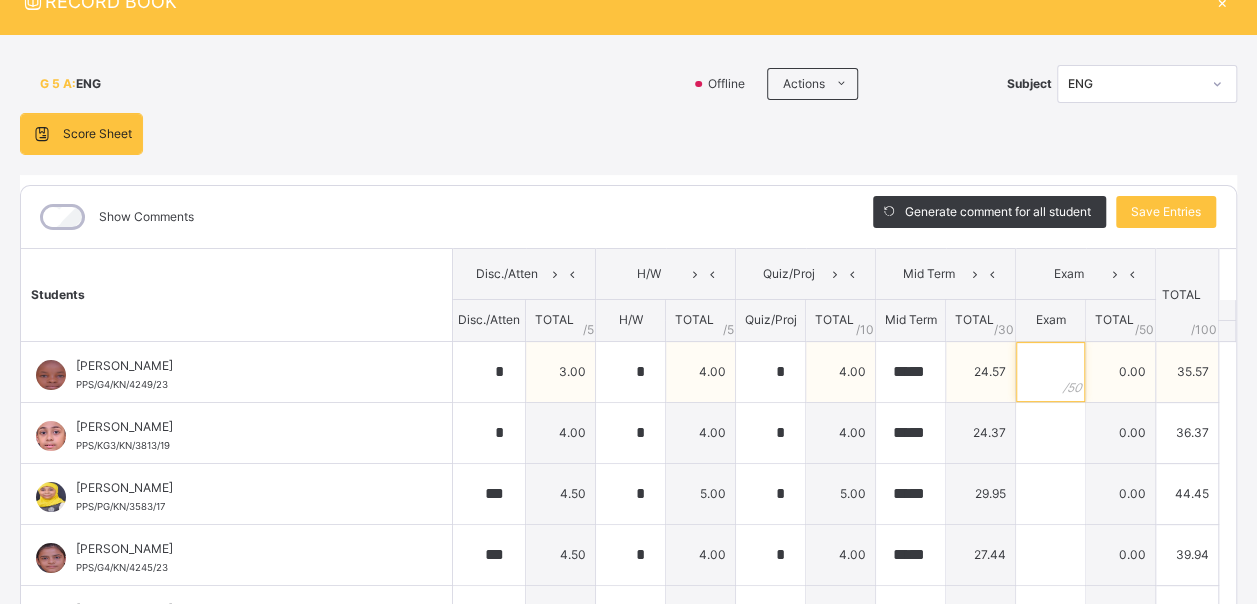 click at bounding box center [1050, 372] 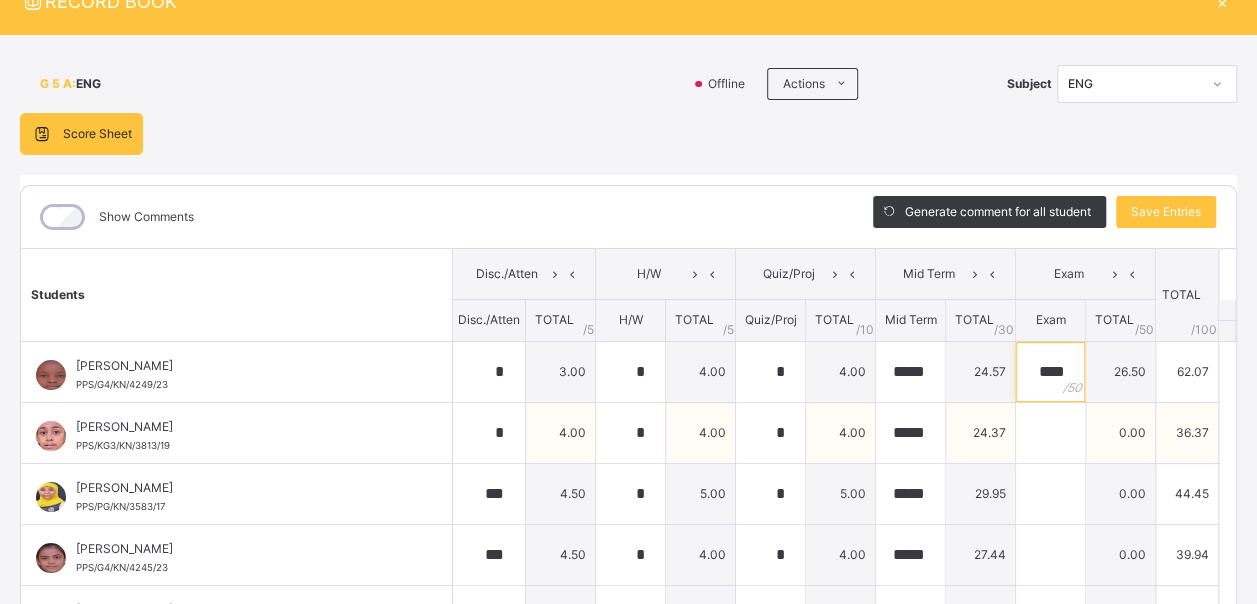 type on "****" 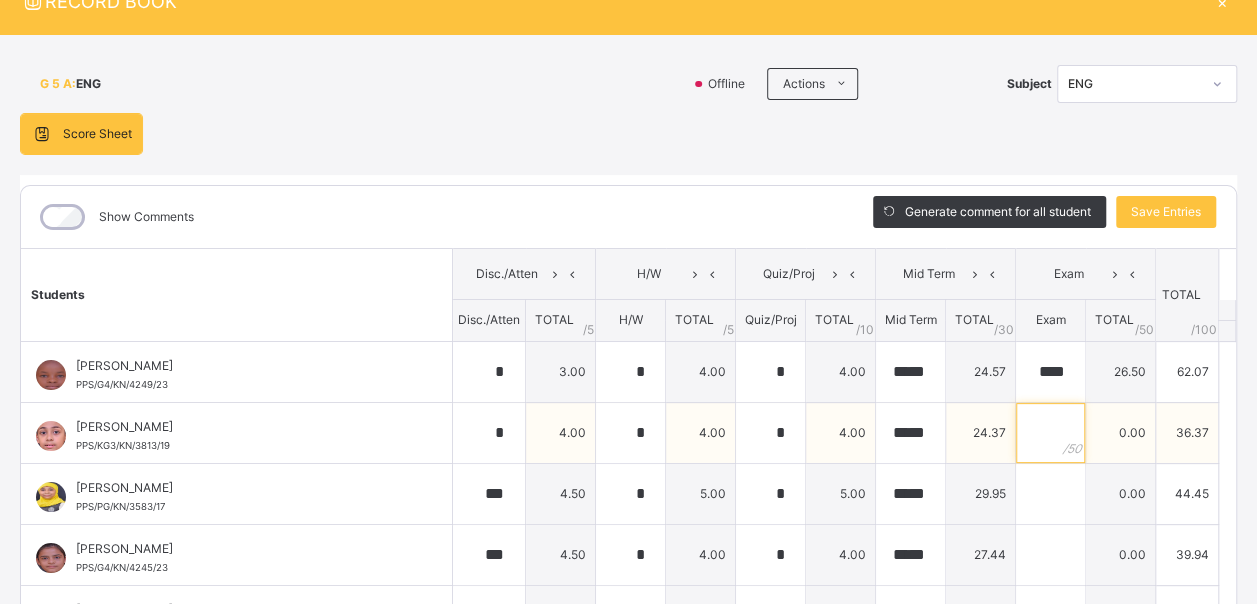 click at bounding box center [1050, 433] 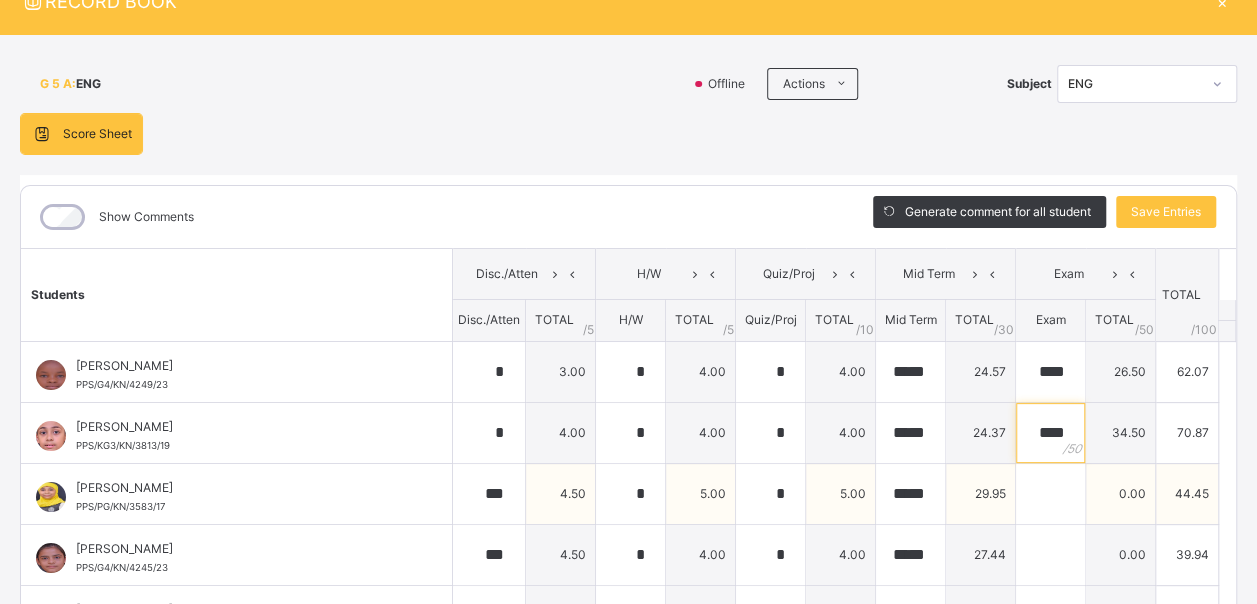 type on "****" 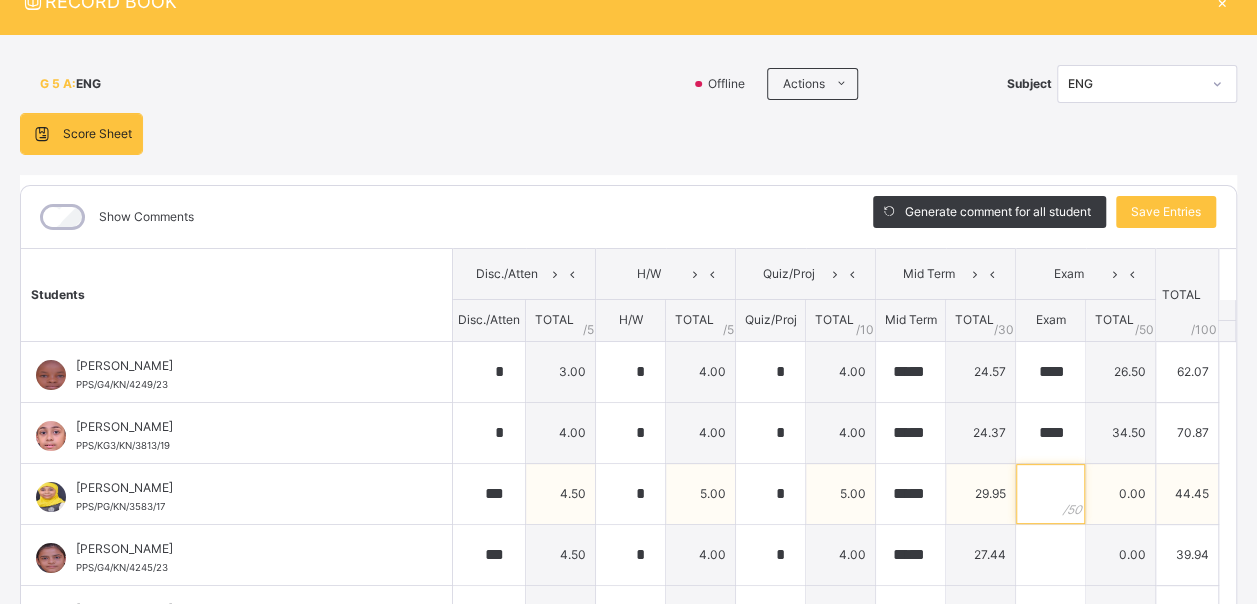 click at bounding box center (1050, 494) 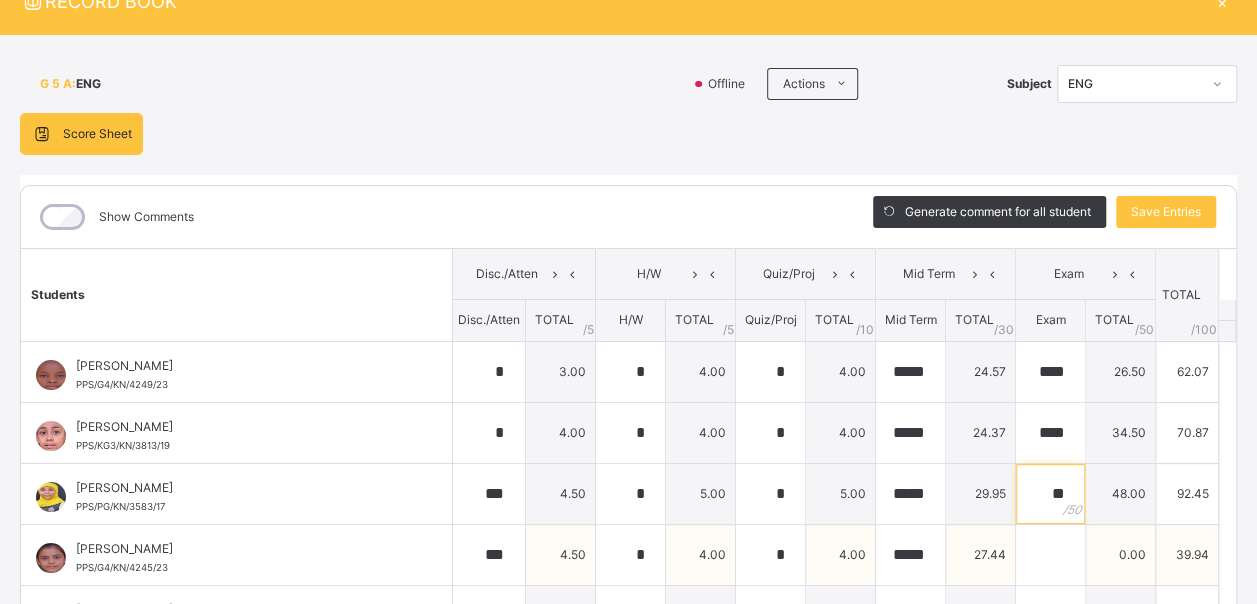 type on "**" 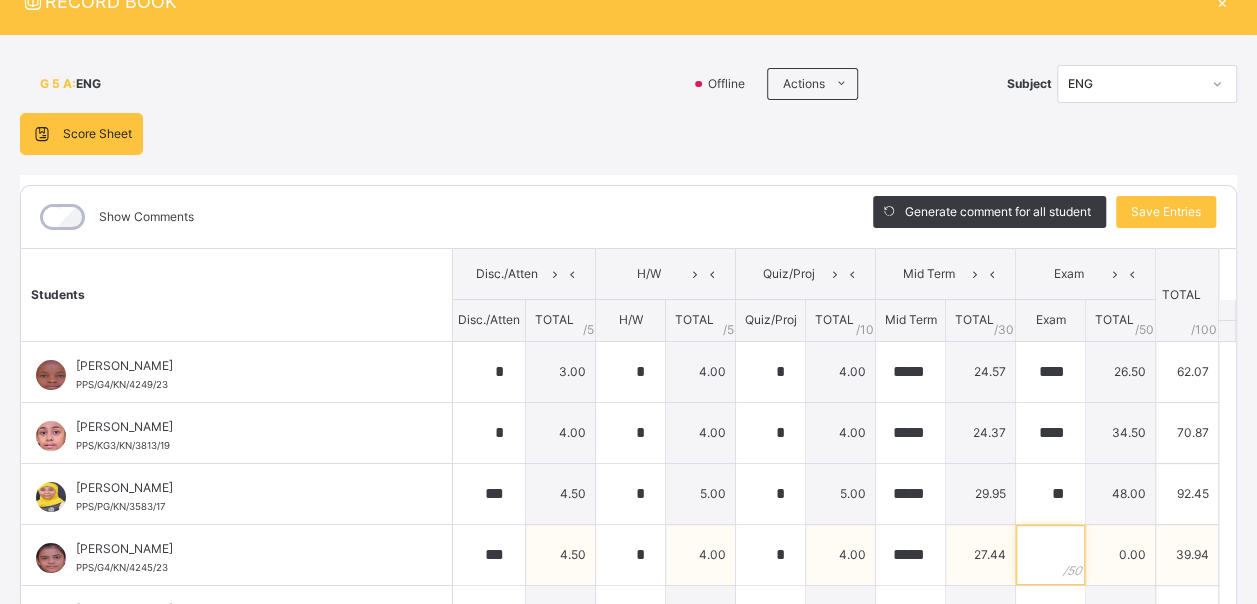 click at bounding box center [1050, 555] 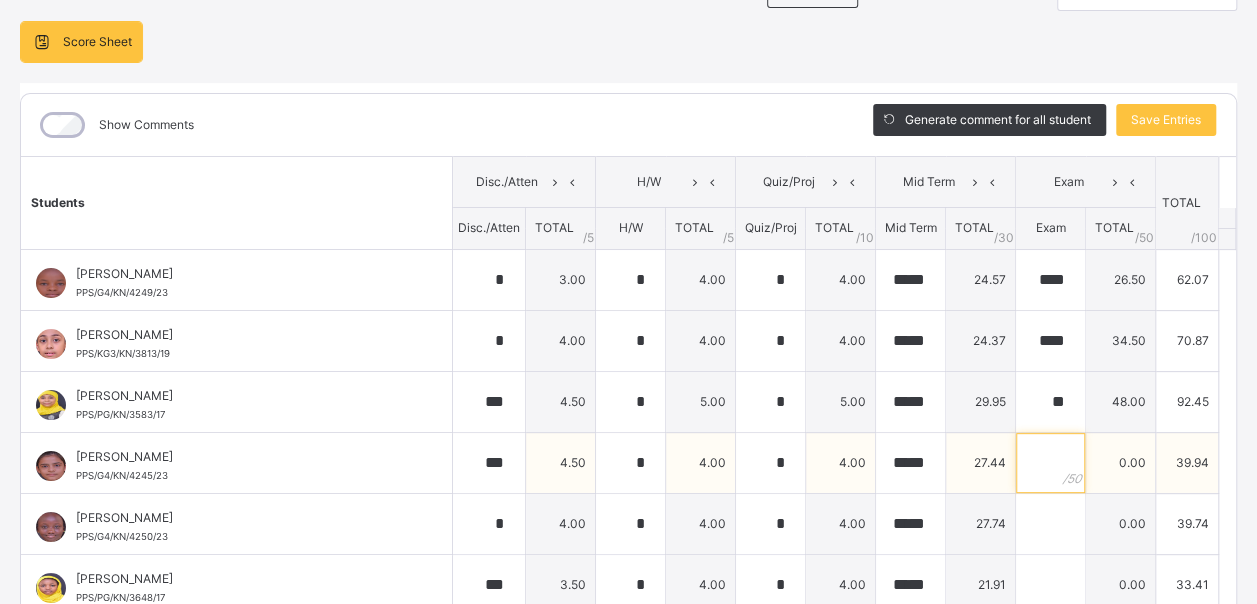 scroll, scrollTop: 176, scrollLeft: 0, axis: vertical 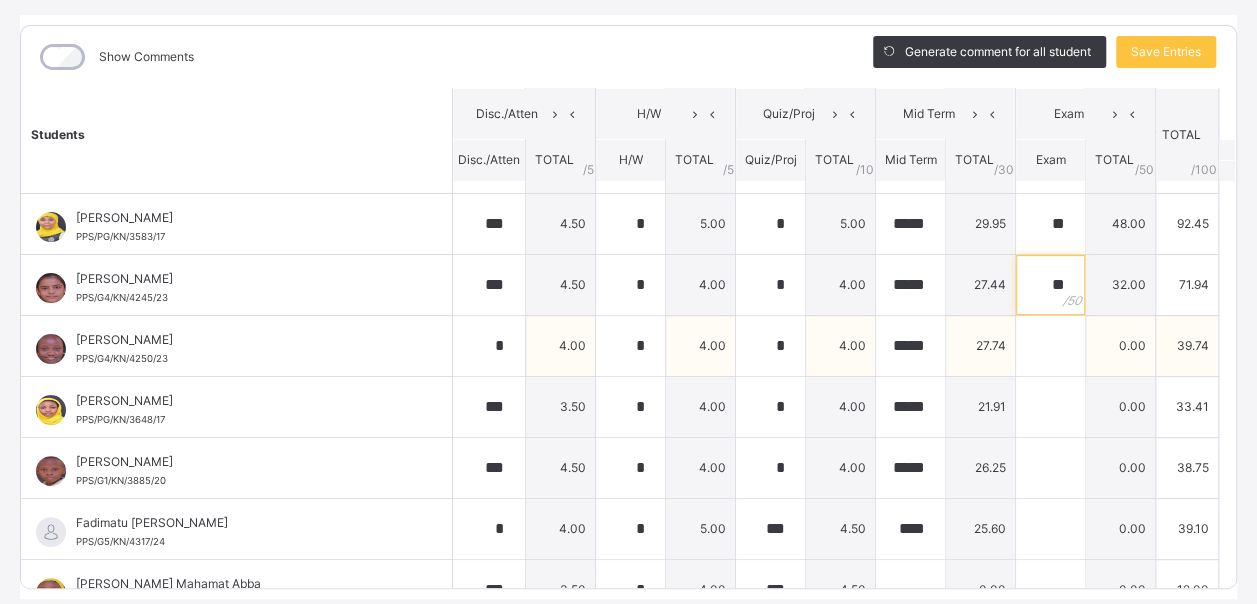 type on "**" 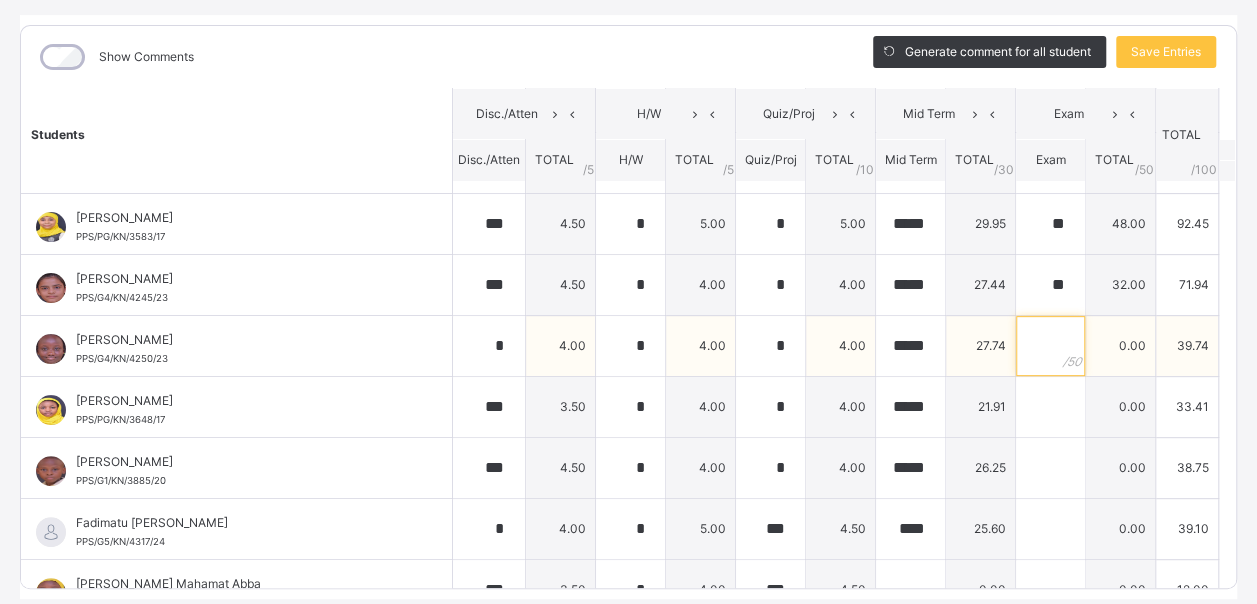 click at bounding box center [1050, 346] 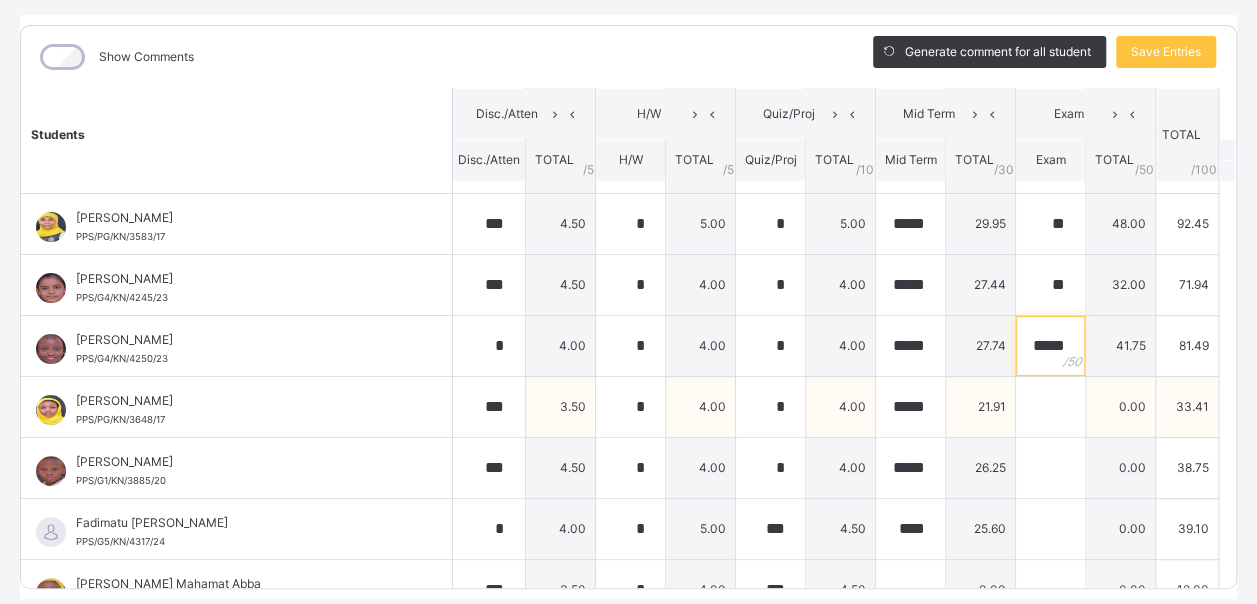 type on "*****" 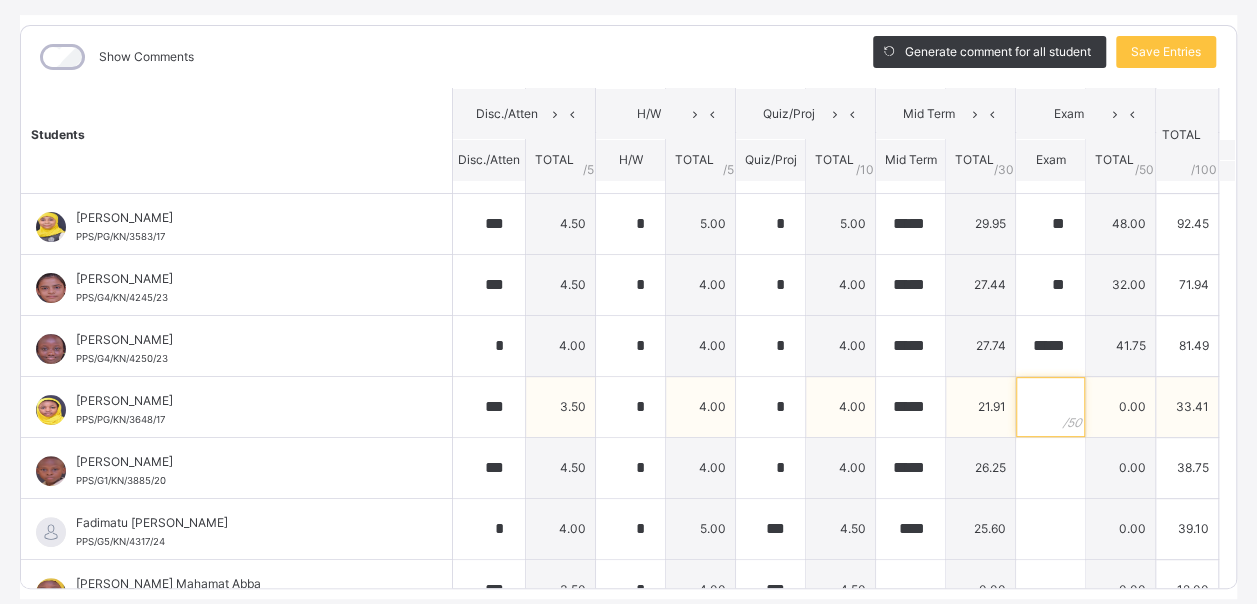 click at bounding box center [1050, 407] 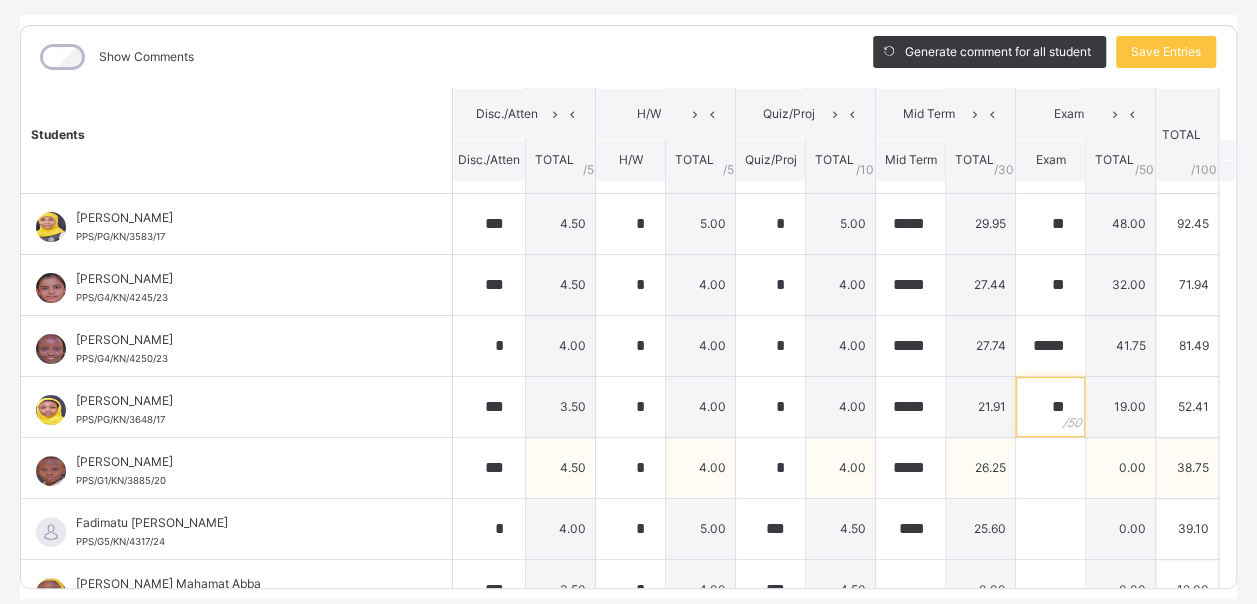 type on "**" 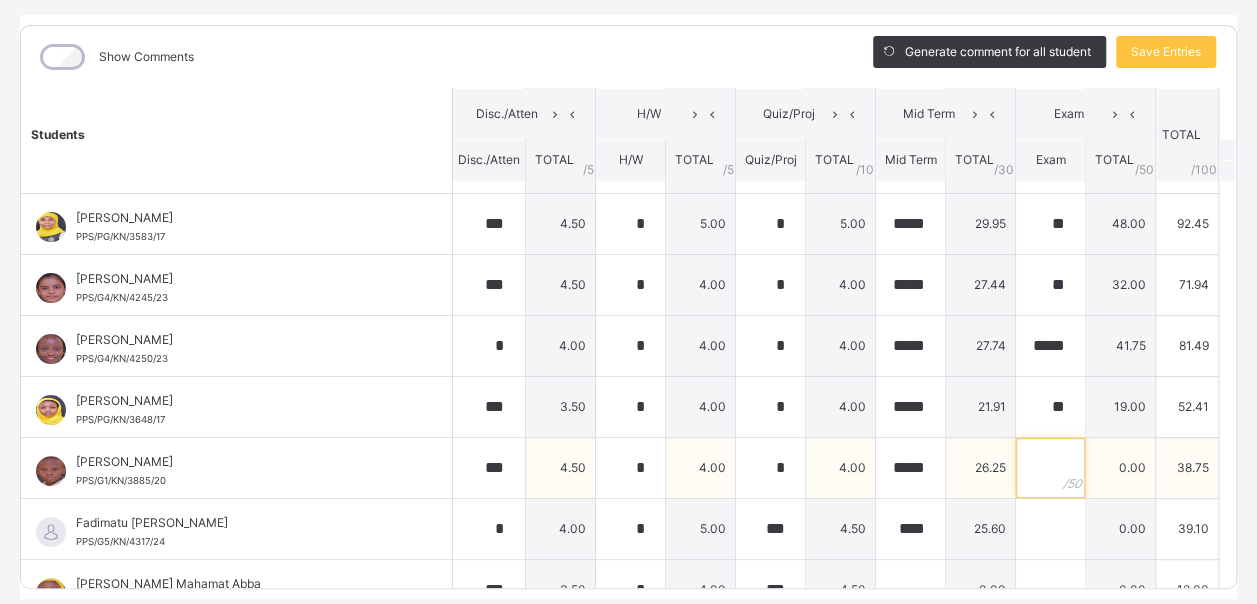 click at bounding box center (1050, 468) 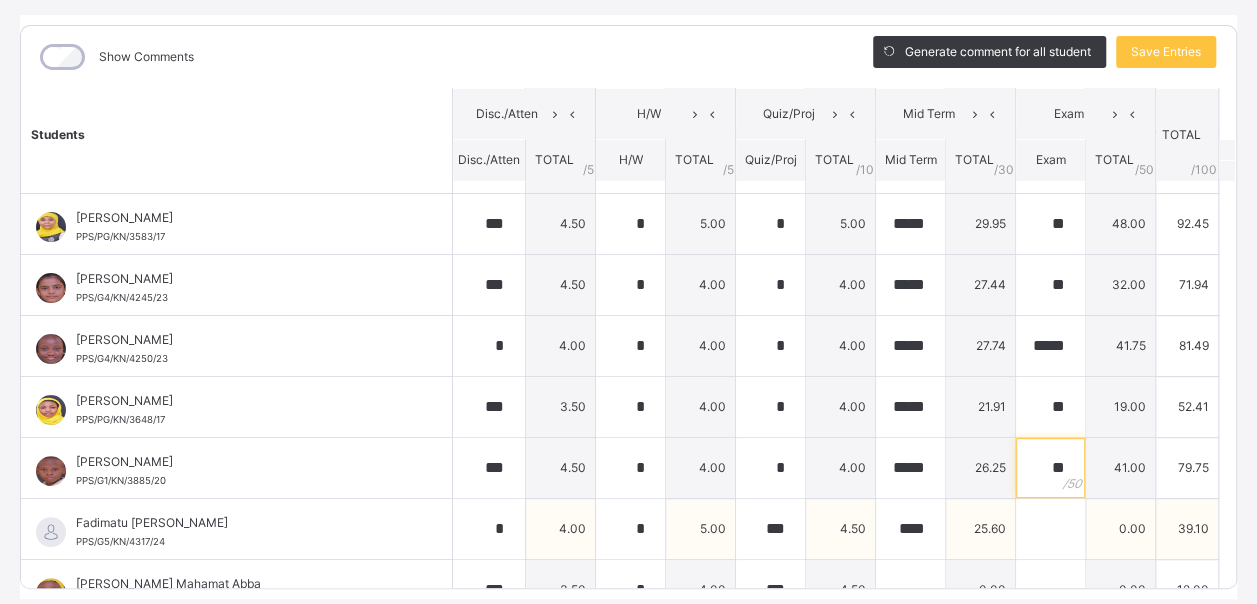 type on "**" 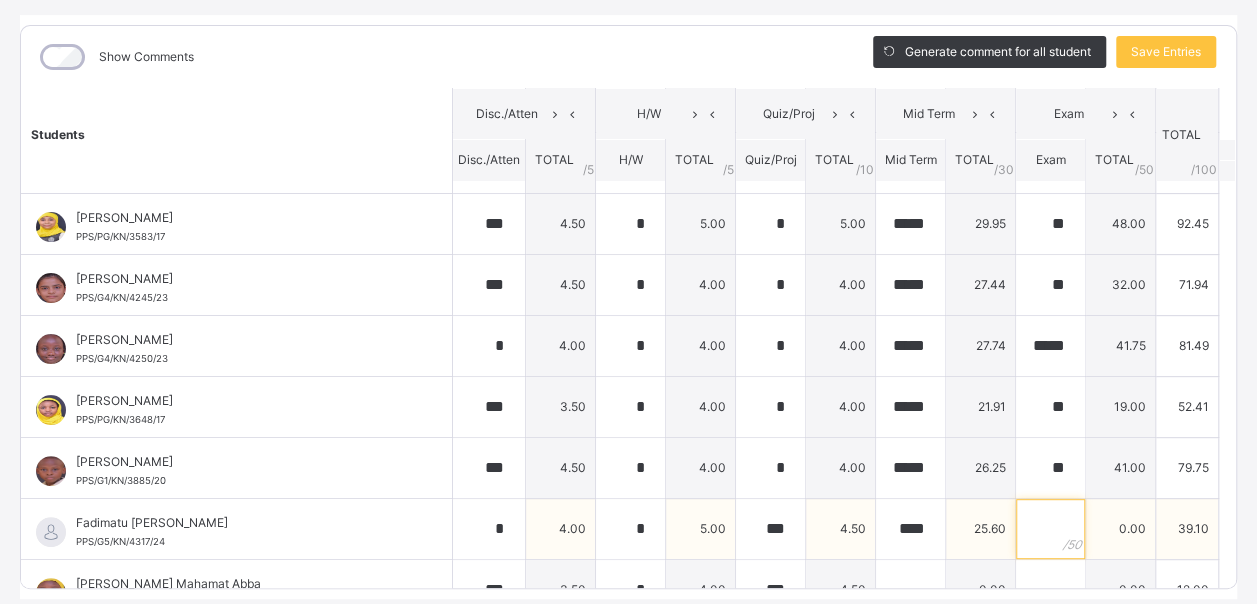 click at bounding box center [1050, 529] 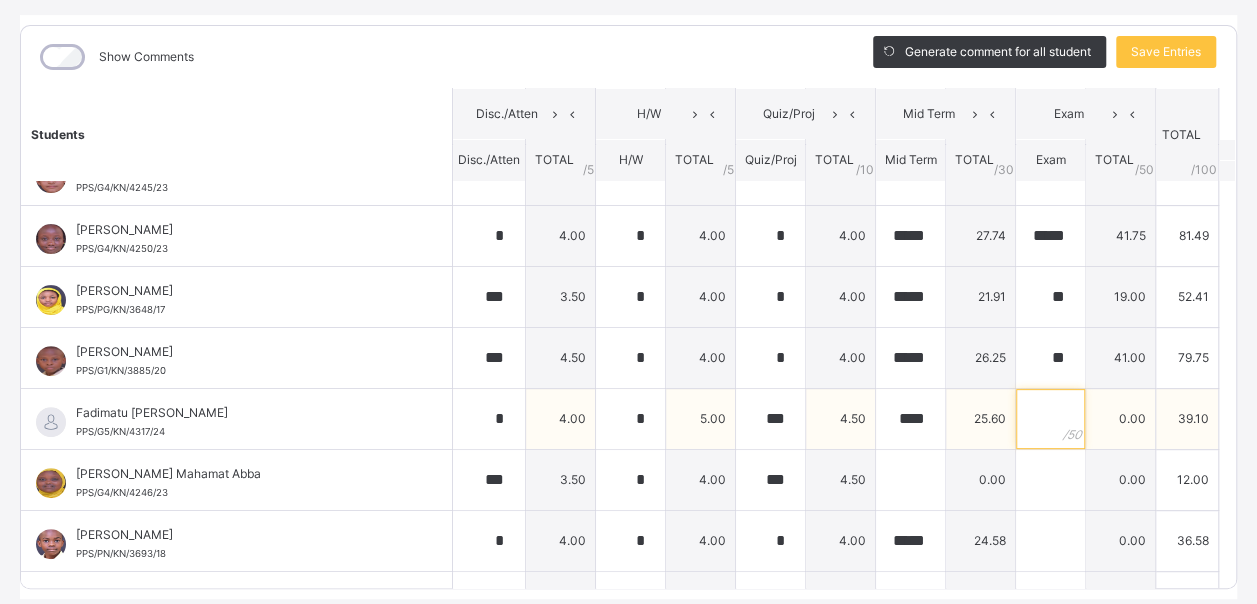 scroll, scrollTop: 226, scrollLeft: 0, axis: vertical 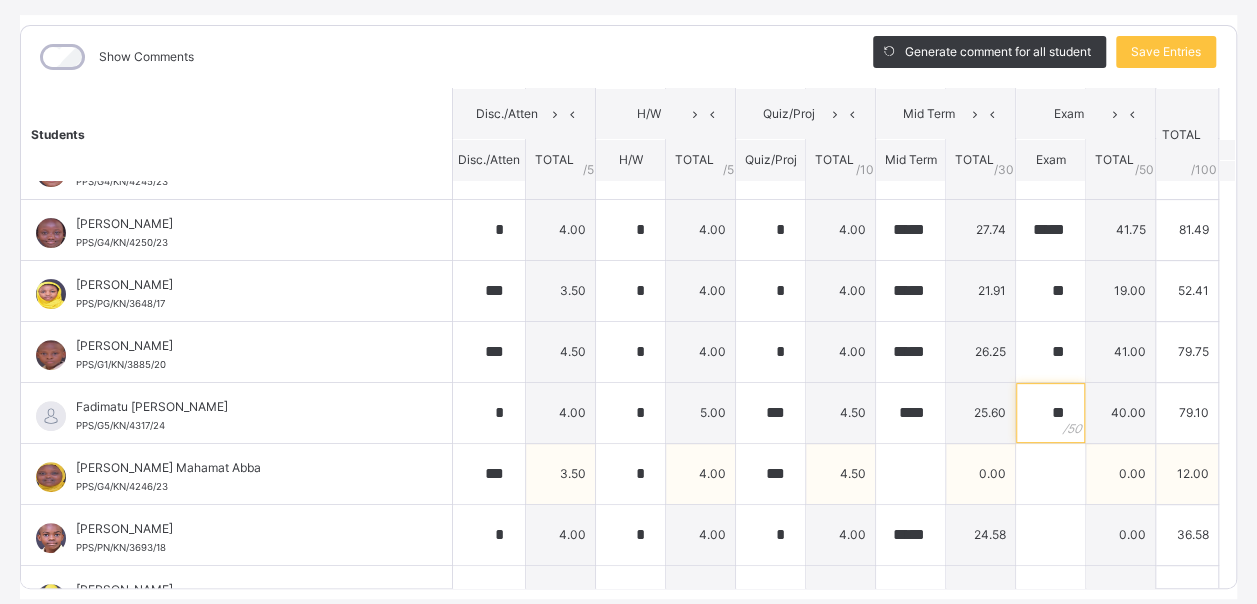 type on "**" 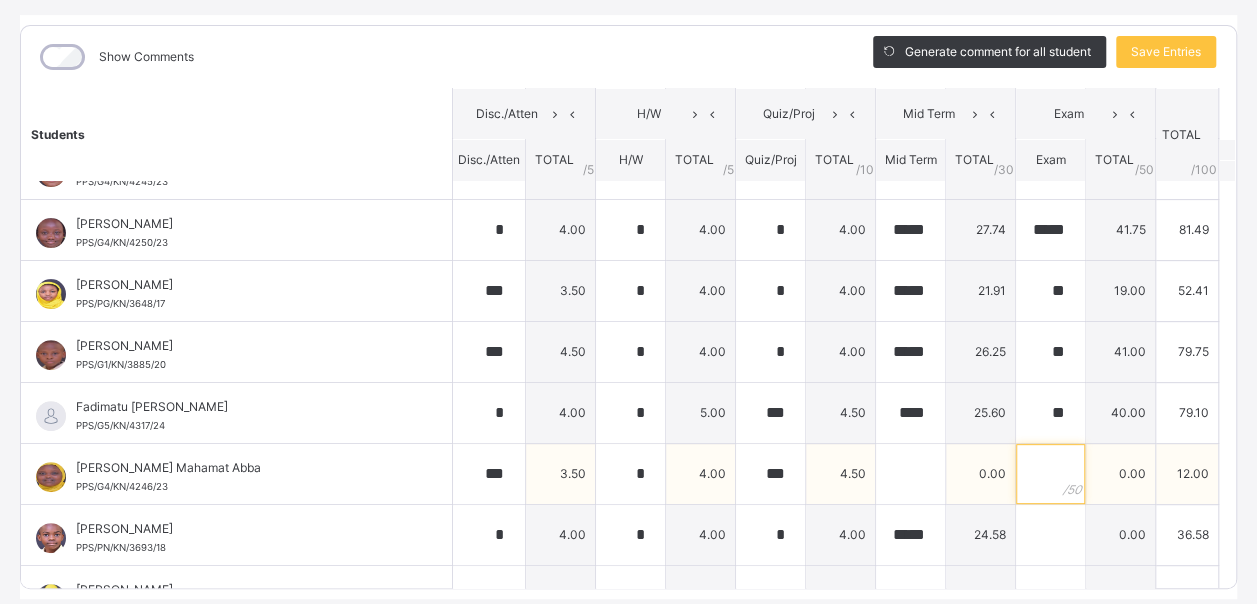 click at bounding box center (1050, 474) 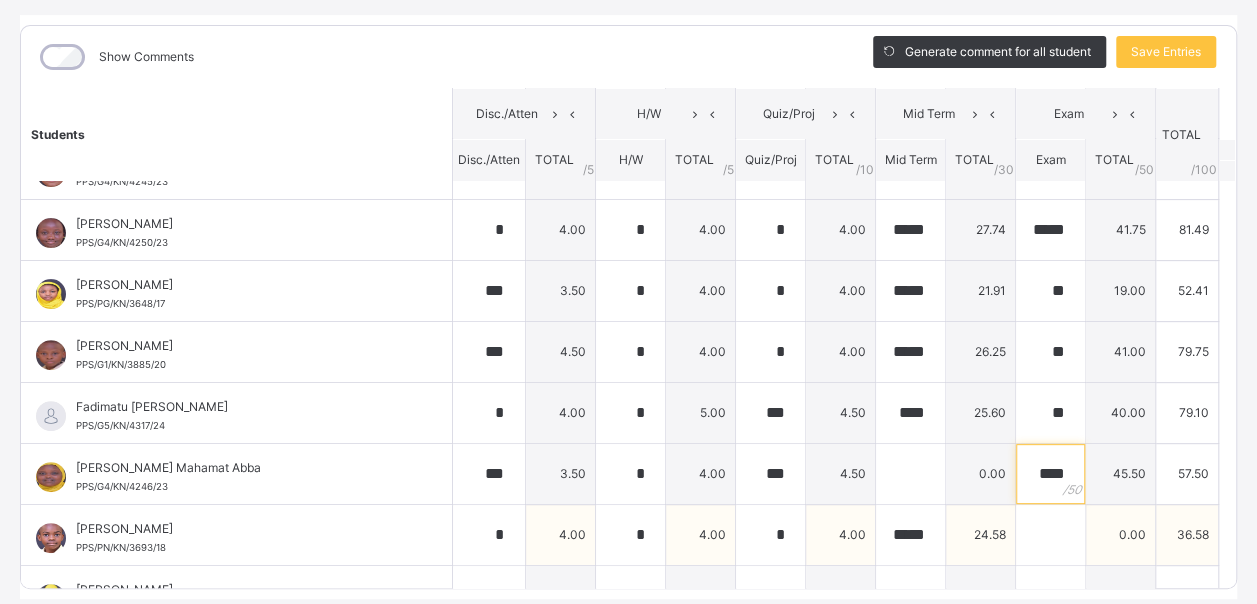 type on "****" 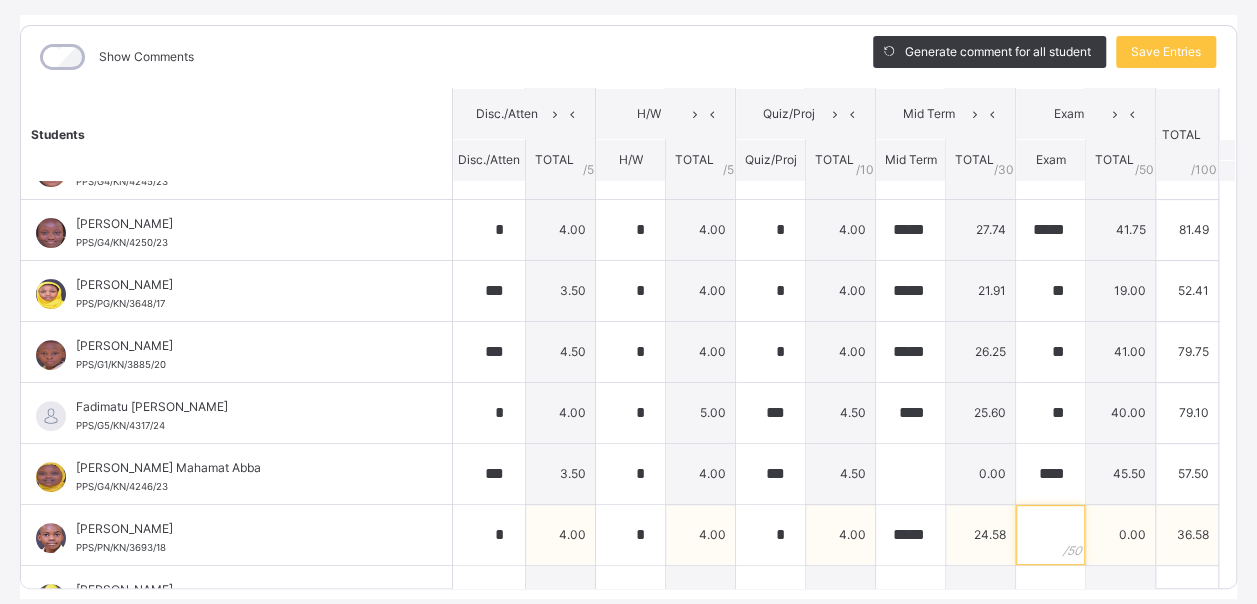 click at bounding box center [1050, 535] 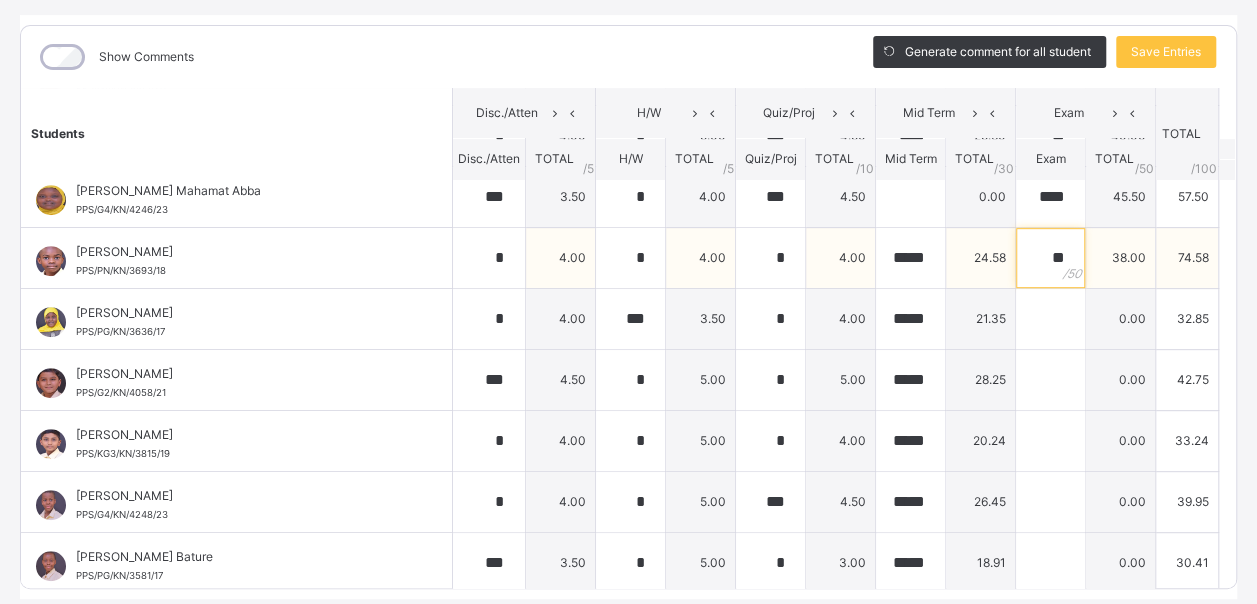 scroll, scrollTop: 510, scrollLeft: 0, axis: vertical 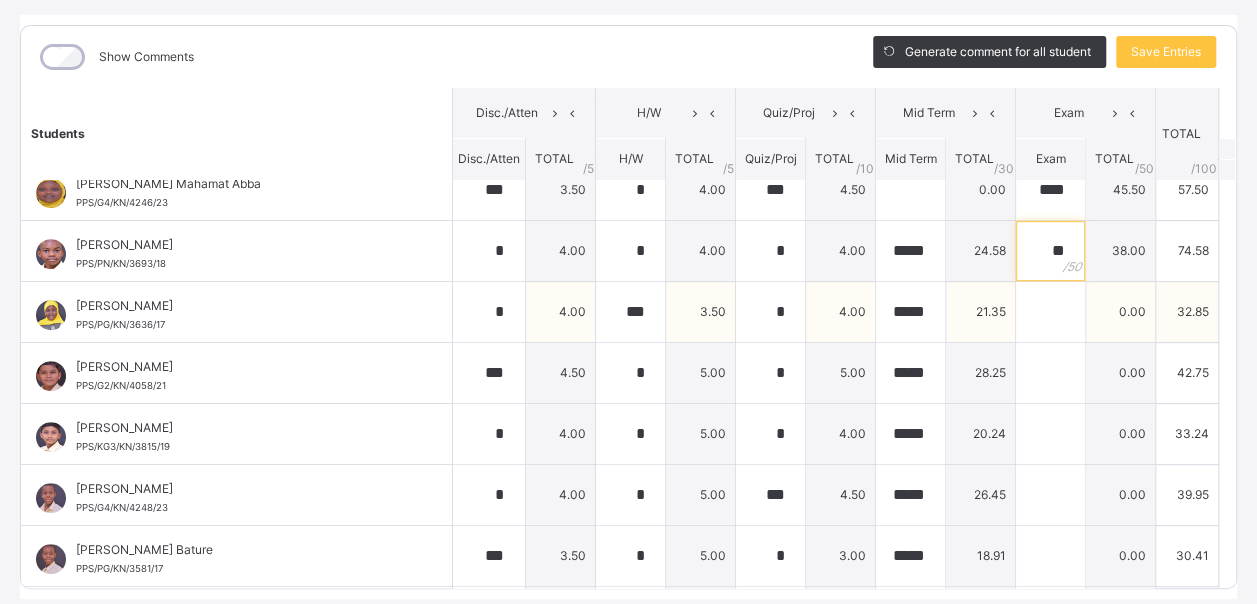 type on "**" 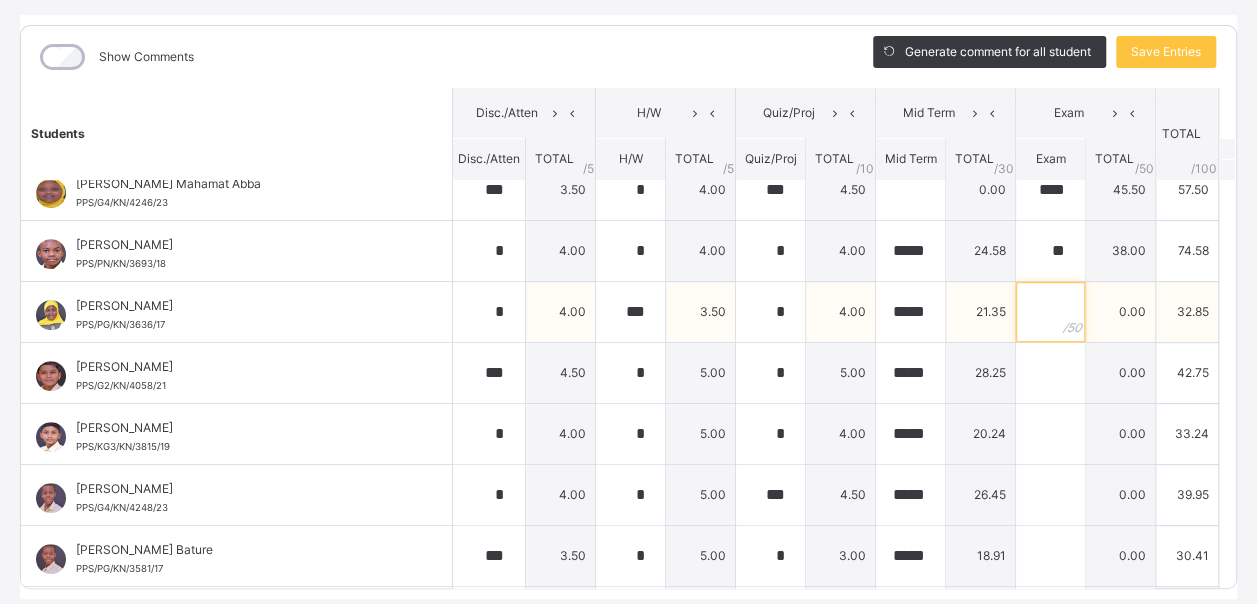 click at bounding box center (1050, 312) 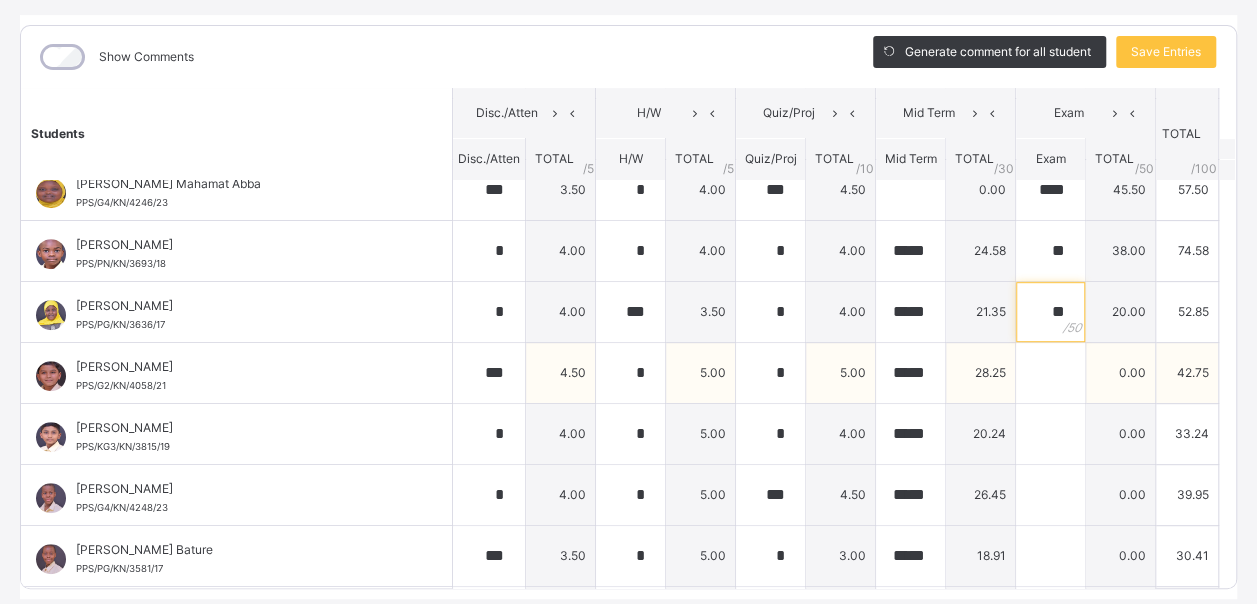 type on "**" 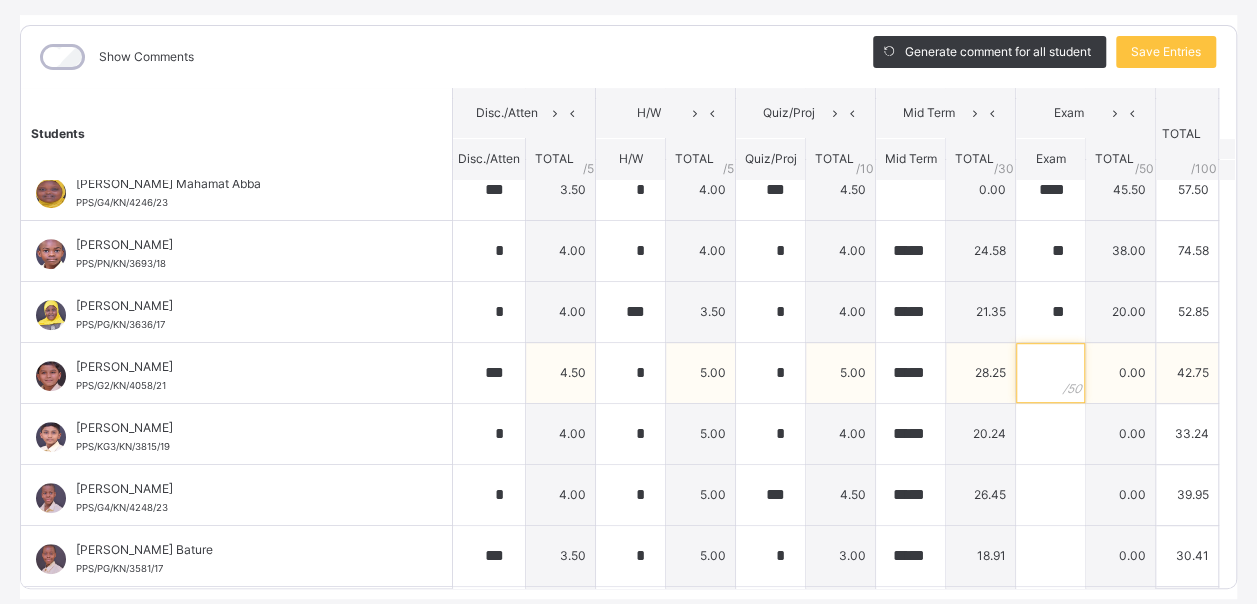 click at bounding box center (1050, 373) 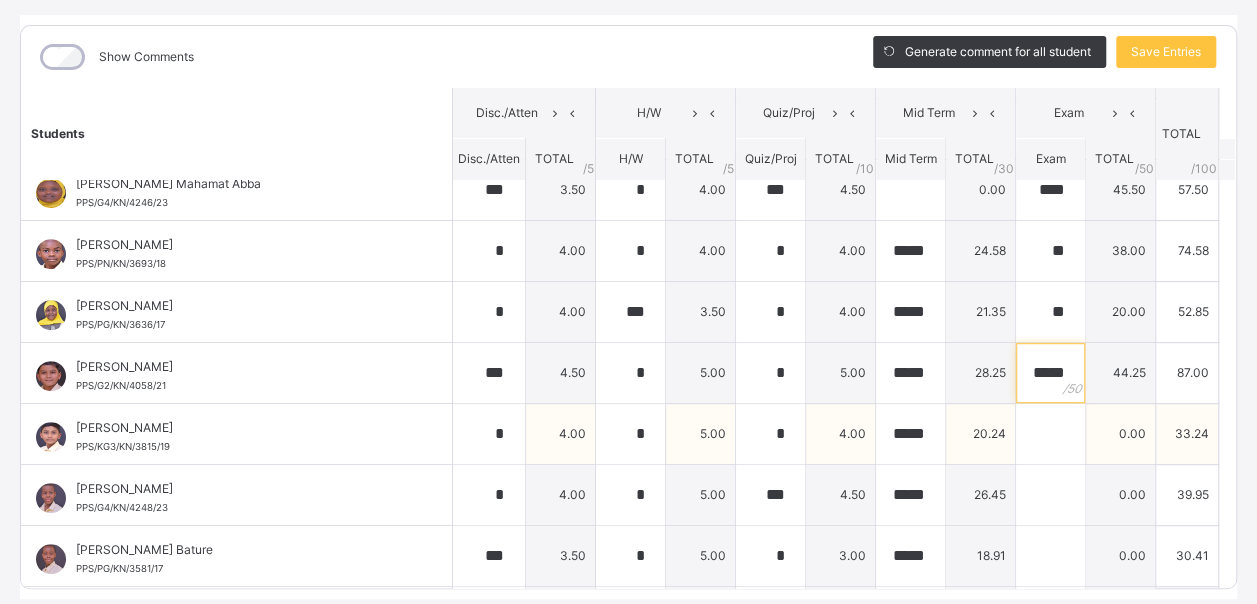 type on "*****" 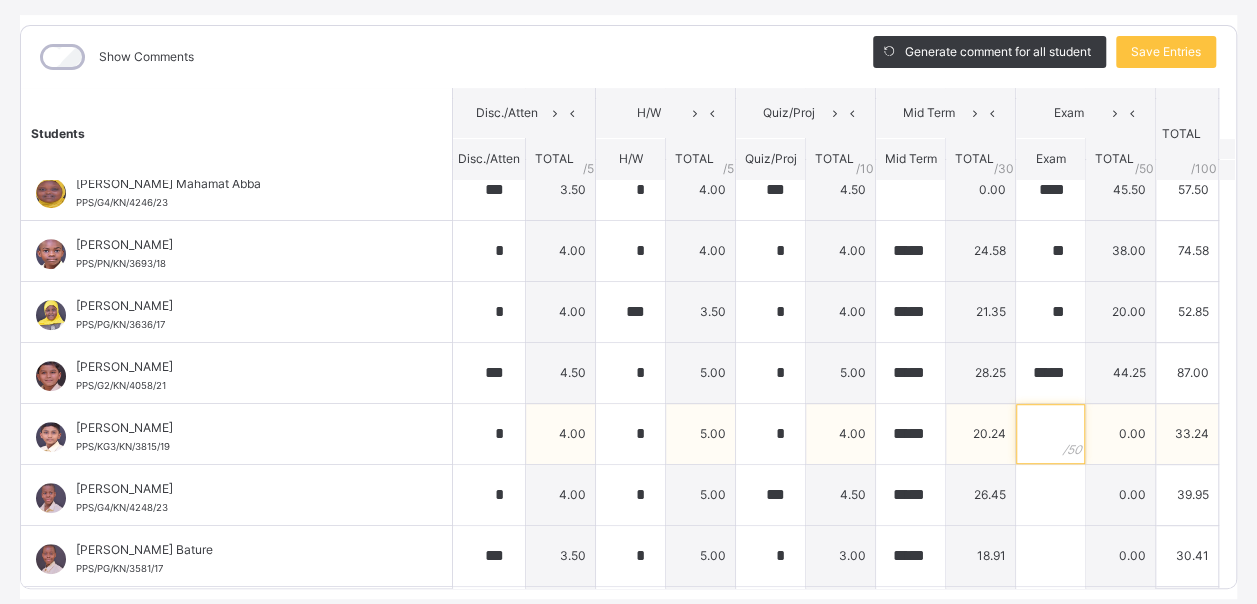 click at bounding box center (1050, 434) 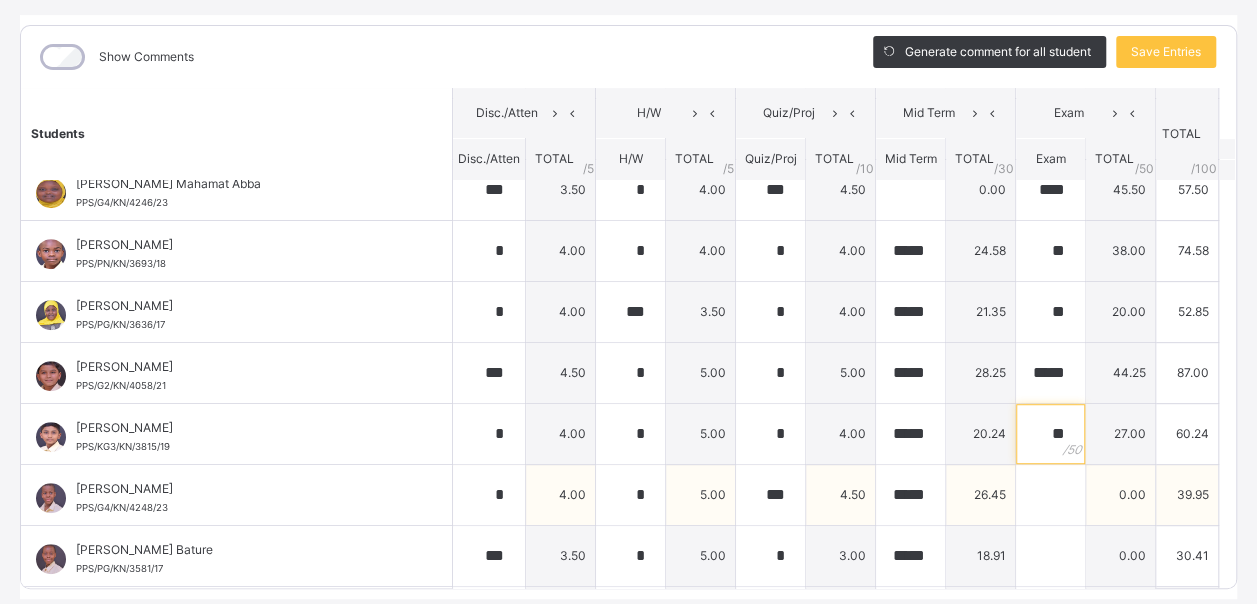 type on "**" 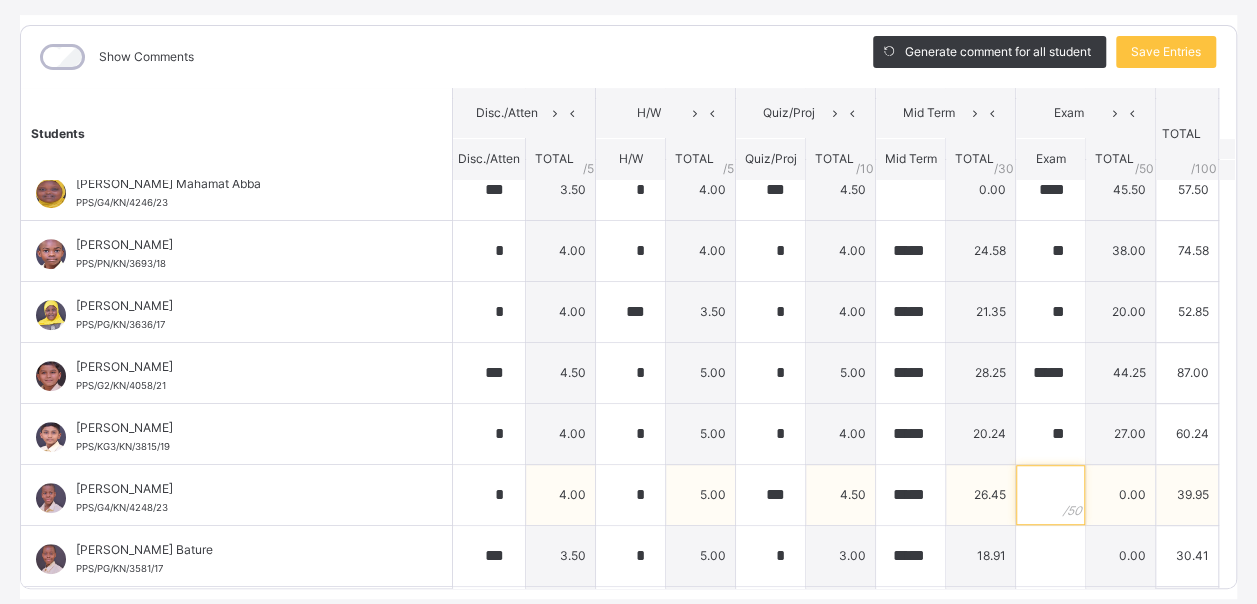 click at bounding box center [1050, 495] 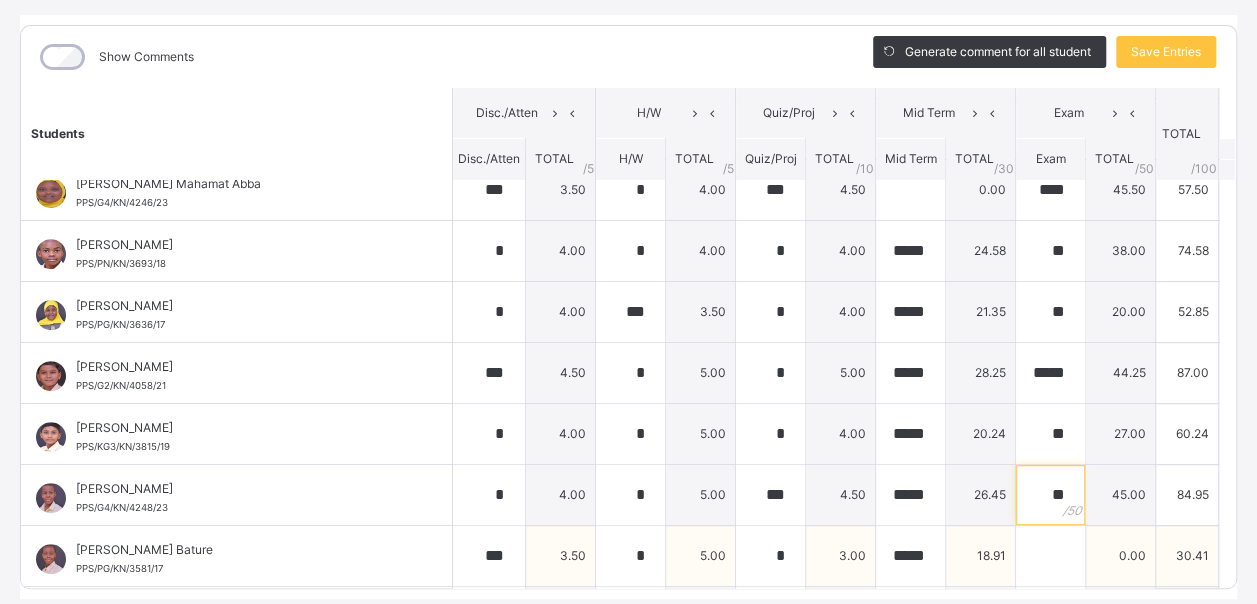 type on "**" 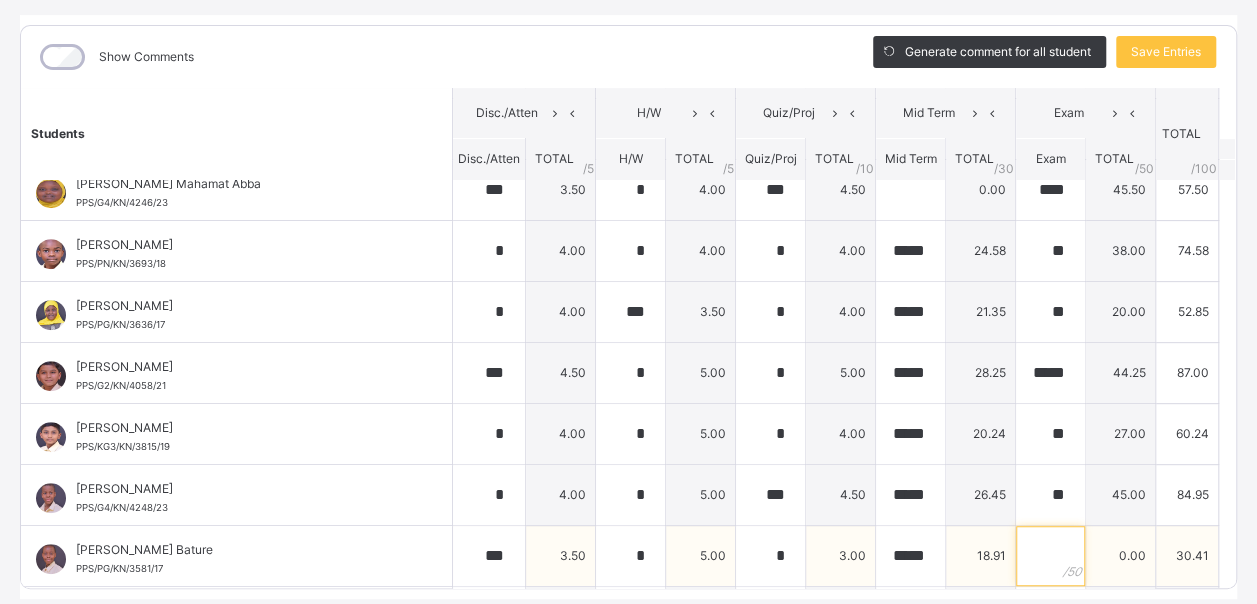 click at bounding box center [1050, 556] 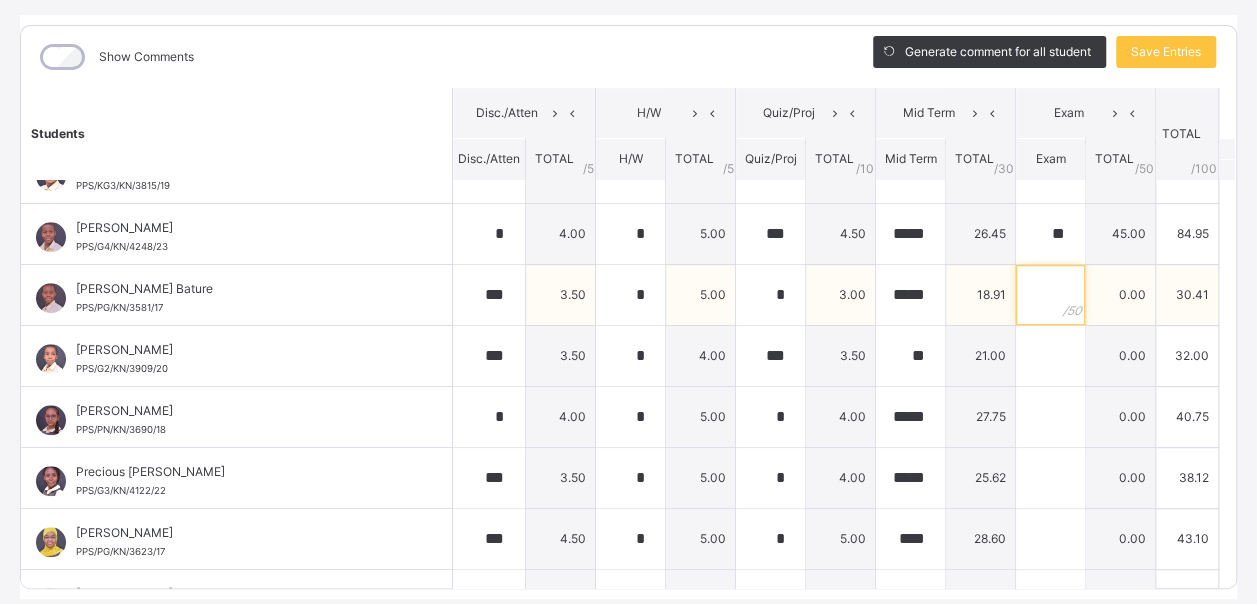 scroll, scrollTop: 775, scrollLeft: 0, axis: vertical 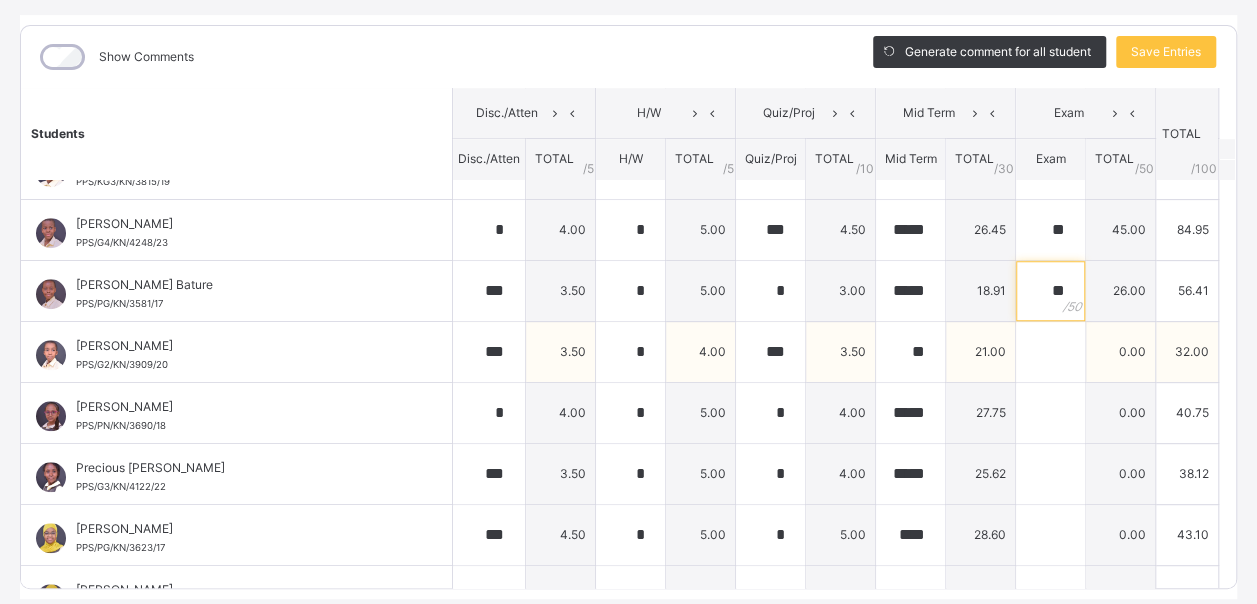 type on "**" 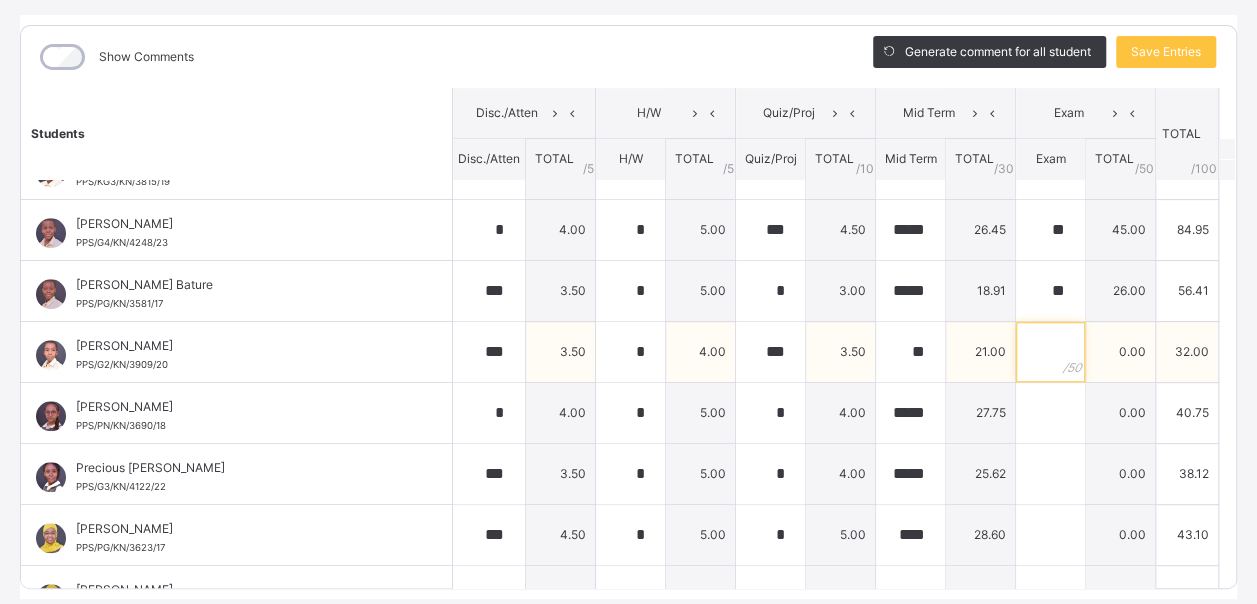 click at bounding box center [1050, 352] 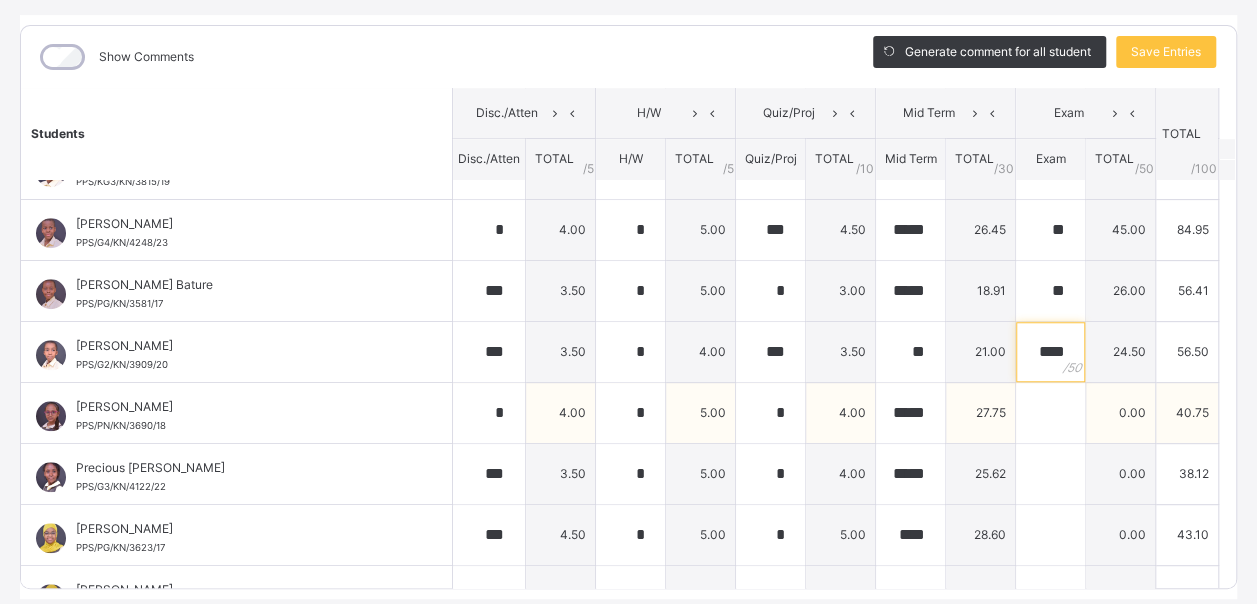 type on "****" 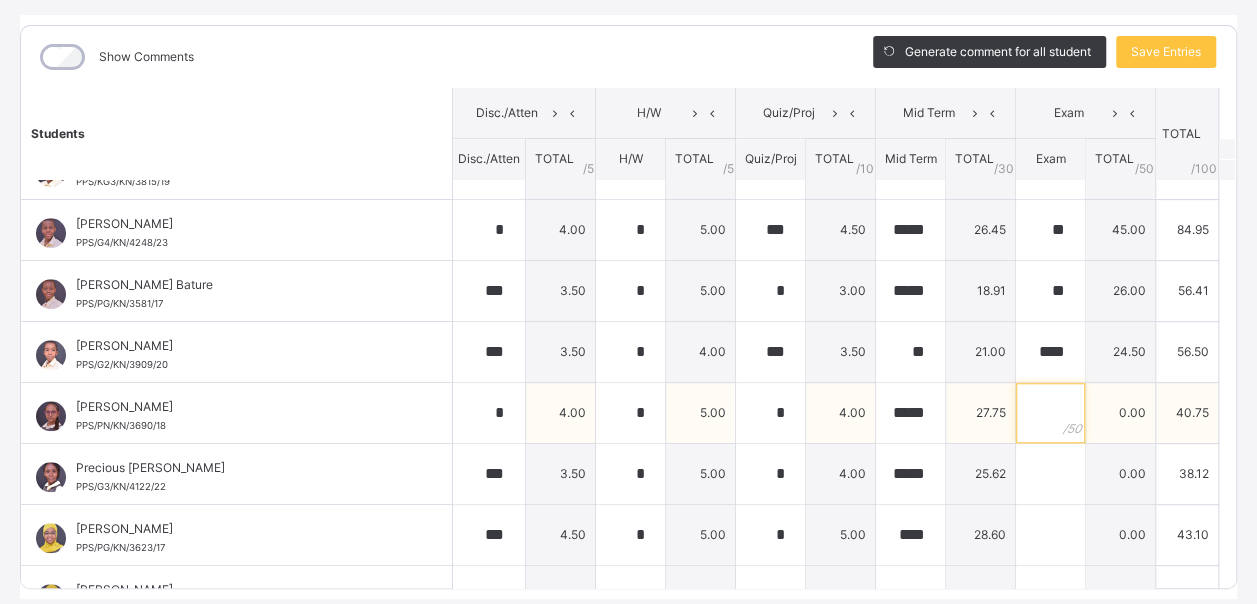 click at bounding box center (1050, 413) 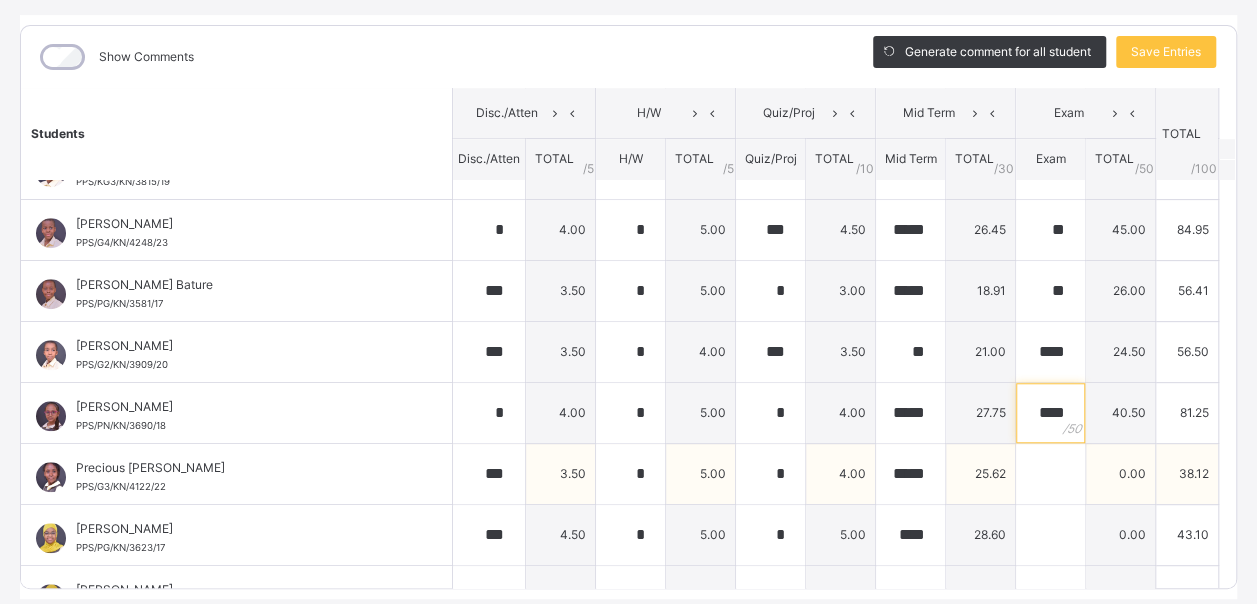 type on "****" 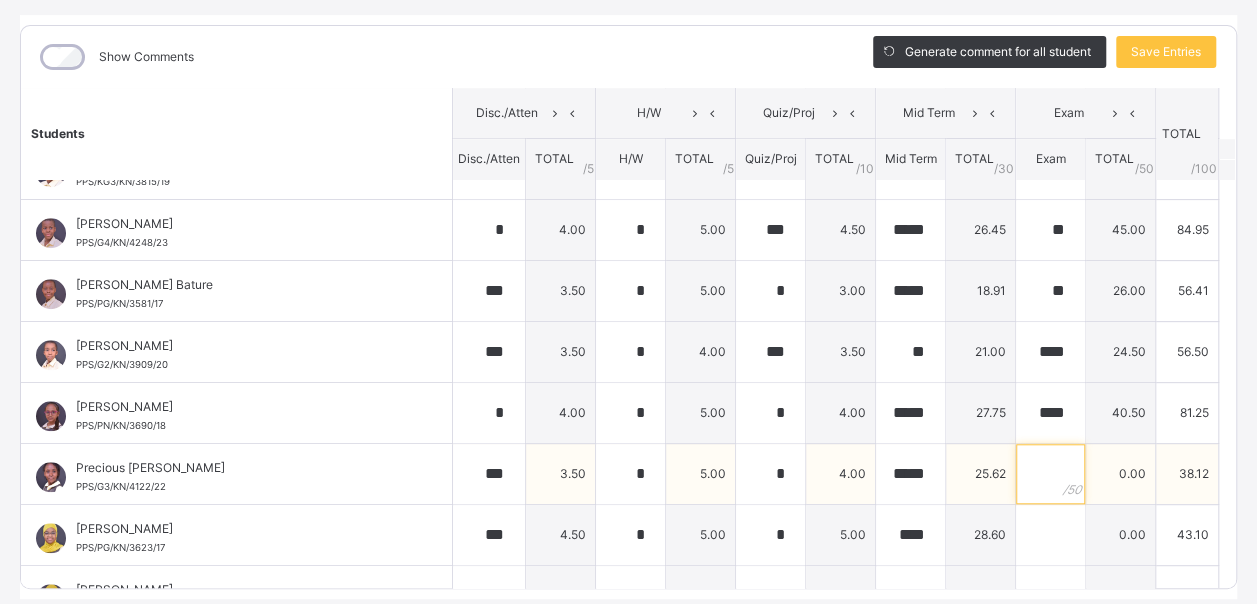 click at bounding box center [1050, 474] 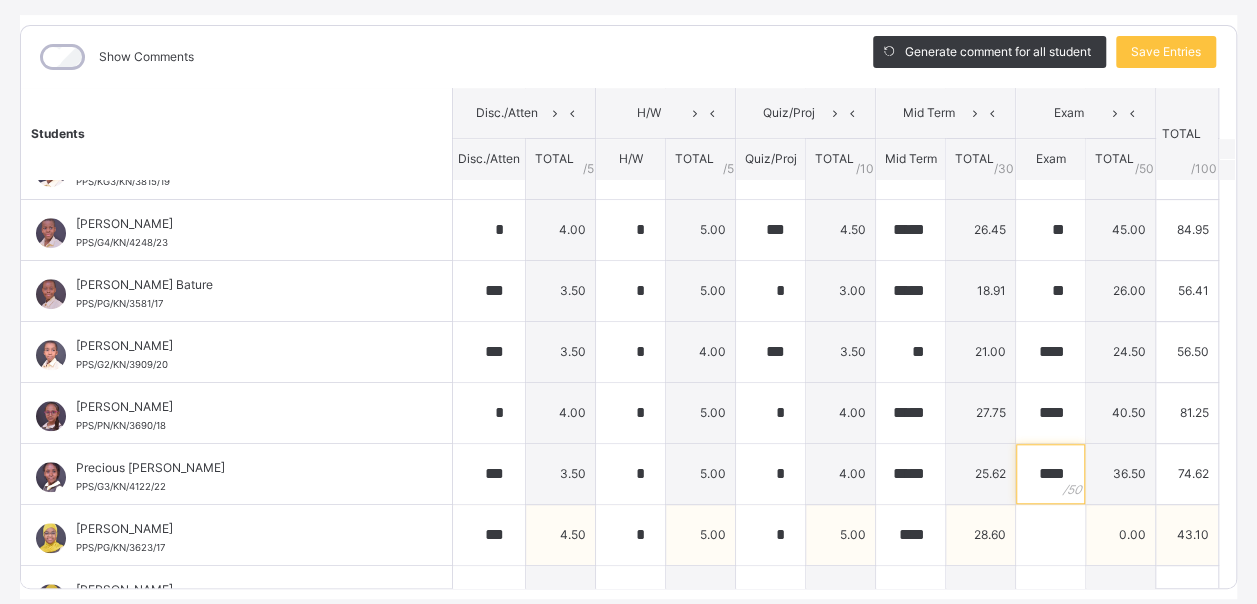 type on "****" 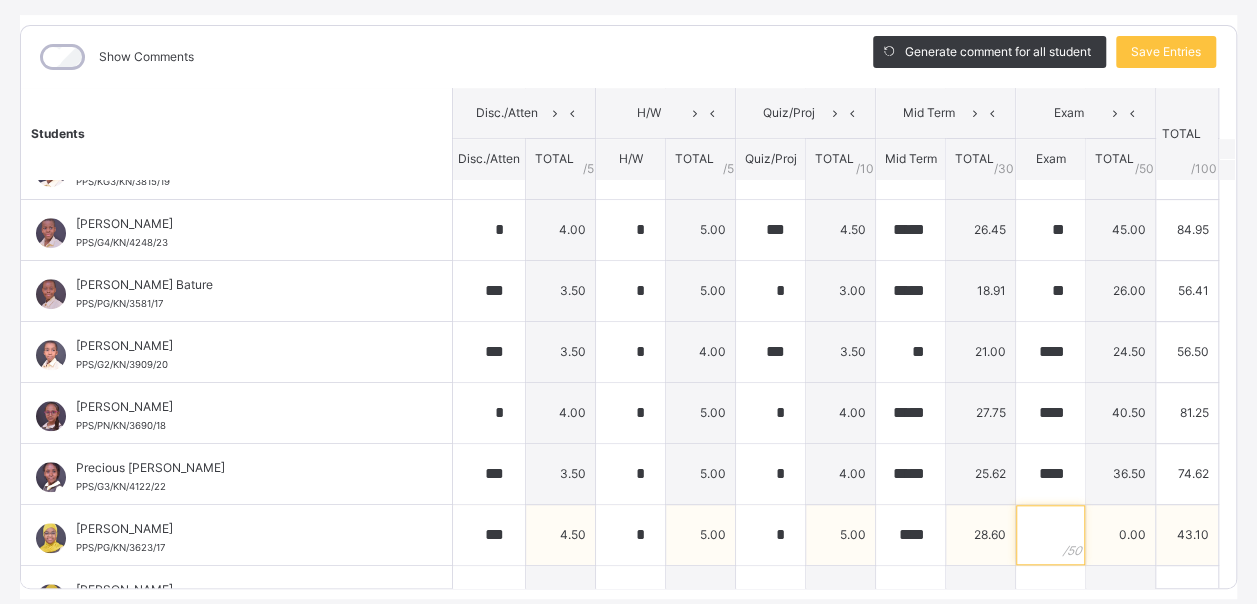 click at bounding box center [1050, 535] 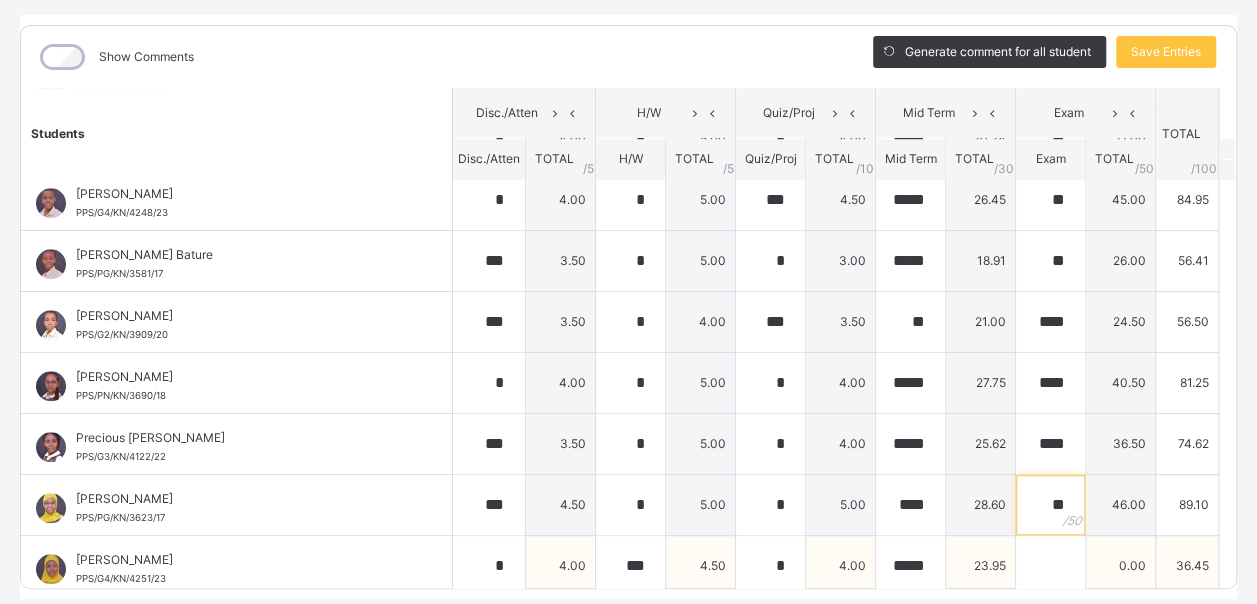 type on "**" 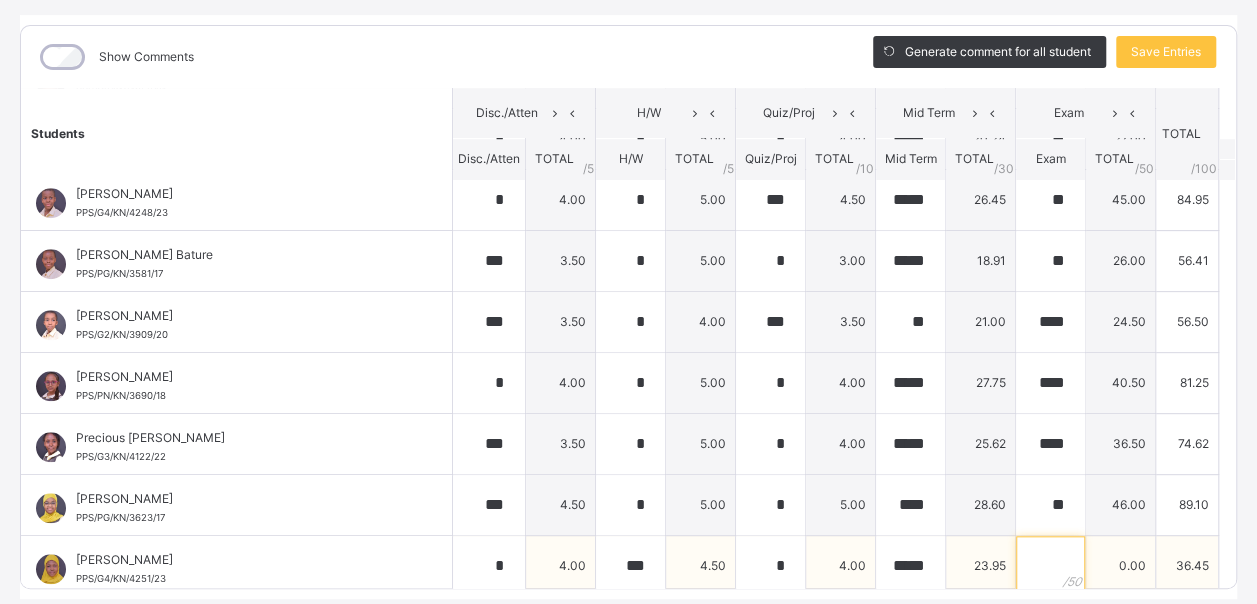 click at bounding box center [1050, 566] 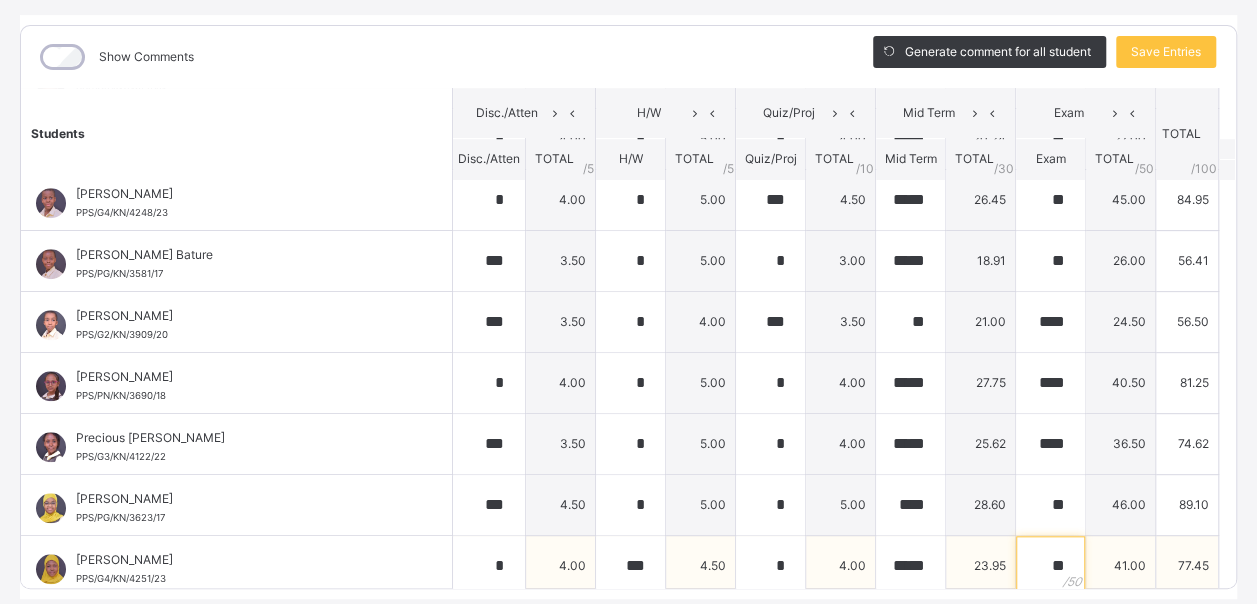 type on "**" 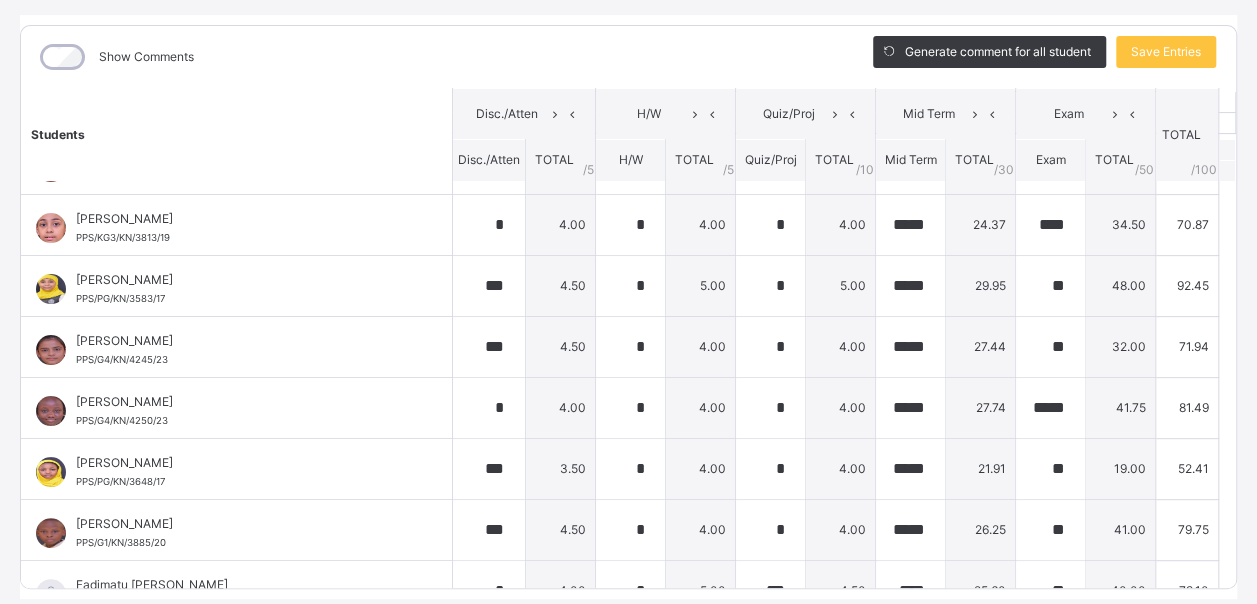 scroll, scrollTop: 0, scrollLeft: 0, axis: both 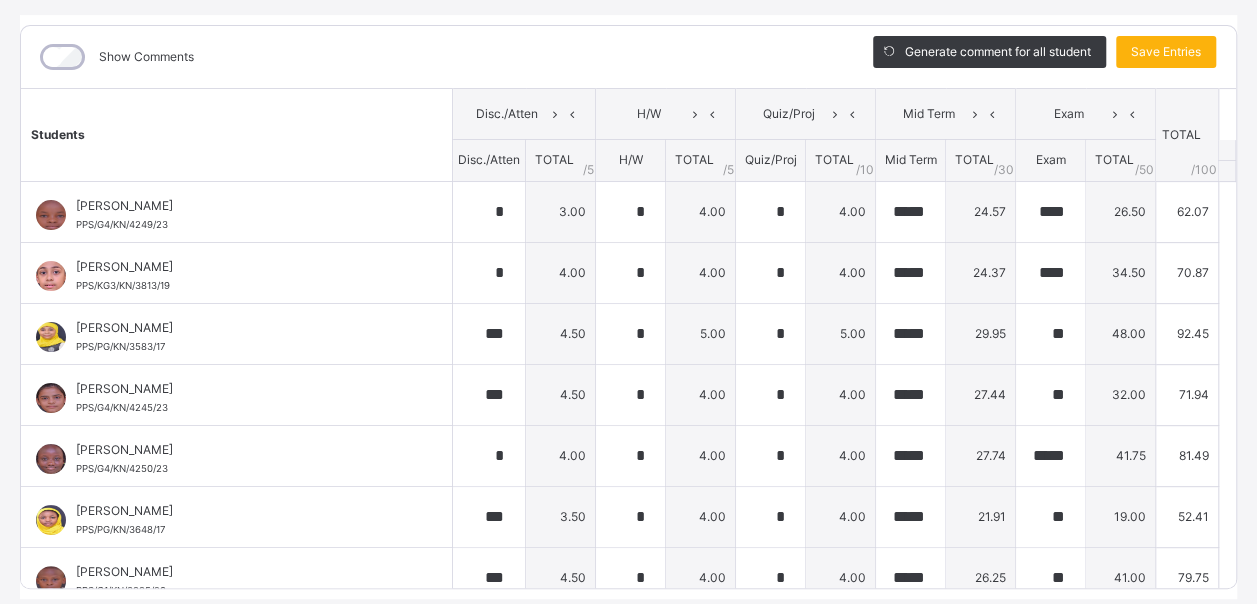 click on "Save Entries" at bounding box center (1166, 52) 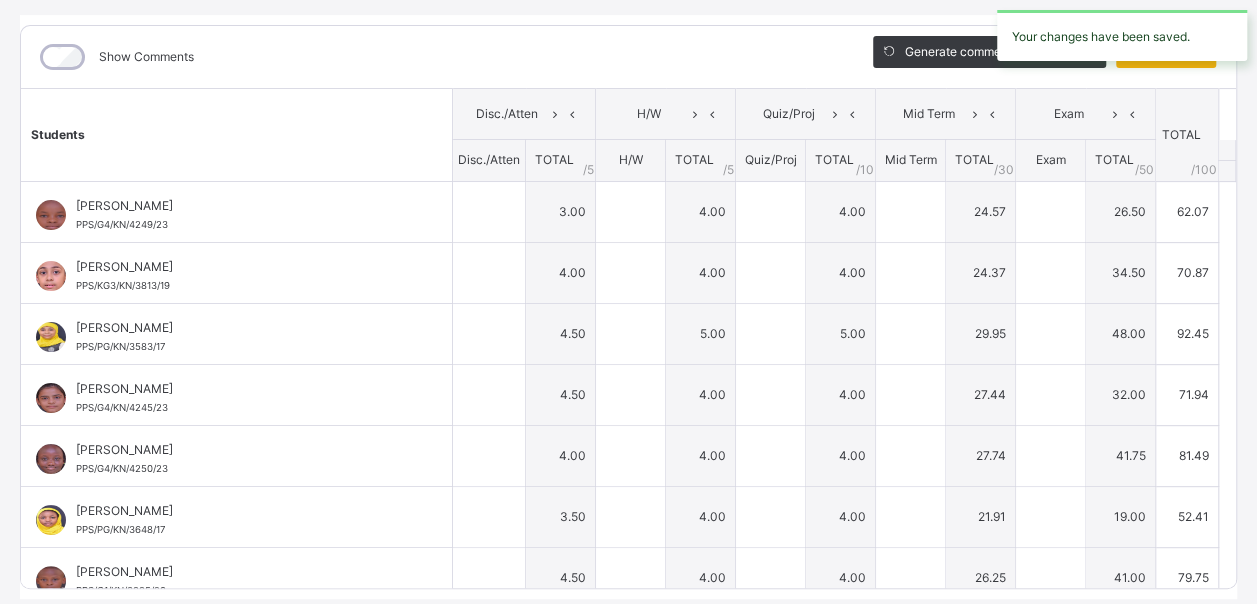 type on "*" 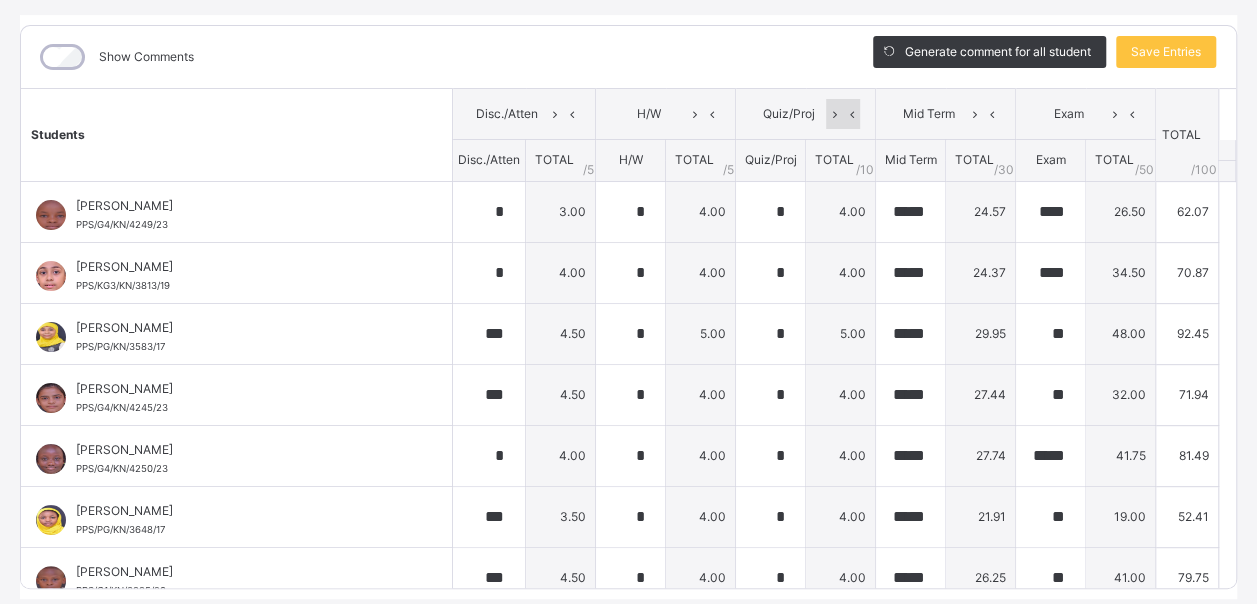 click at bounding box center (851, 114) 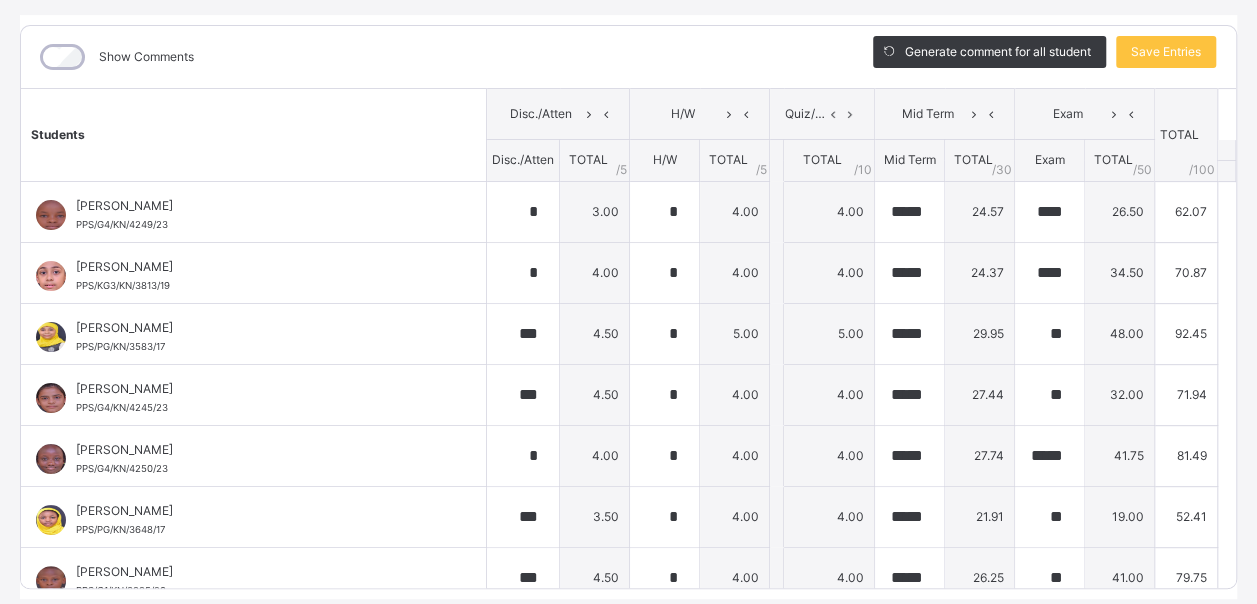 click at bounding box center [850, 114] 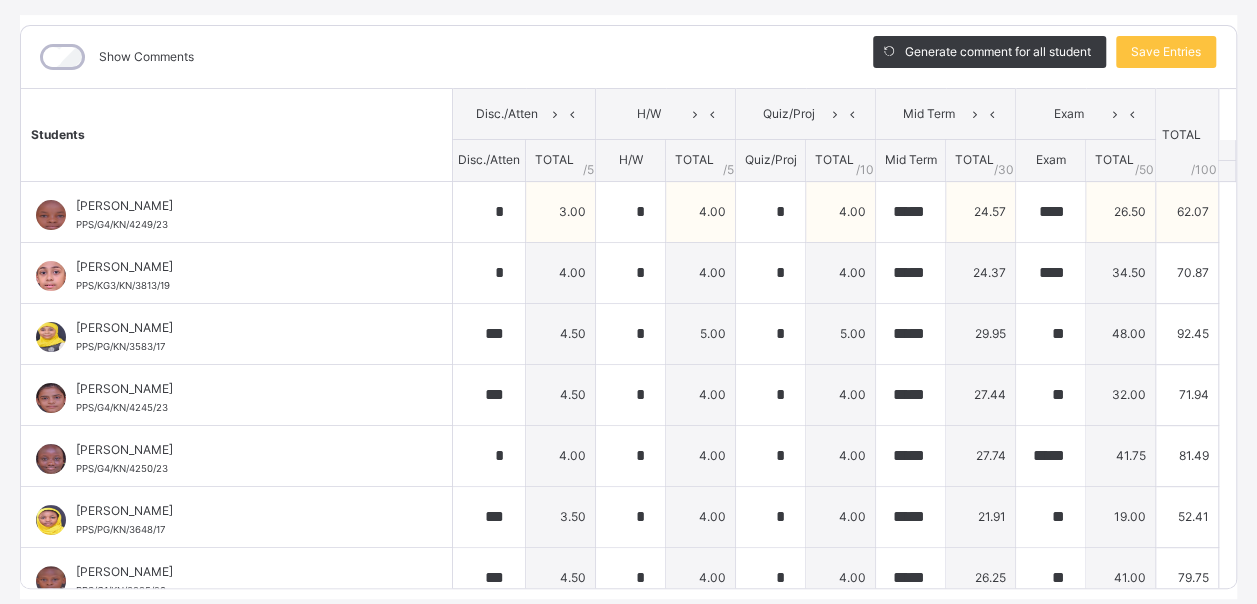 drag, startPoint x: 821, startPoint y: 117, endPoint x: 797, endPoint y: 188, distance: 74.94665 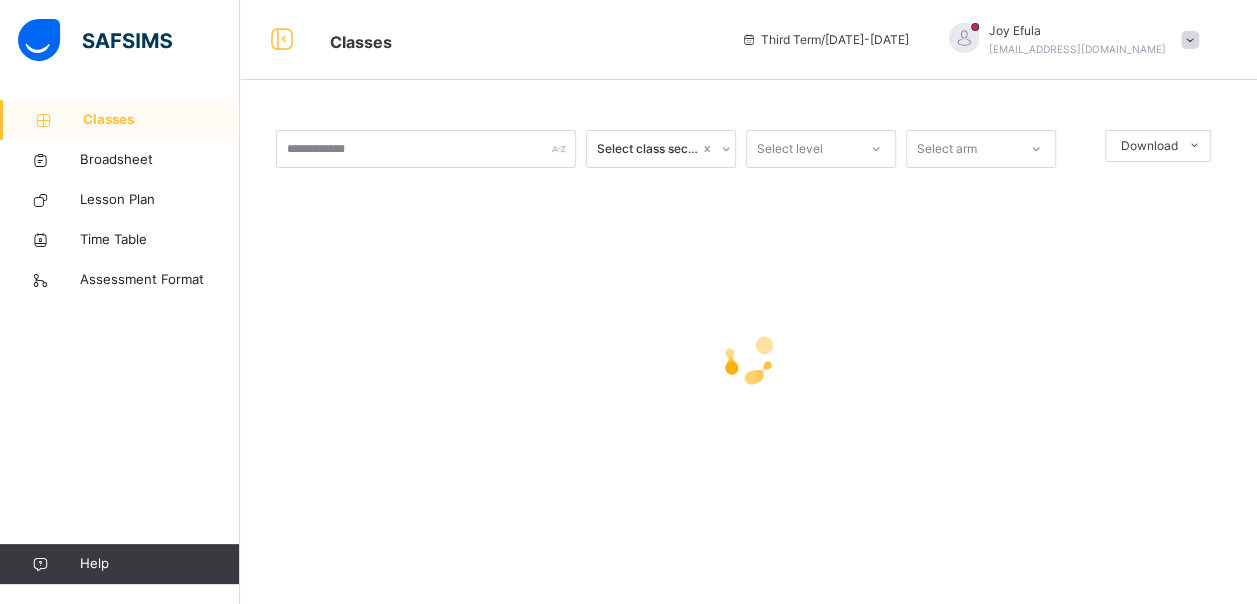 scroll, scrollTop: 0, scrollLeft: 0, axis: both 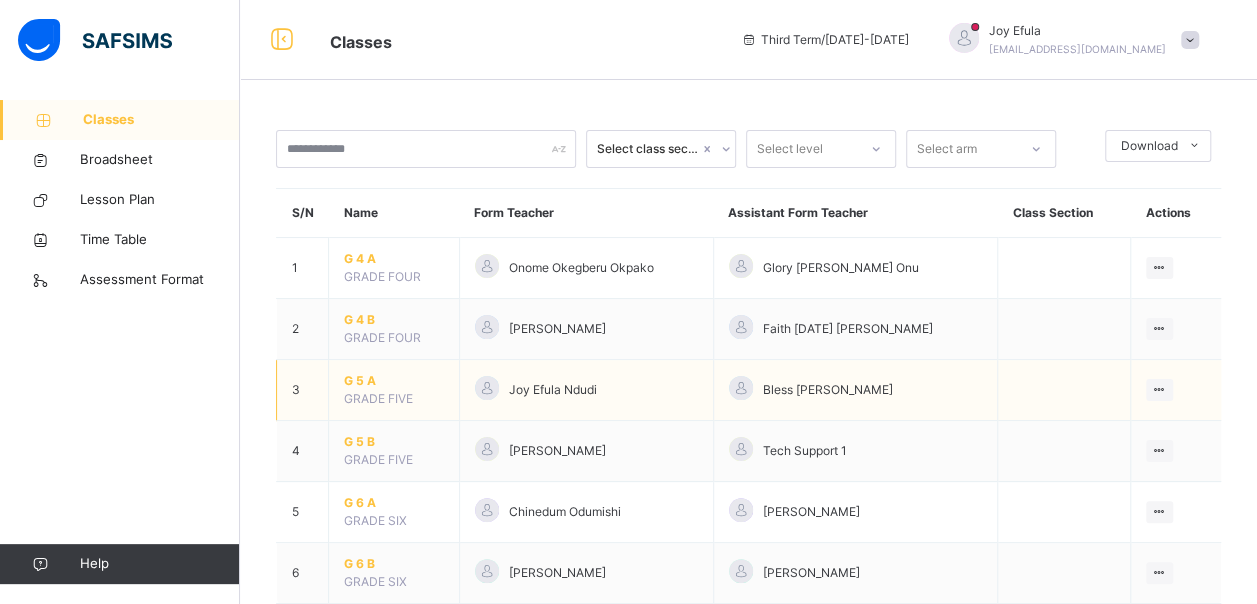 click on "G 5   A" at bounding box center (394, 381) 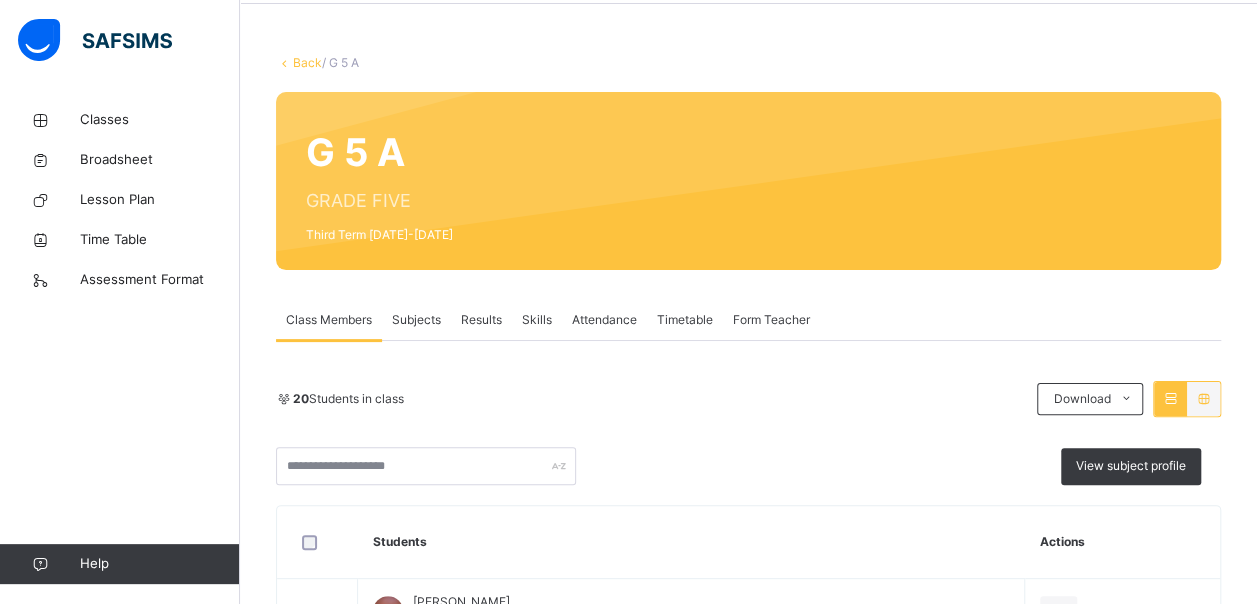 scroll, scrollTop: 75, scrollLeft: 0, axis: vertical 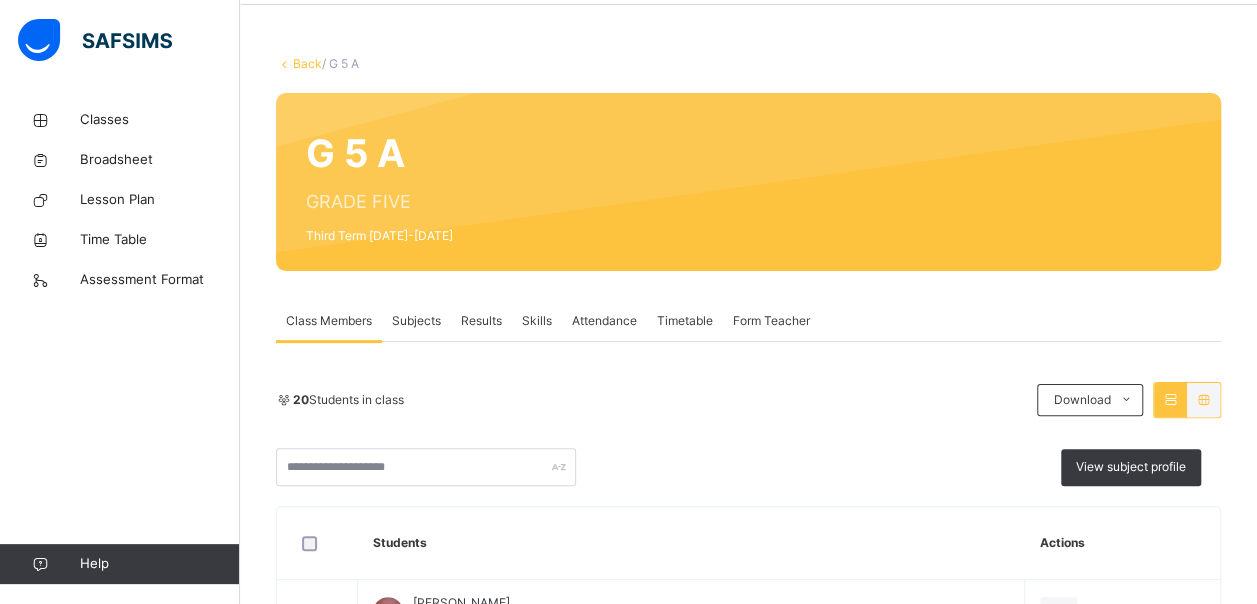 click on "Subjects" at bounding box center (416, 321) 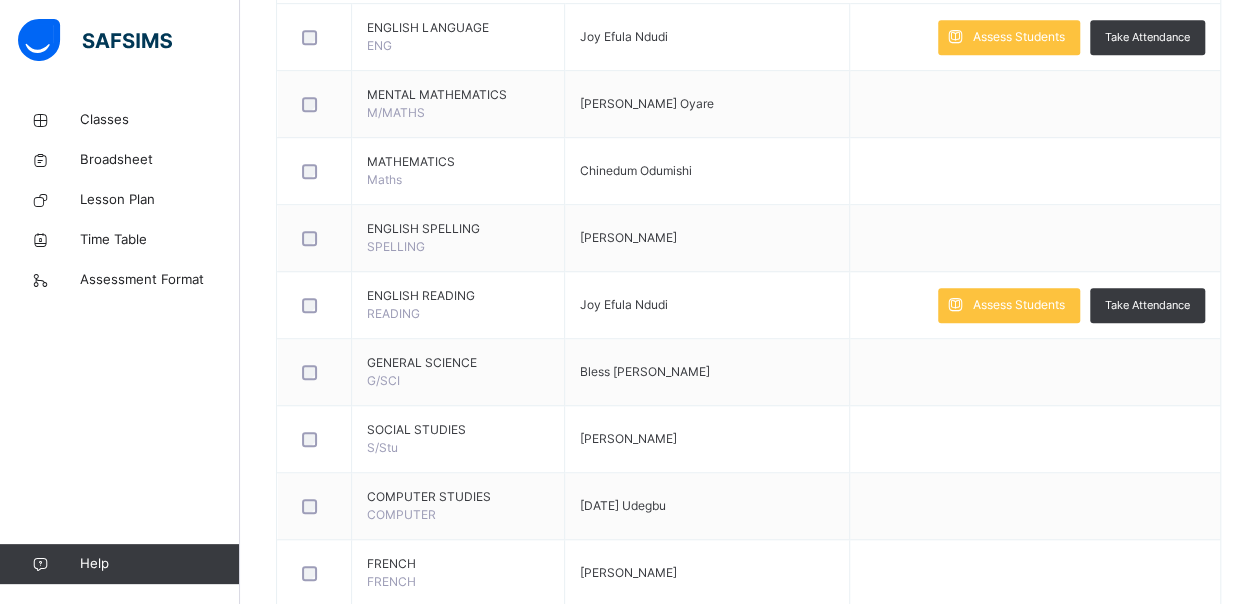 scroll, scrollTop: 575, scrollLeft: 0, axis: vertical 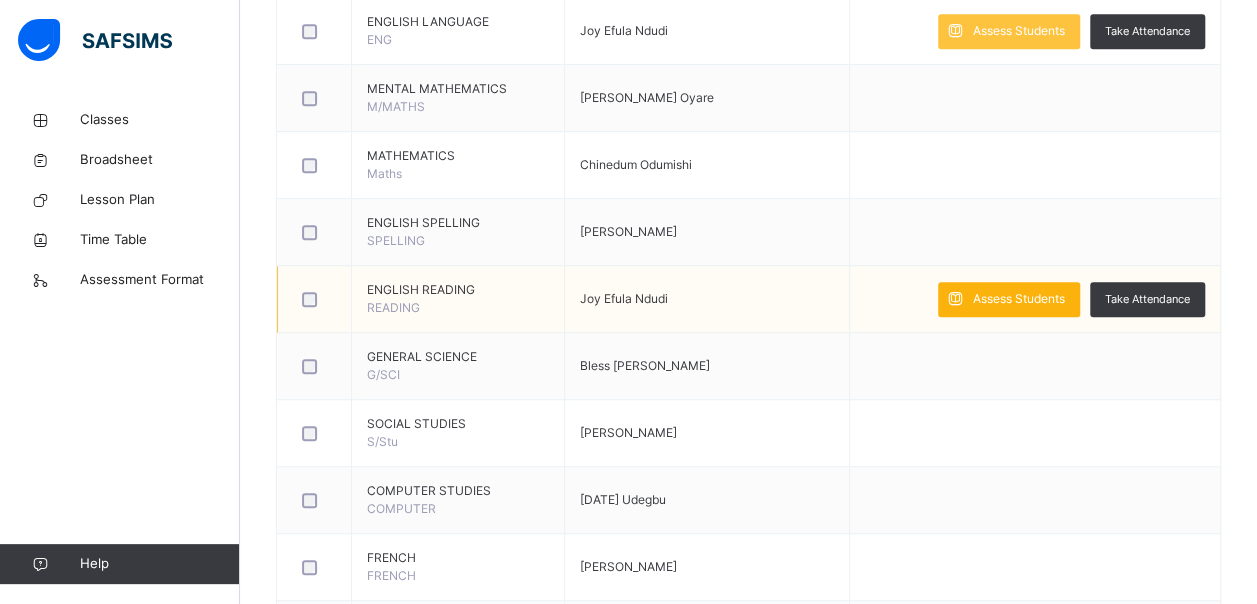 click on "Assess Students" at bounding box center [1019, 299] 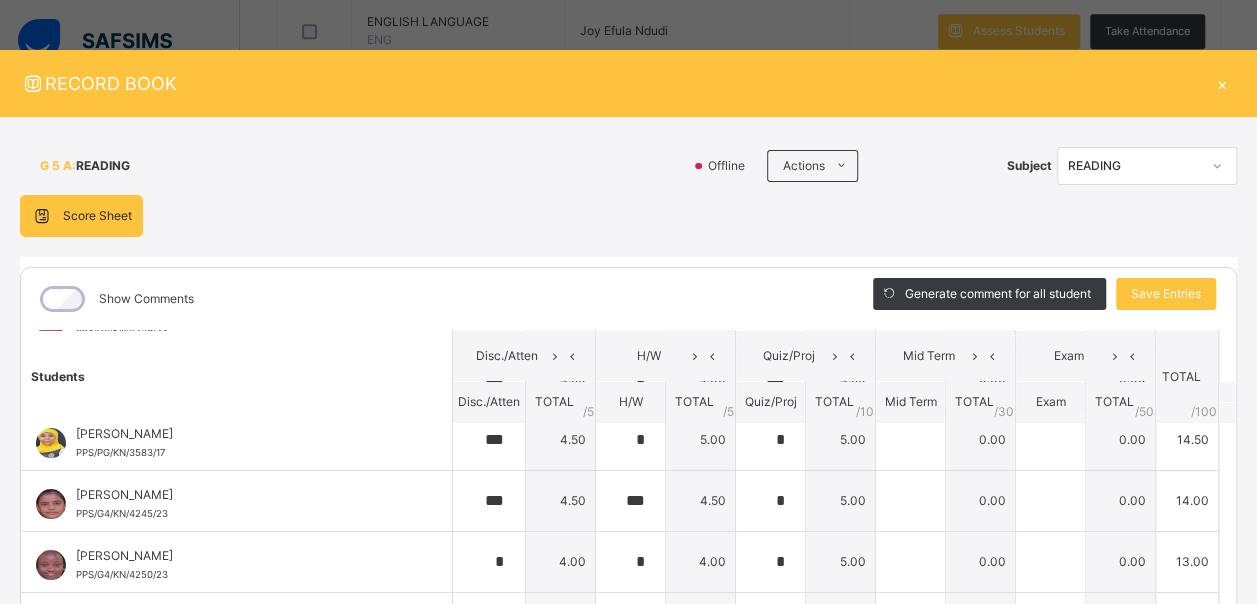 scroll, scrollTop: 0, scrollLeft: 0, axis: both 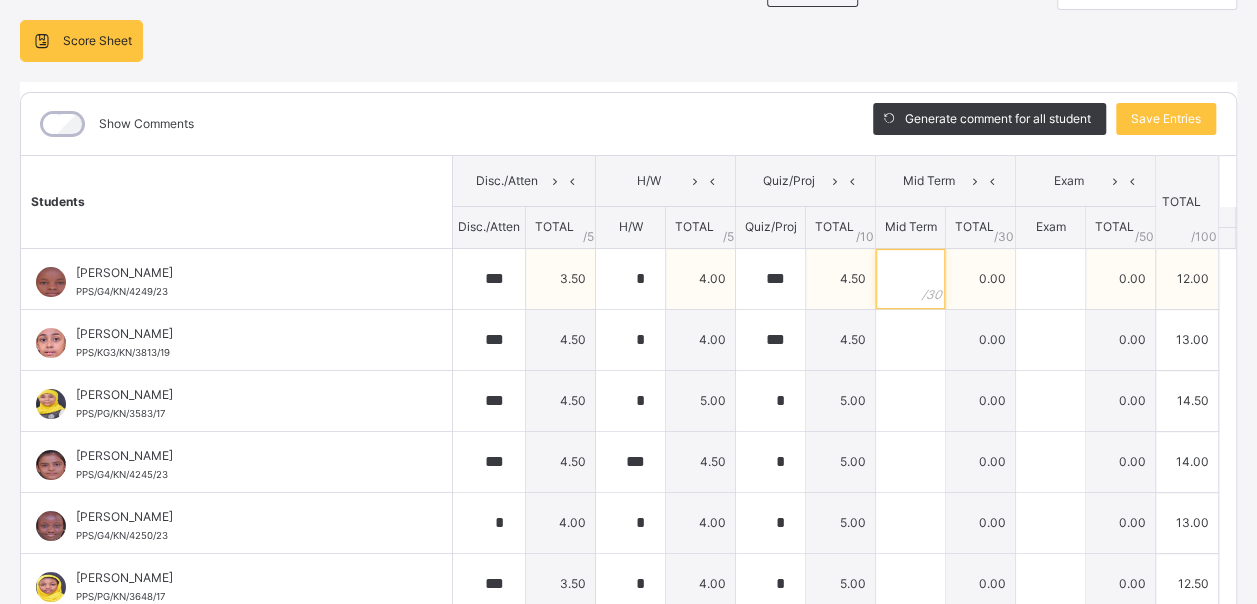click at bounding box center [910, 279] 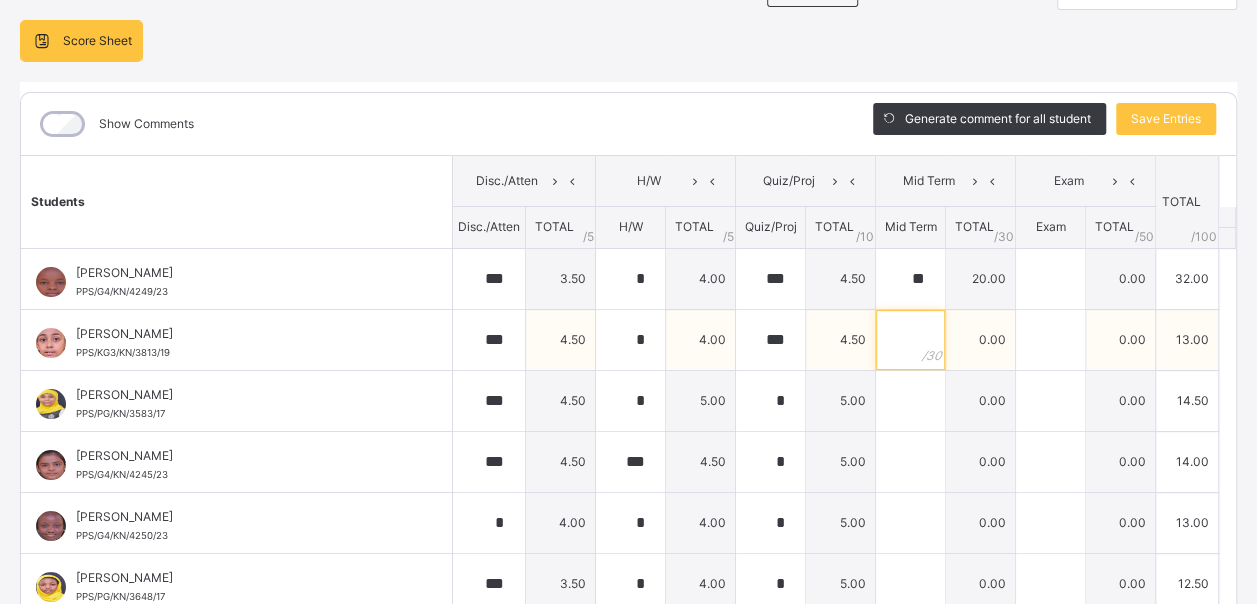 click at bounding box center (910, 340) 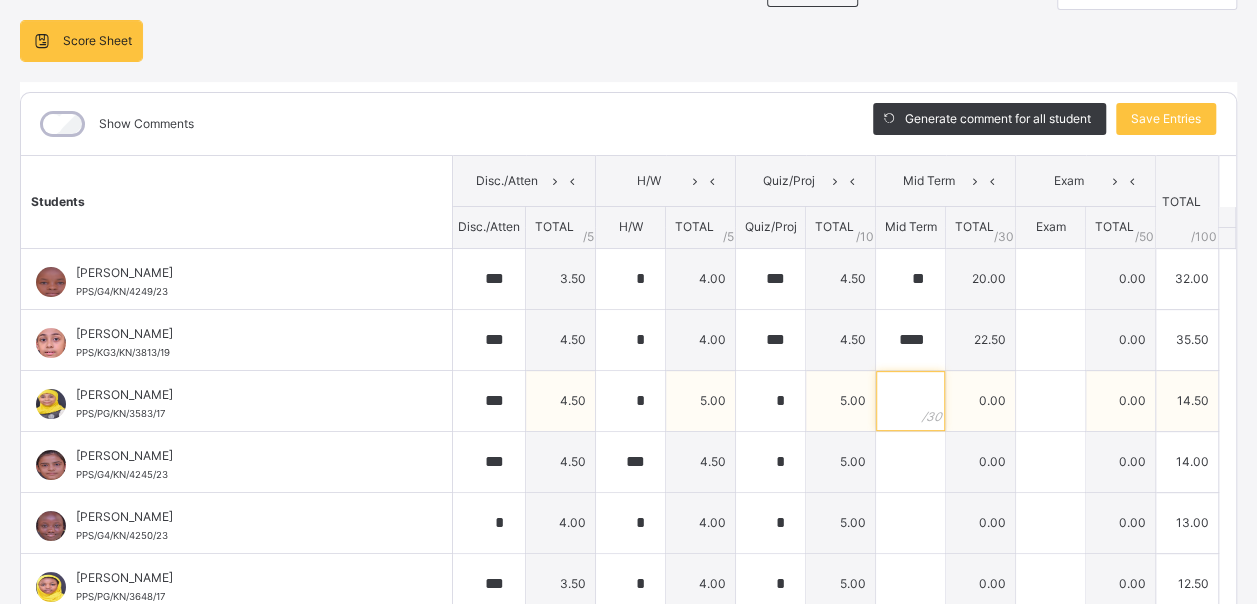 click at bounding box center (910, 401) 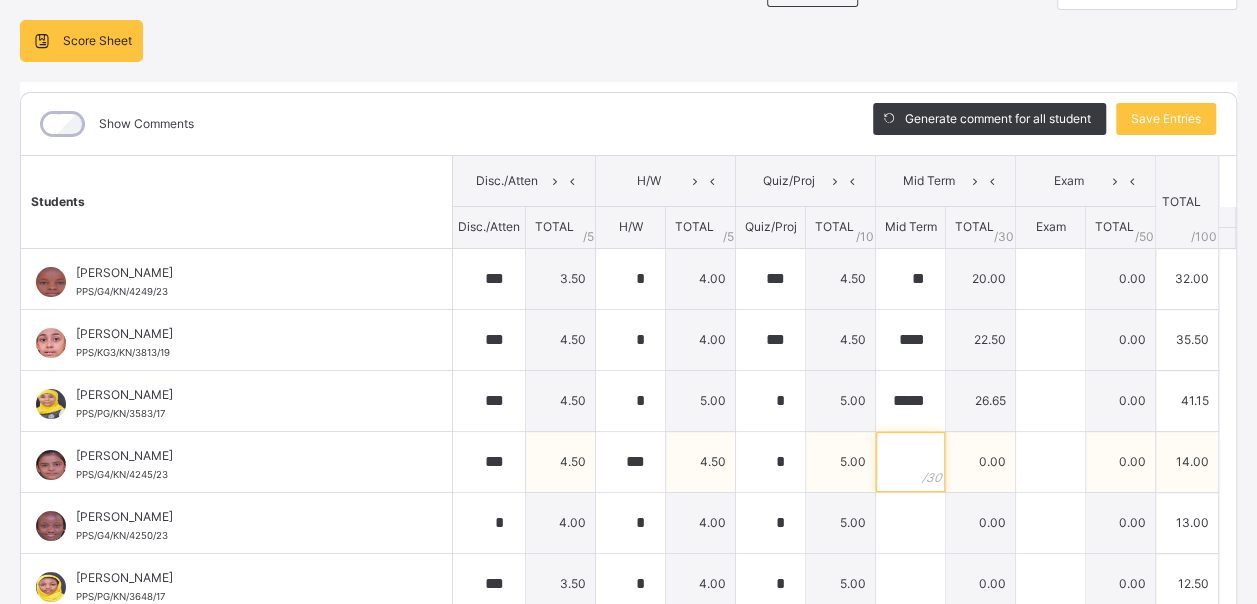 click at bounding box center [910, 462] 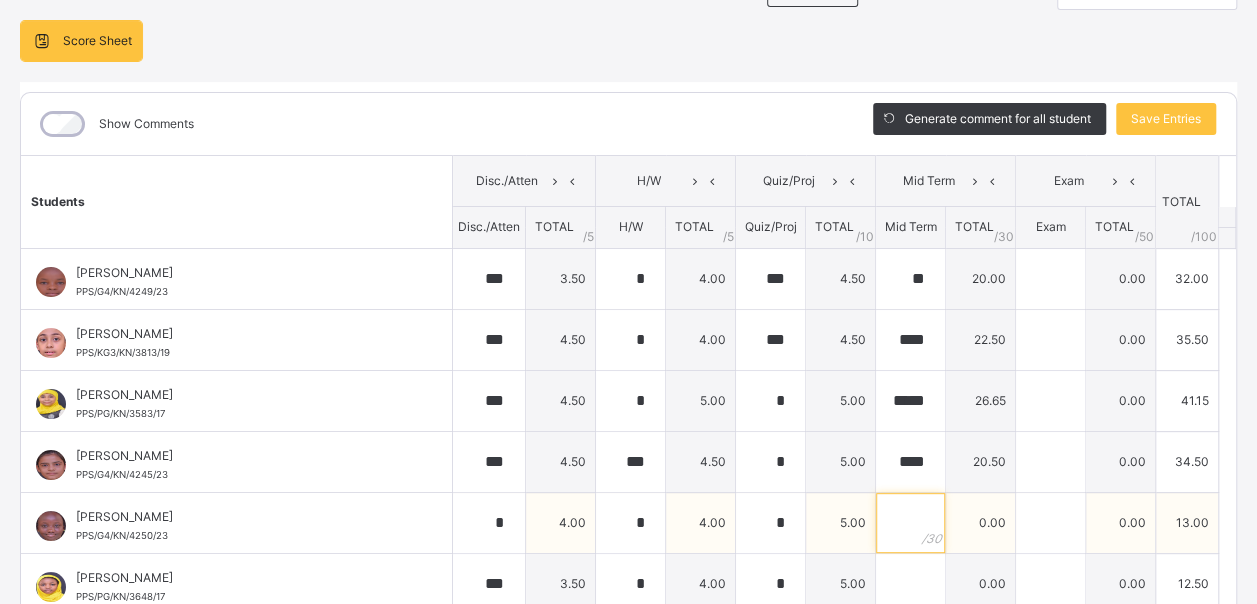 click at bounding box center [910, 523] 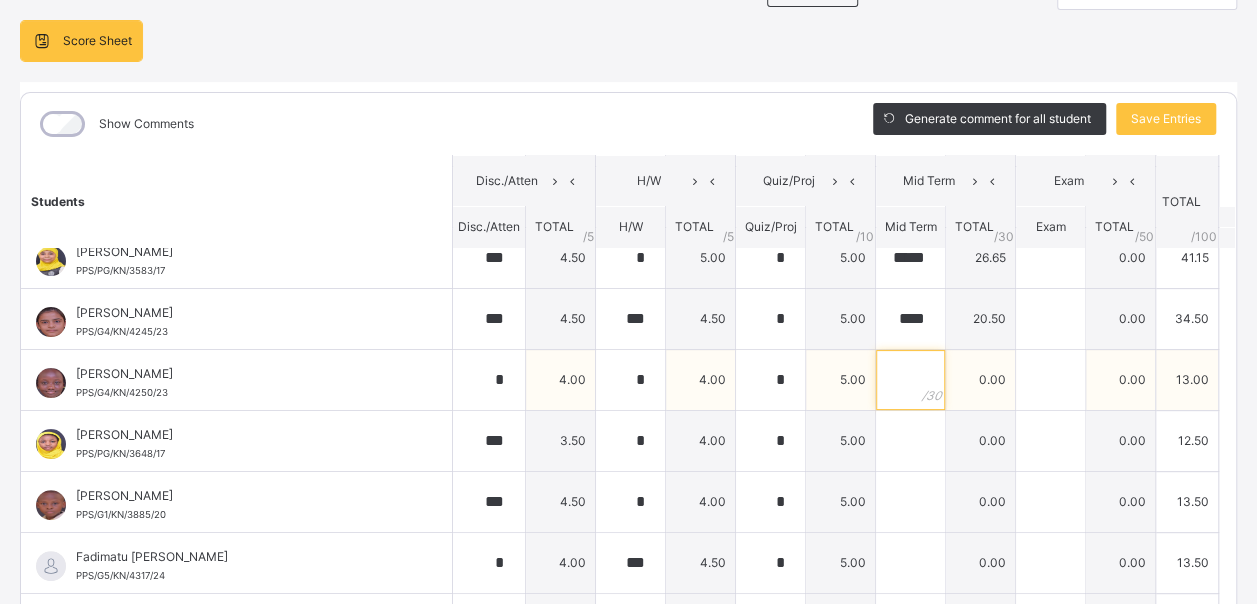 scroll, scrollTop: 148, scrollLeft: 0, axis: vertical 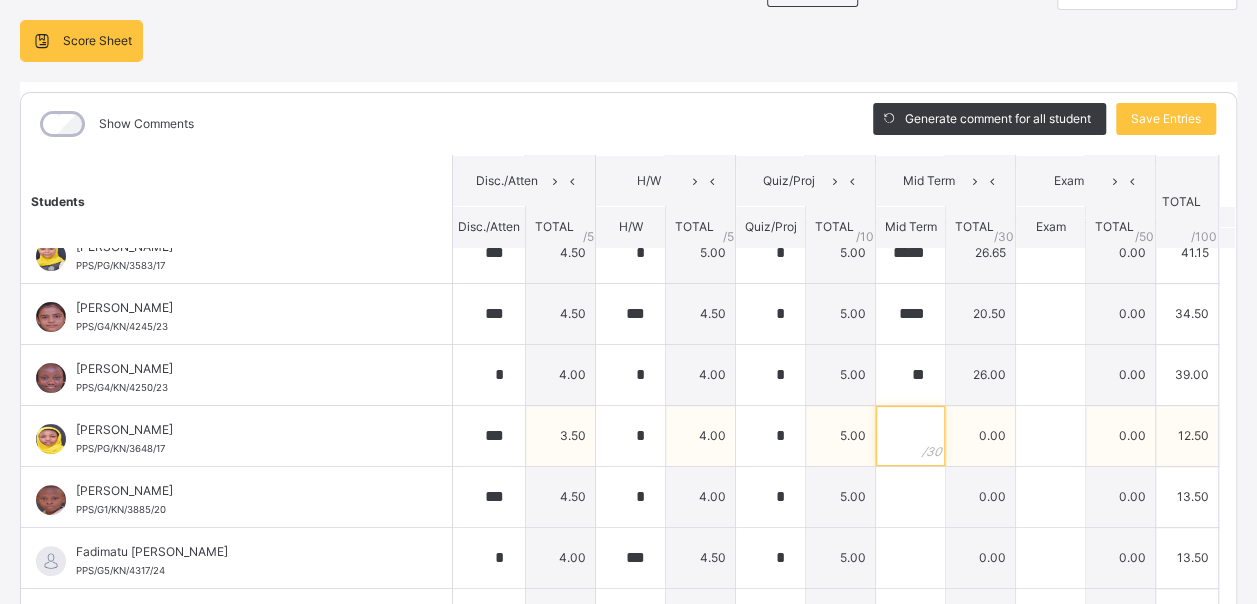 click at bounding box center (910, 436) 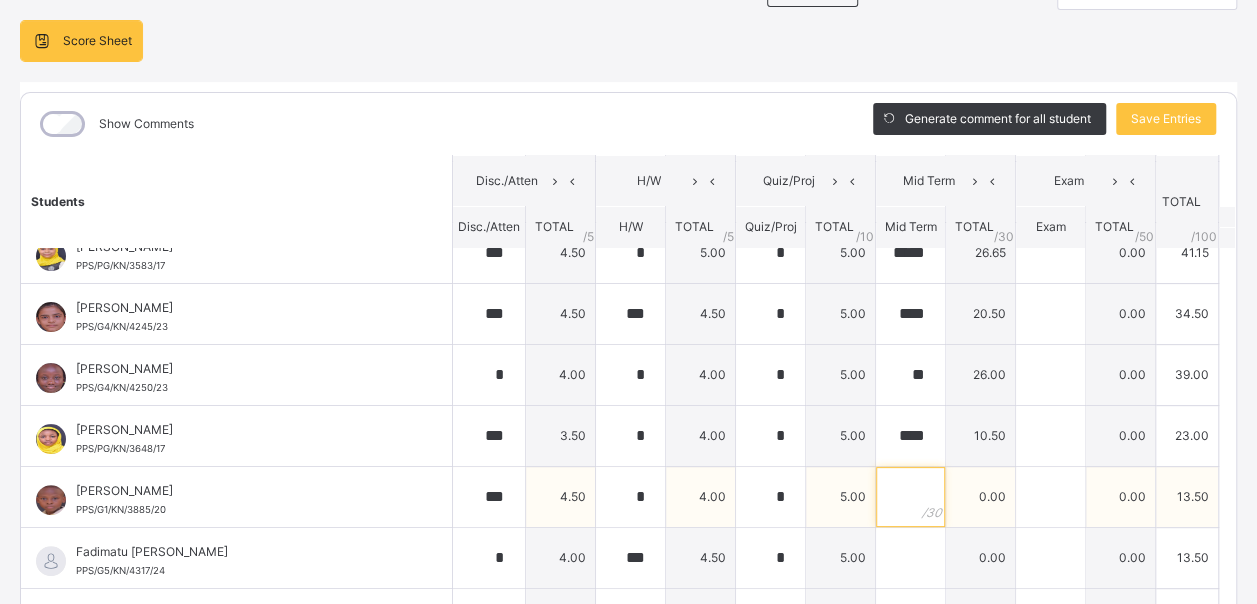 click at bounding box center [910, 497] 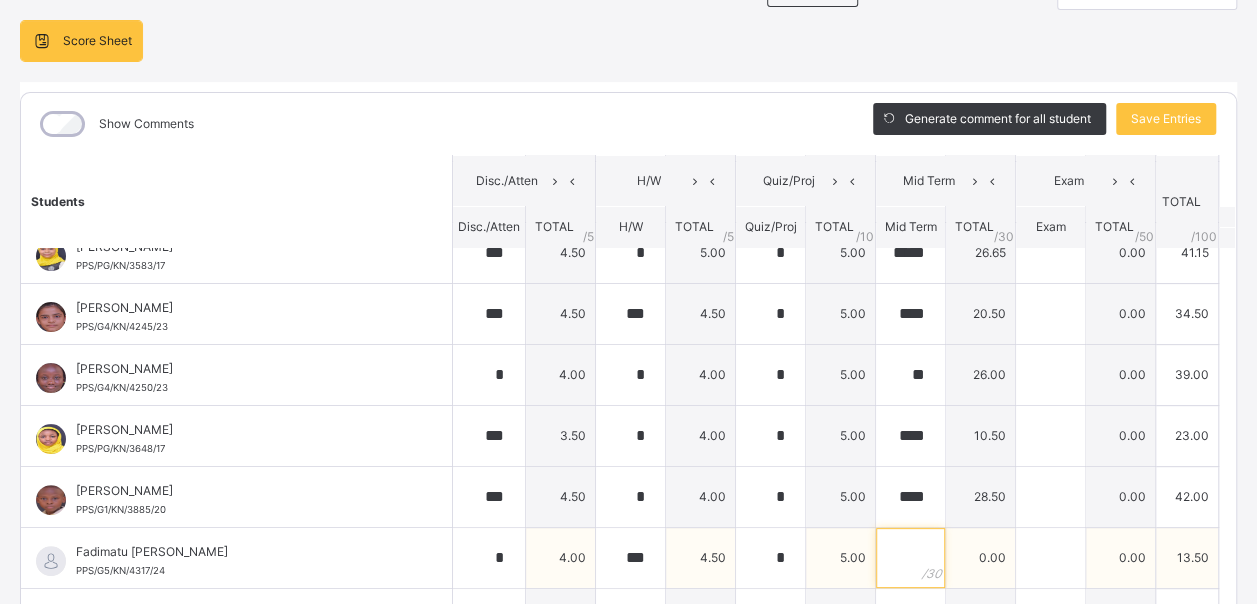 click at bounding box center (910, 558) 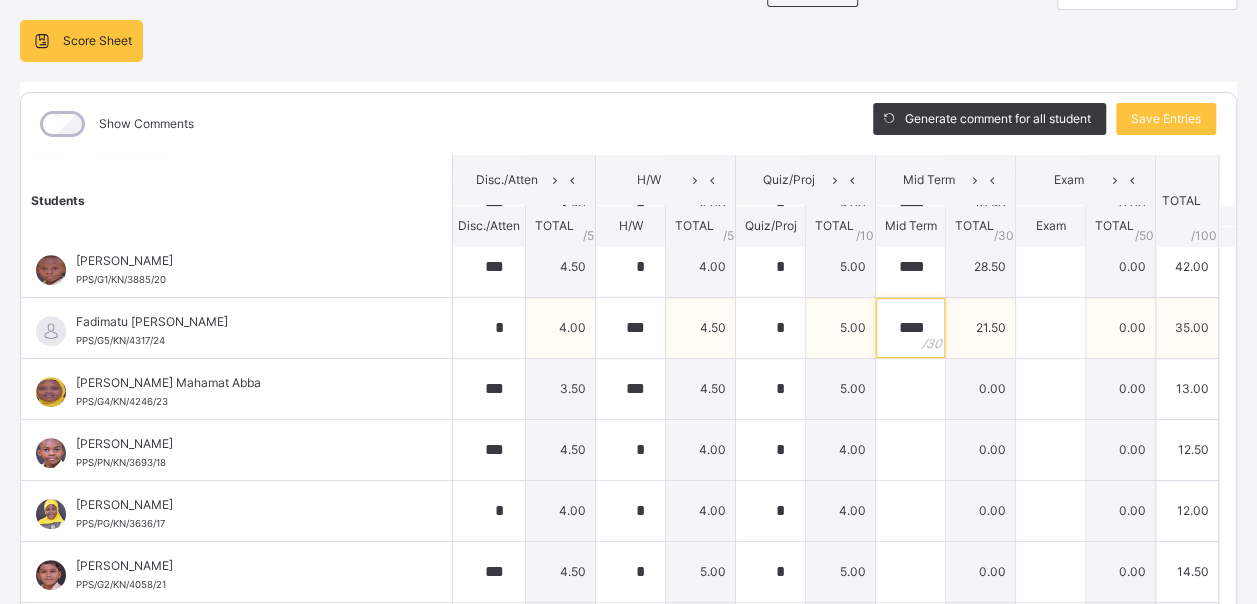 scroll, scrollTop: 378, scrollLeft: 0, axis: vertical 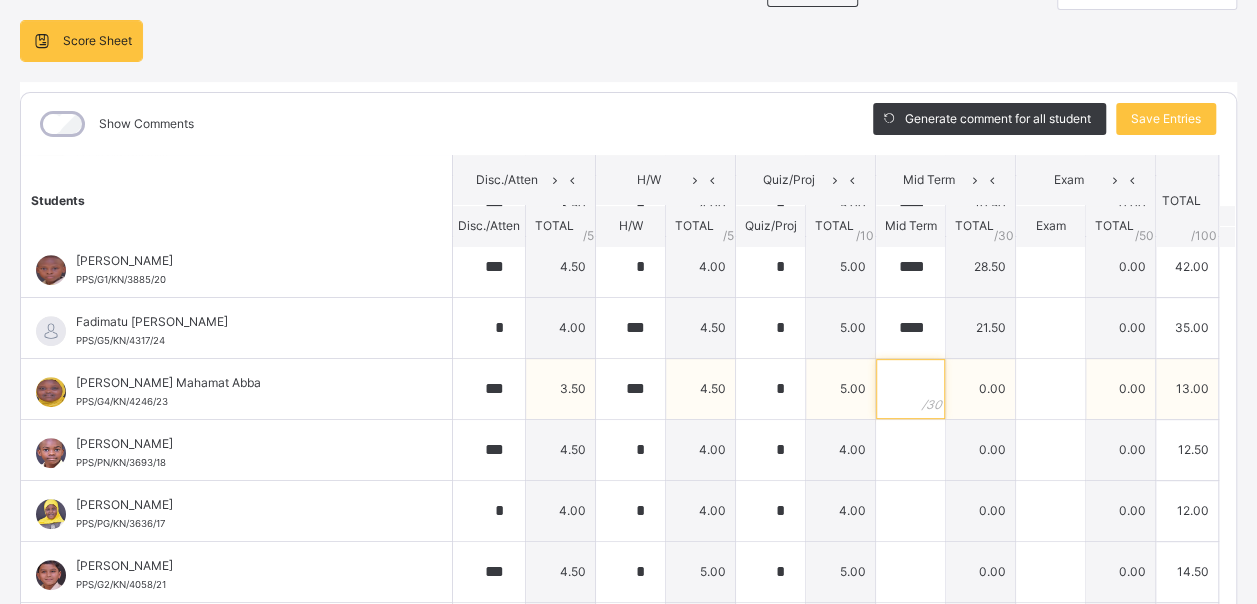 click at bounding box center [910, 389] 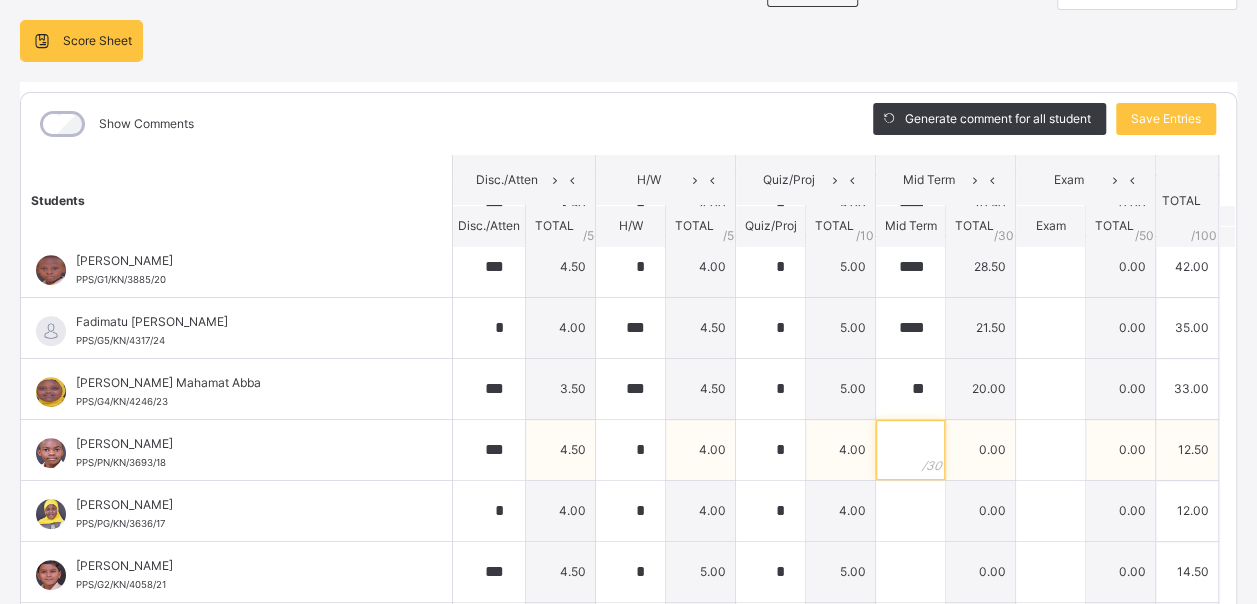 click at bounding box center [910, 450] 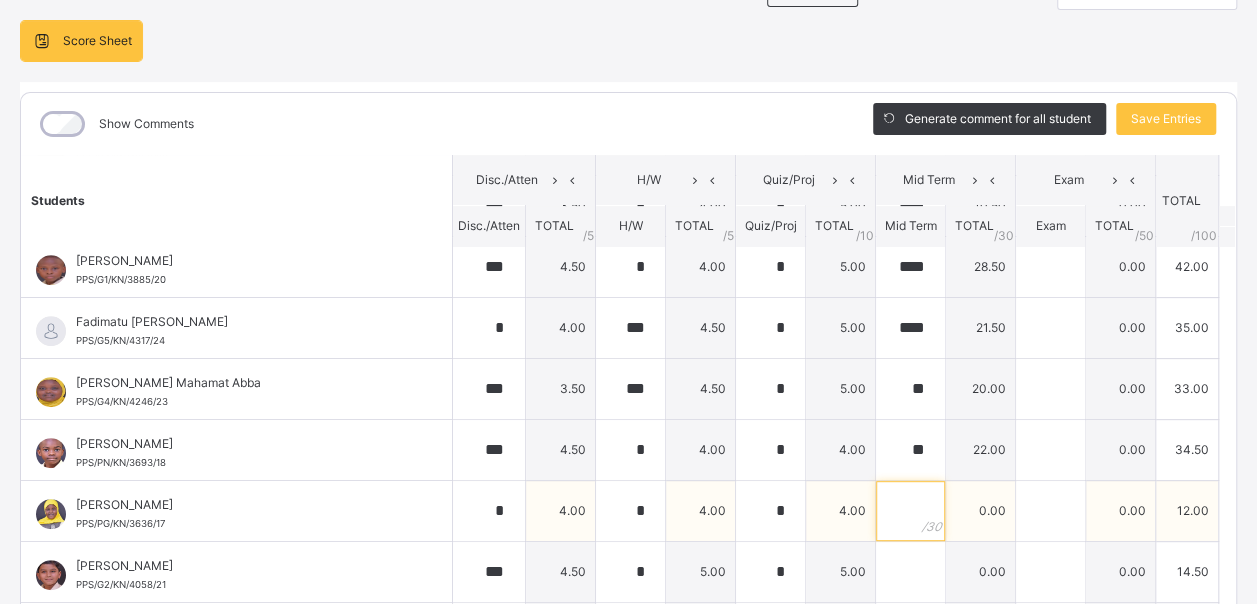 click at bounding box center (910, 511) 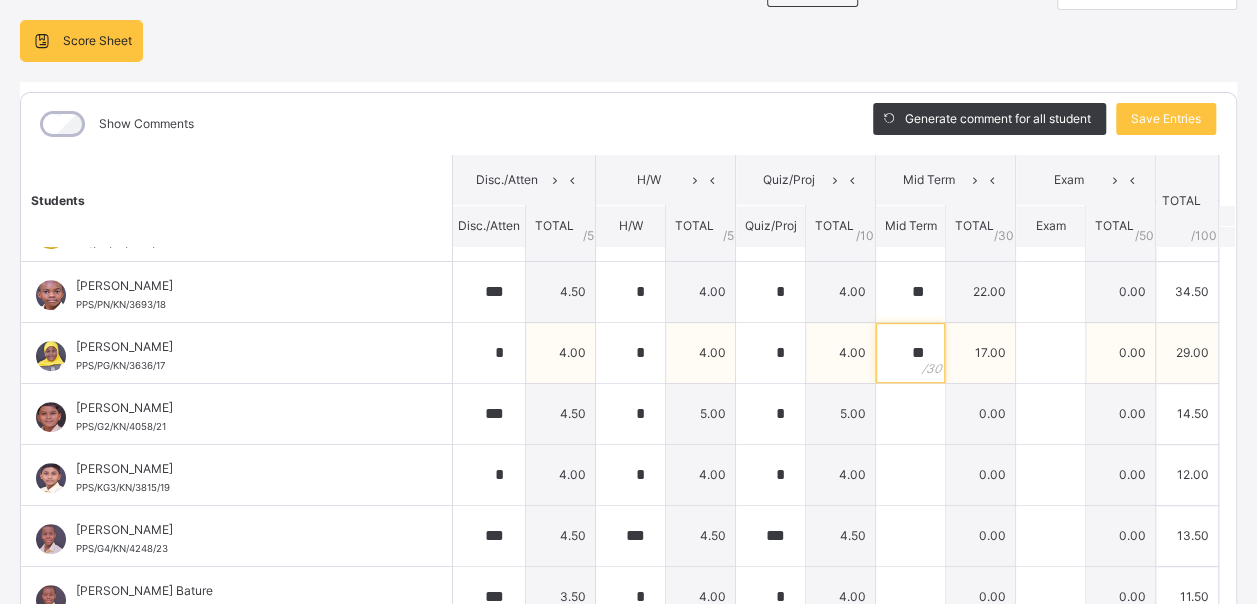 scroll, scrollTop: 536, scrollLeft: 0, axis: vertical 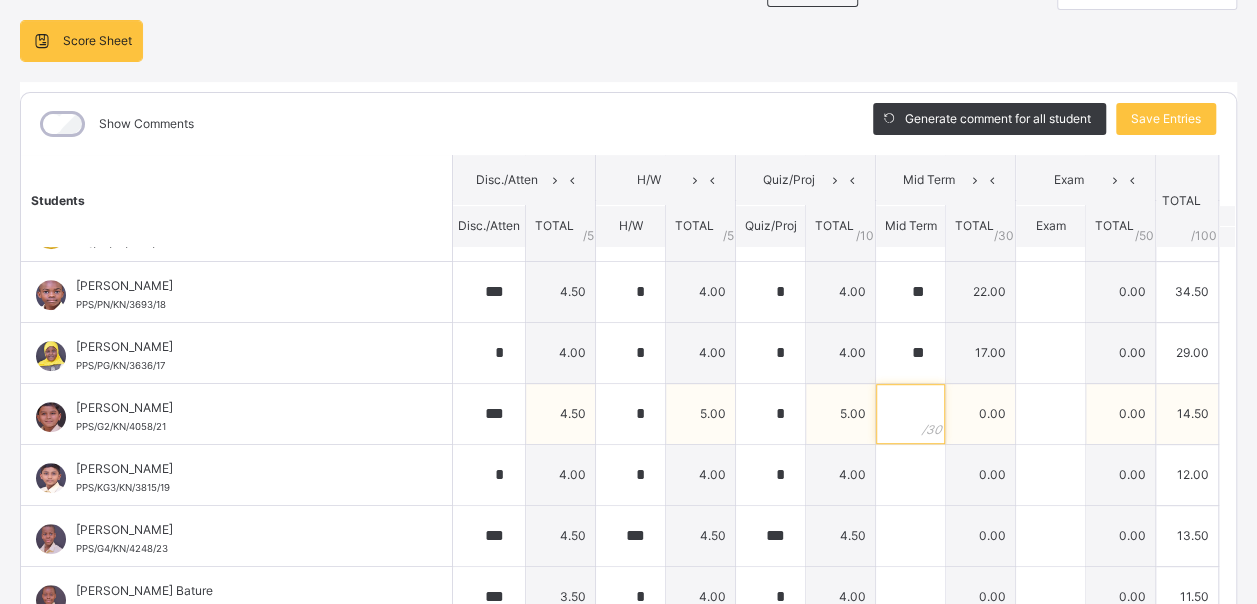 click at bounding box center (910, 414) 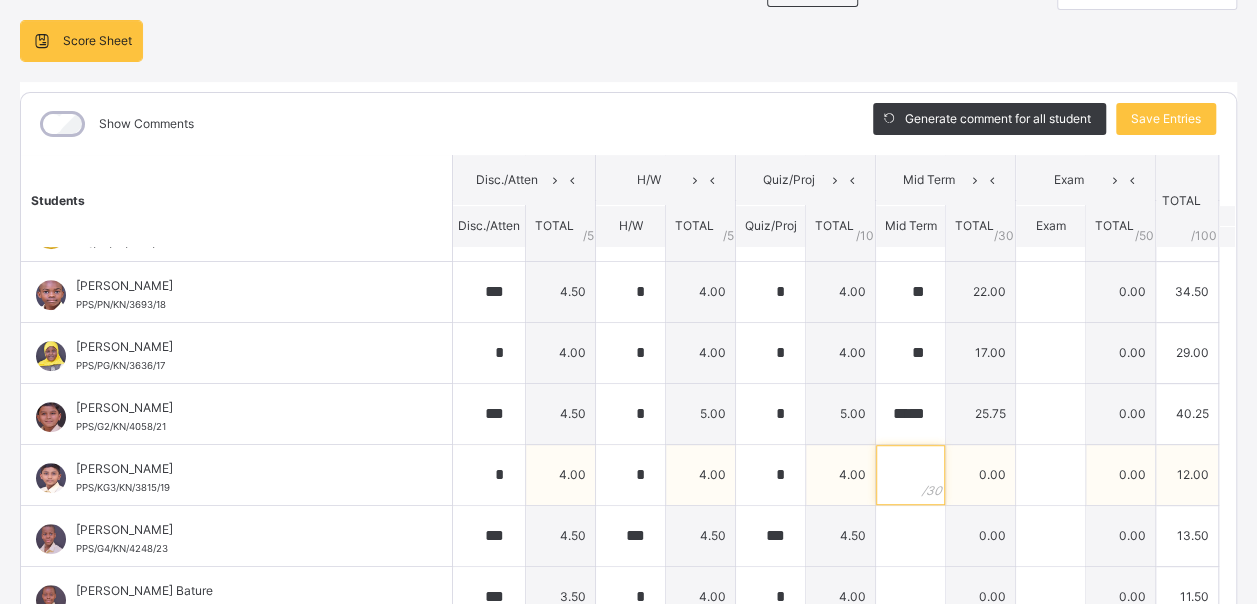 click at bounding box center [910, 475] 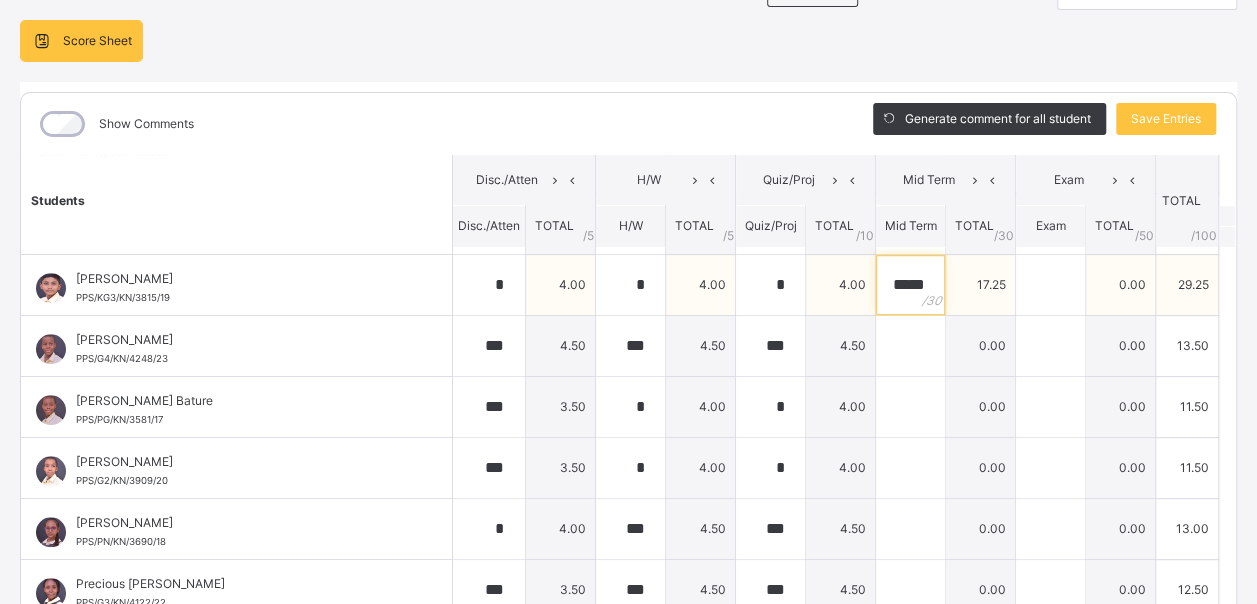 scroll, scrollTop: 730, scrollLeft: 0, axis: vertical 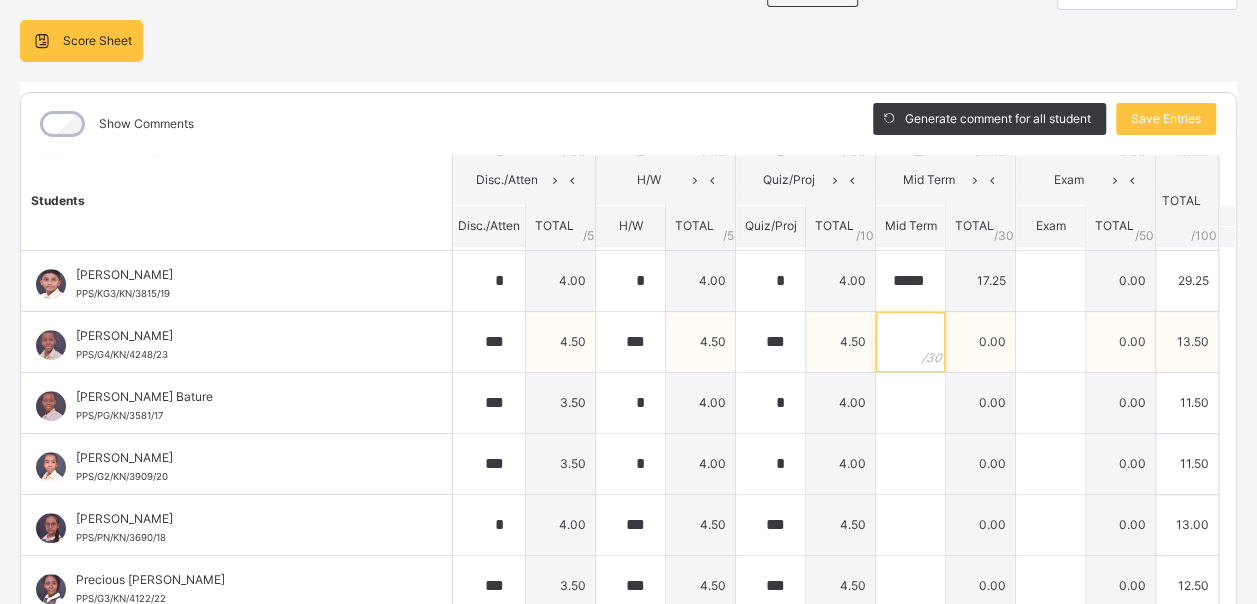 click at bounding box center (910, 342) 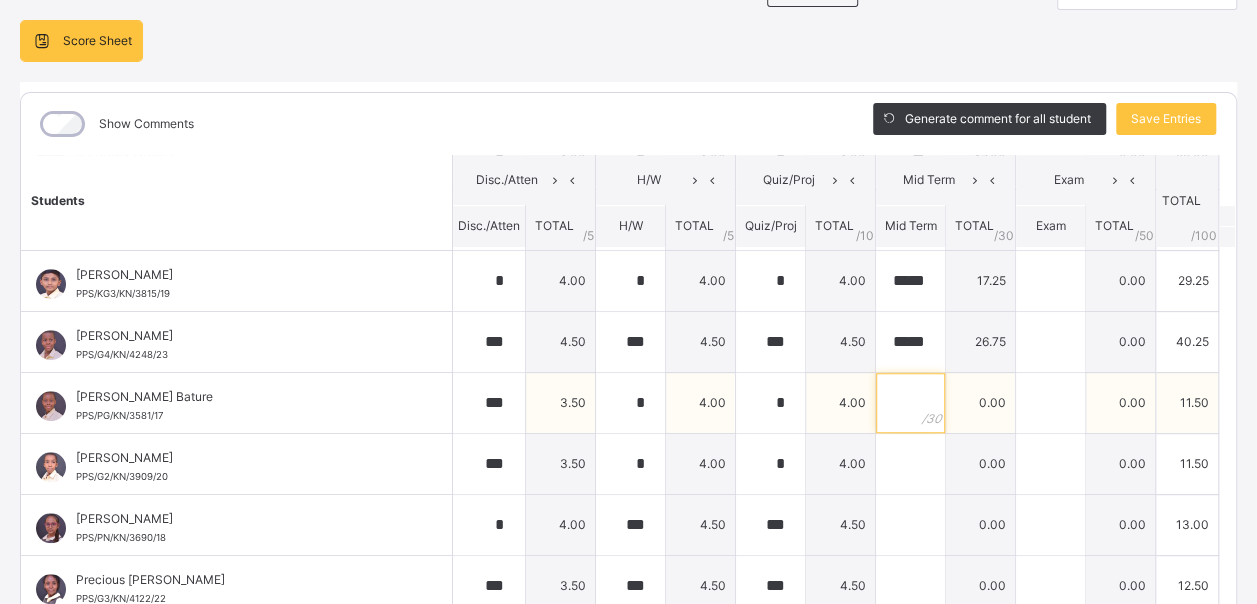 click at bounding box center (910, 403) 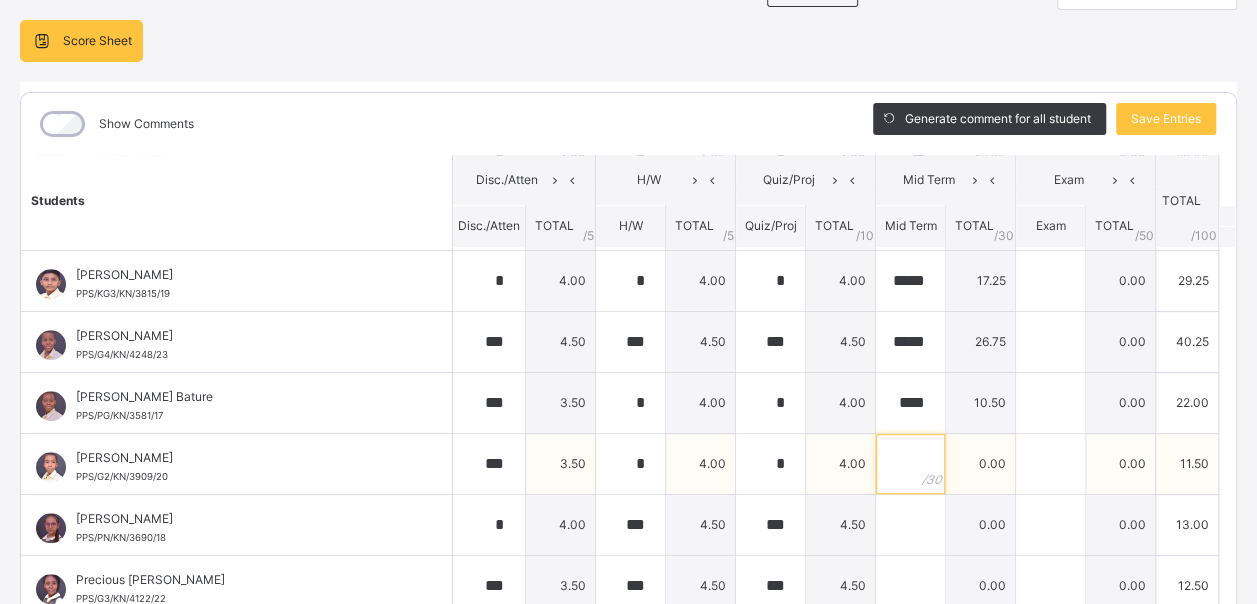 click at bounding box center [910, 464] 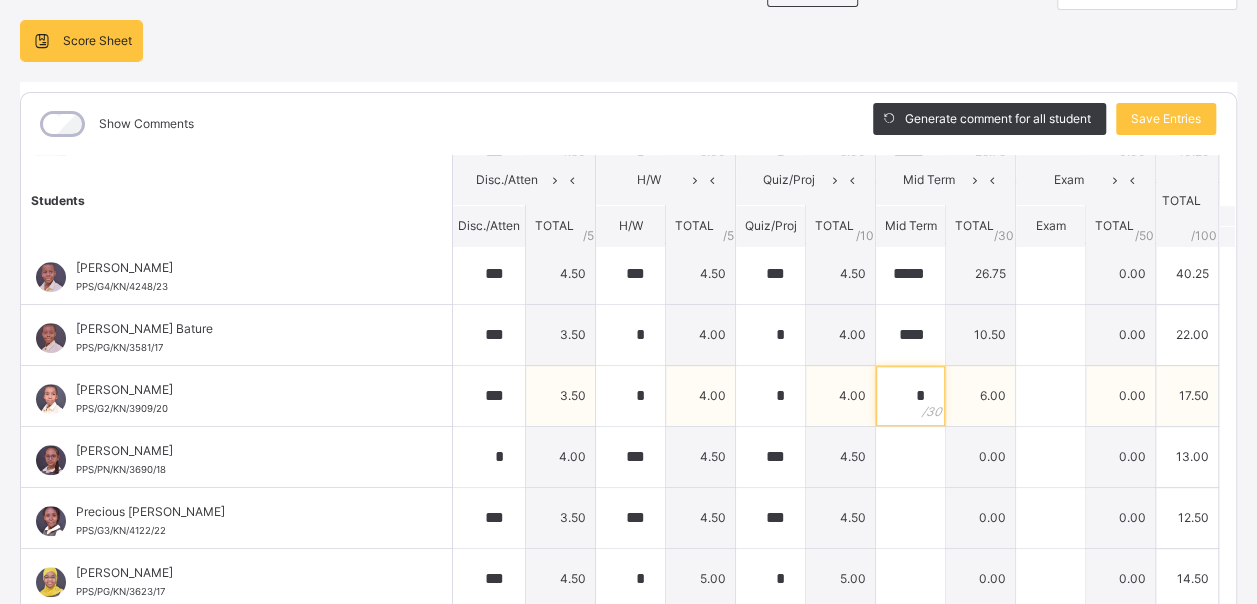 scroll, scrollTop: 805, scrollLeft: 0, axis: vertical 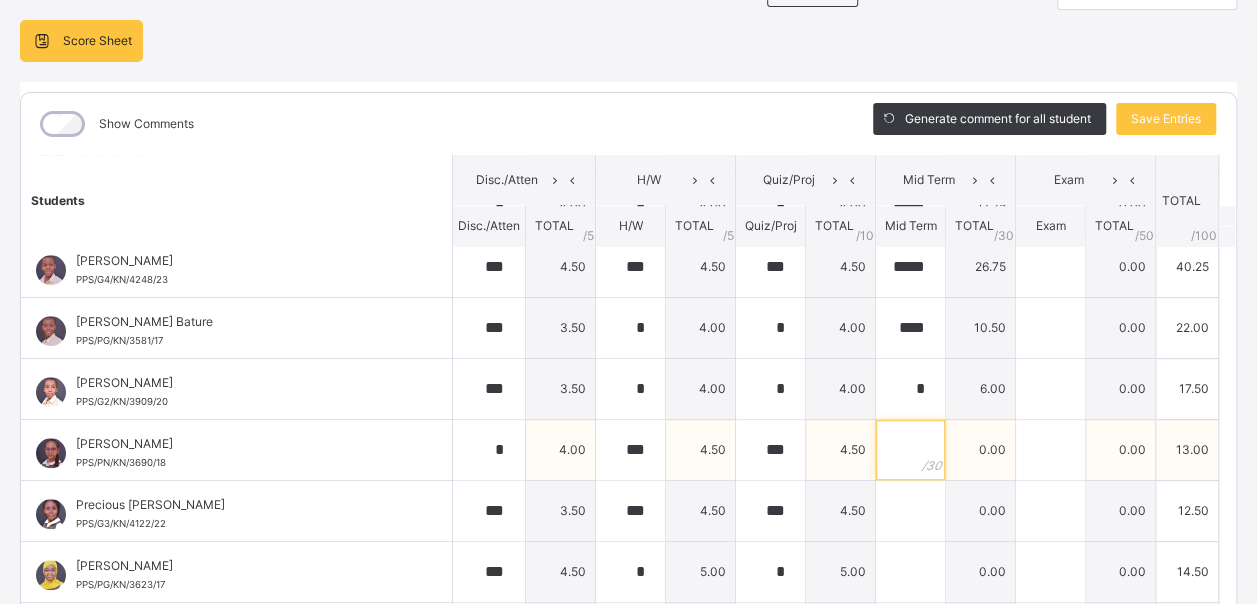 click at bounding box center (910, 450) 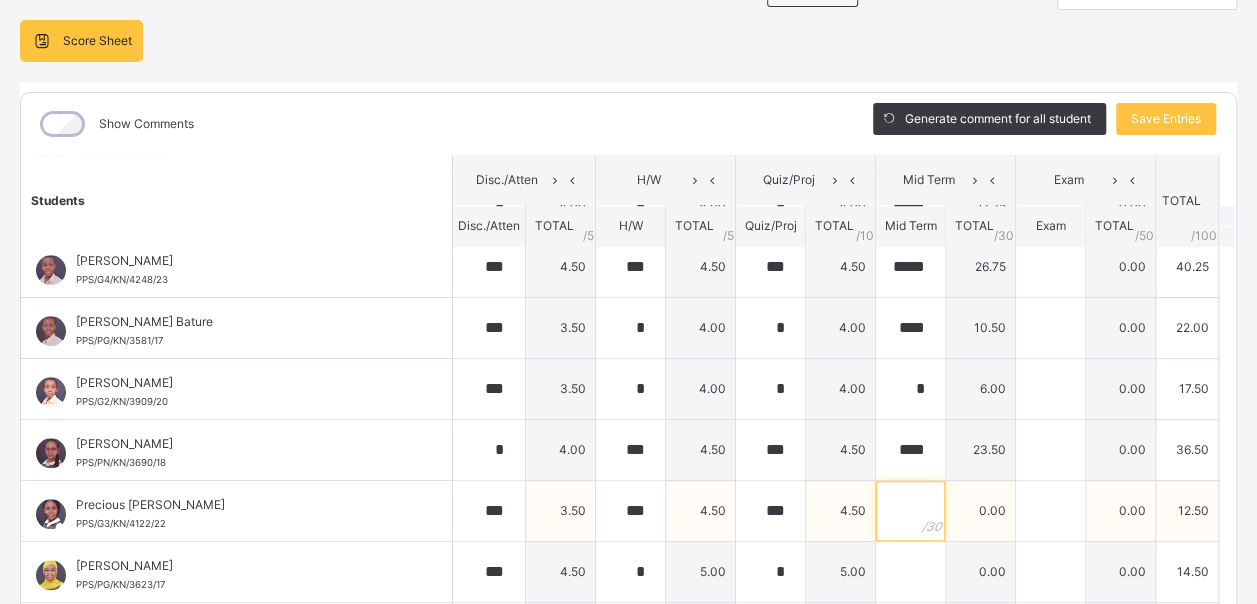 click at bounding box center [910, 511] 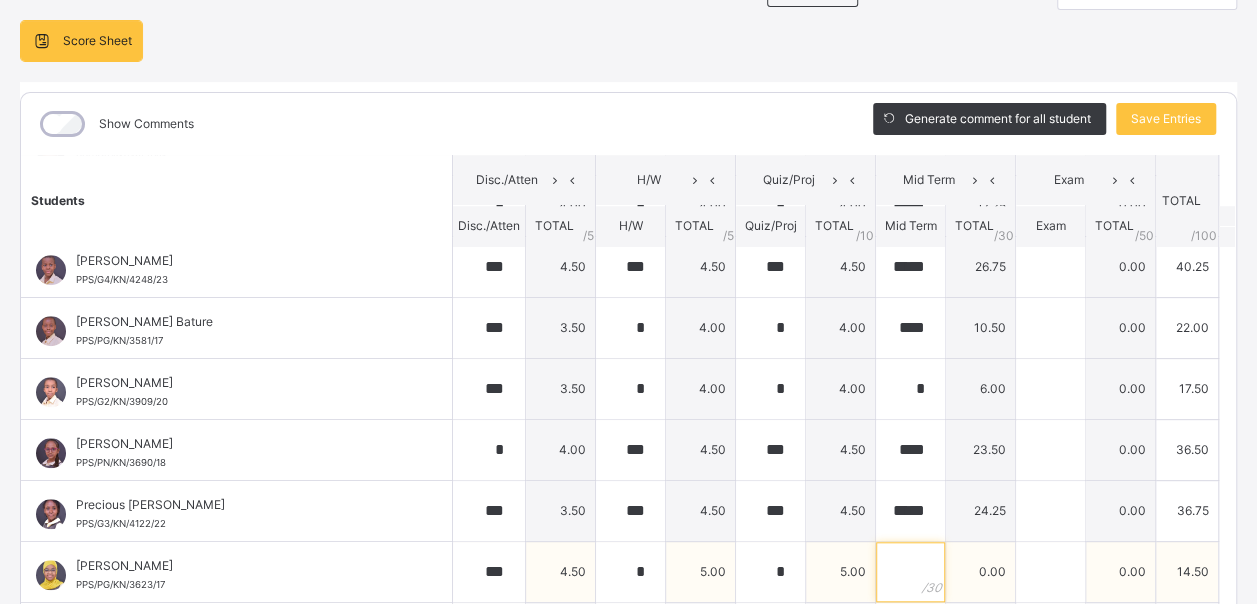 click at bounding box center [910, 572] 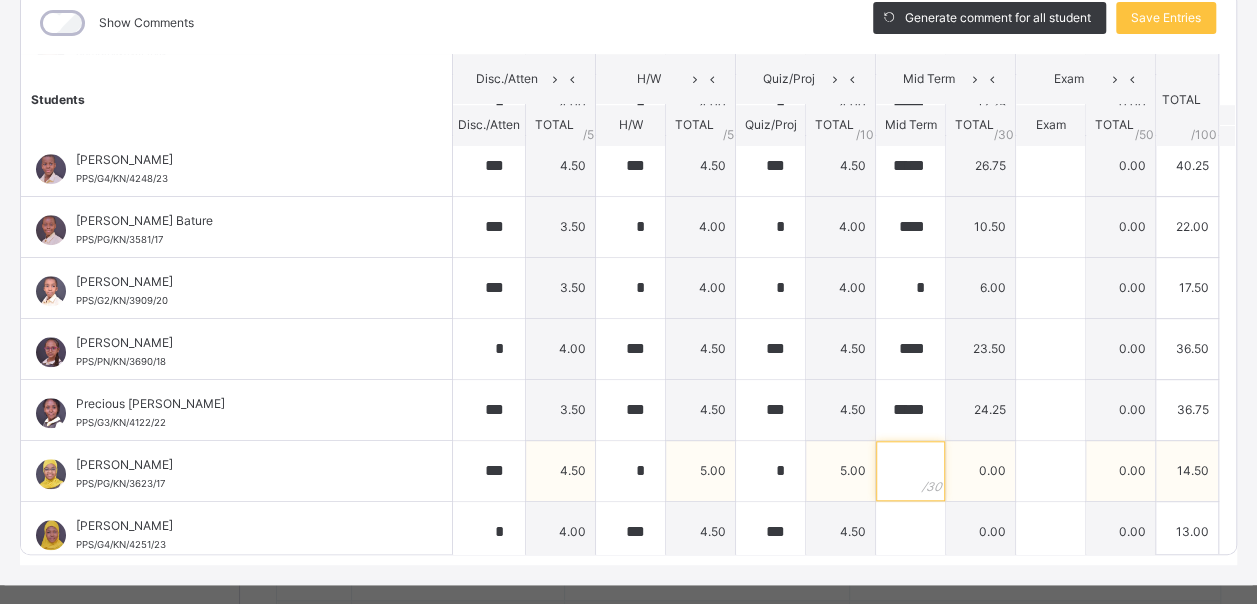 scroll, scrollTop: 306, scrollLeft: 0, axis: vertical 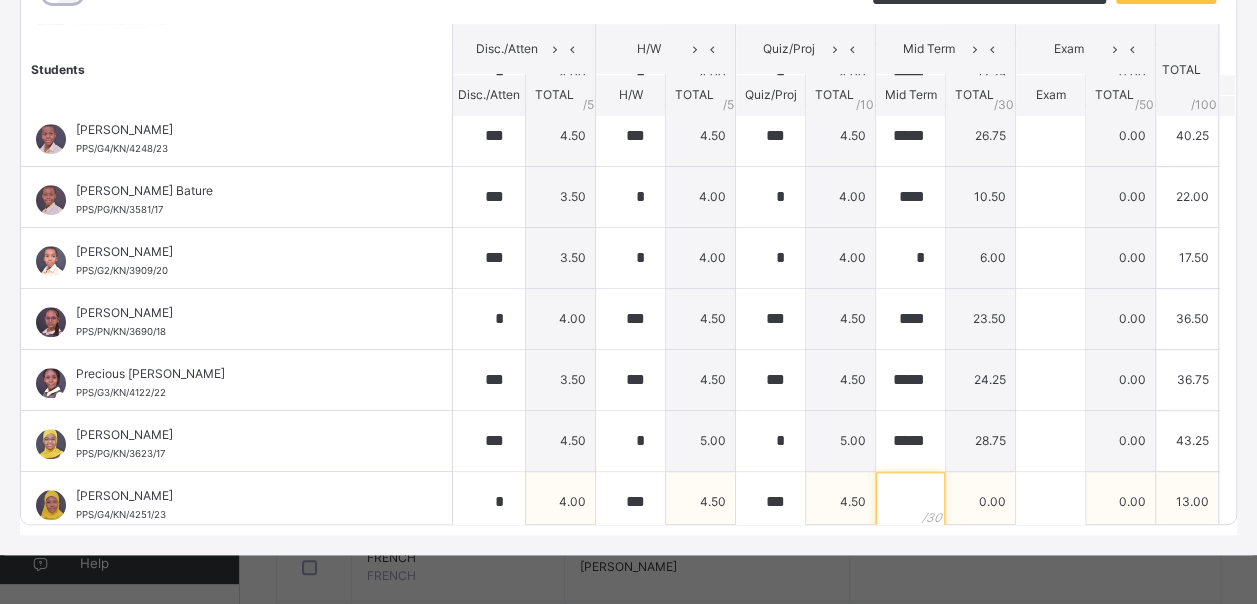 click at bounding box center (910, 502) 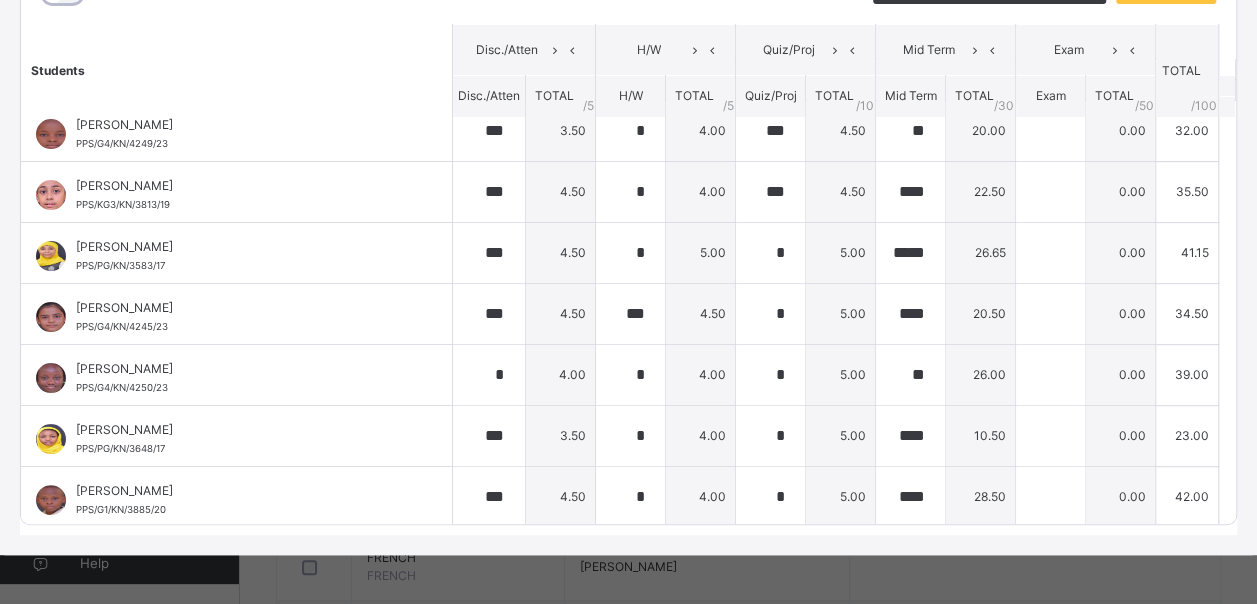scroll, scrollTop: 0, scrollLeft: 0, axis: both 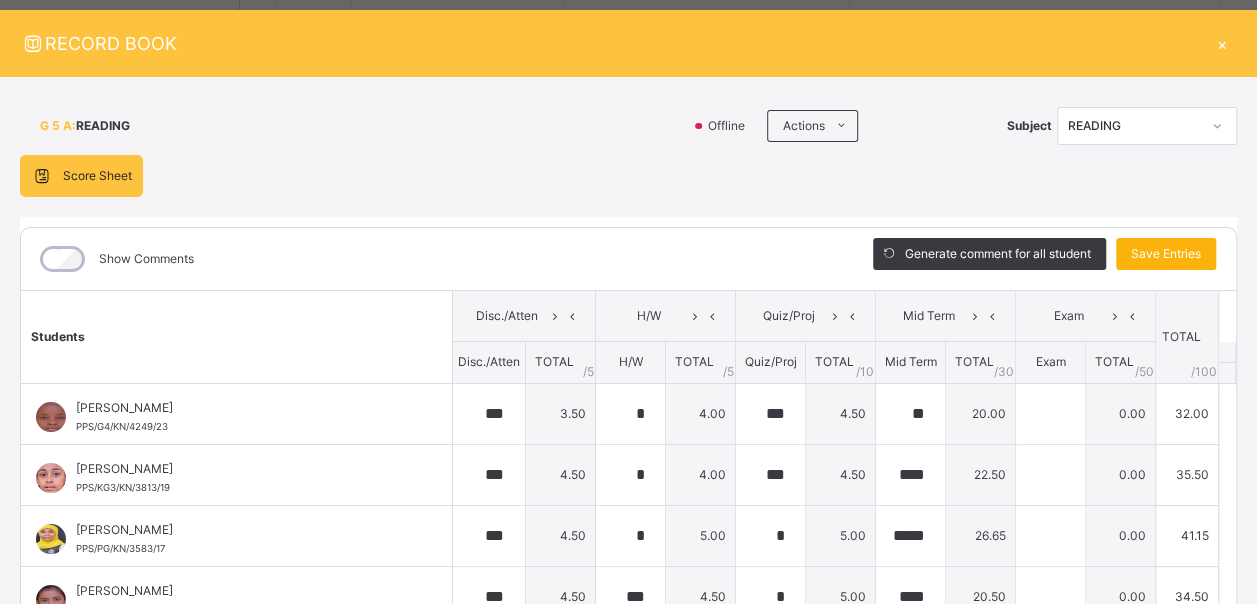 click on "Save Entries" at bounding box center (1166, 254) 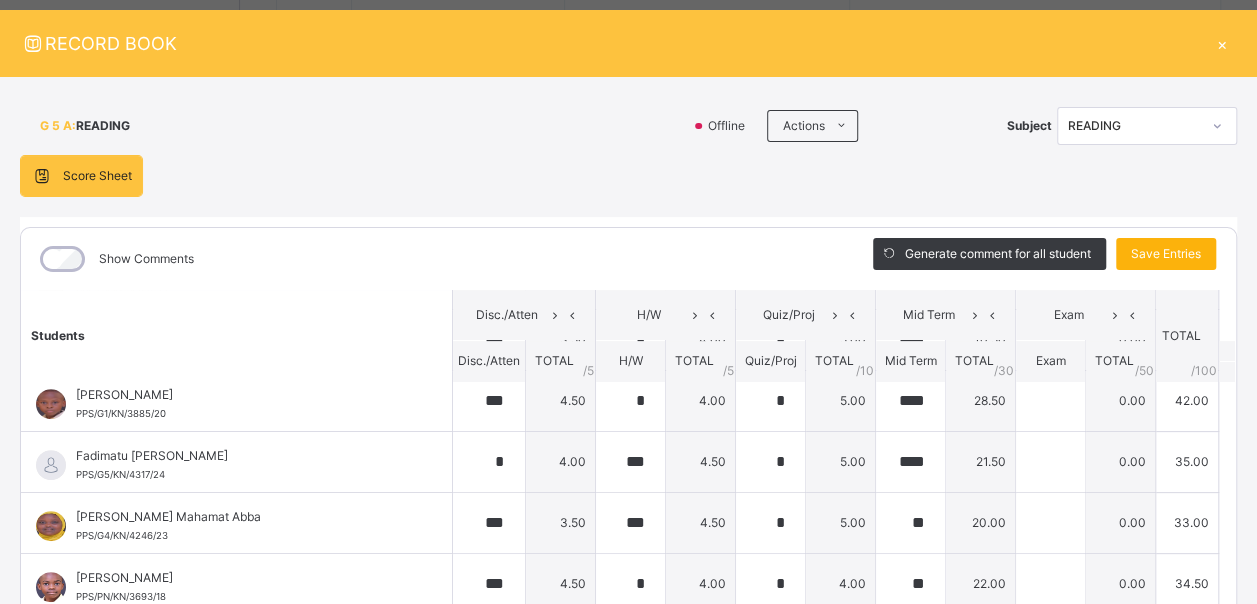 scroll, scrollTop: 389, scrollLeft: 0, axis: vertical 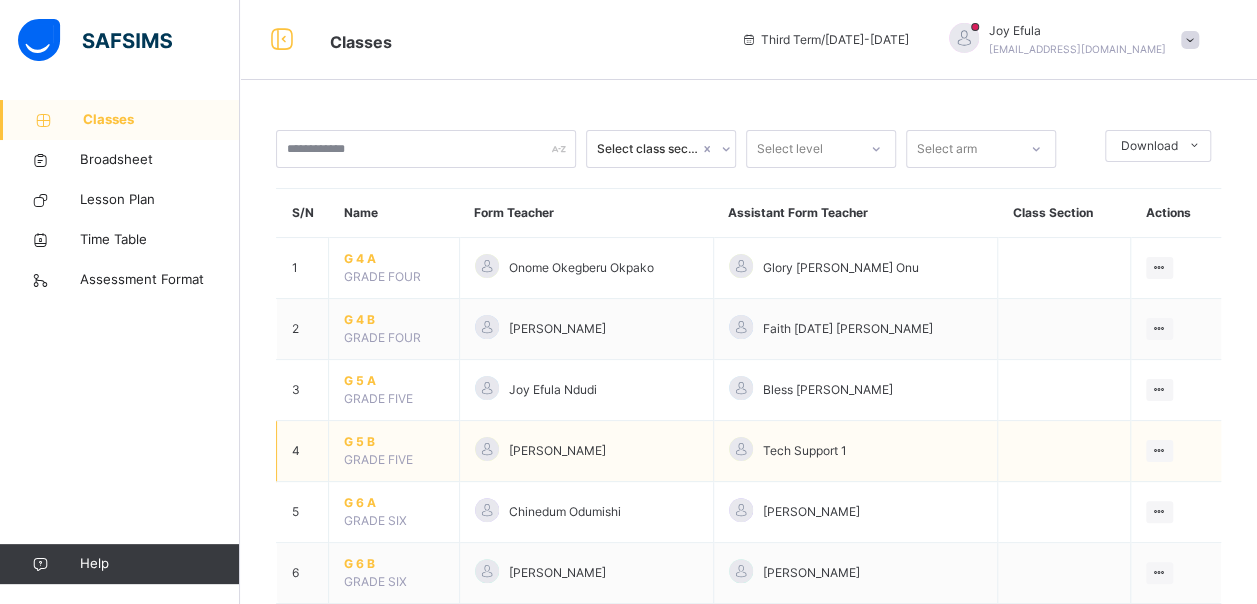 click on "G 5   B" at bounding box center [394, 442] 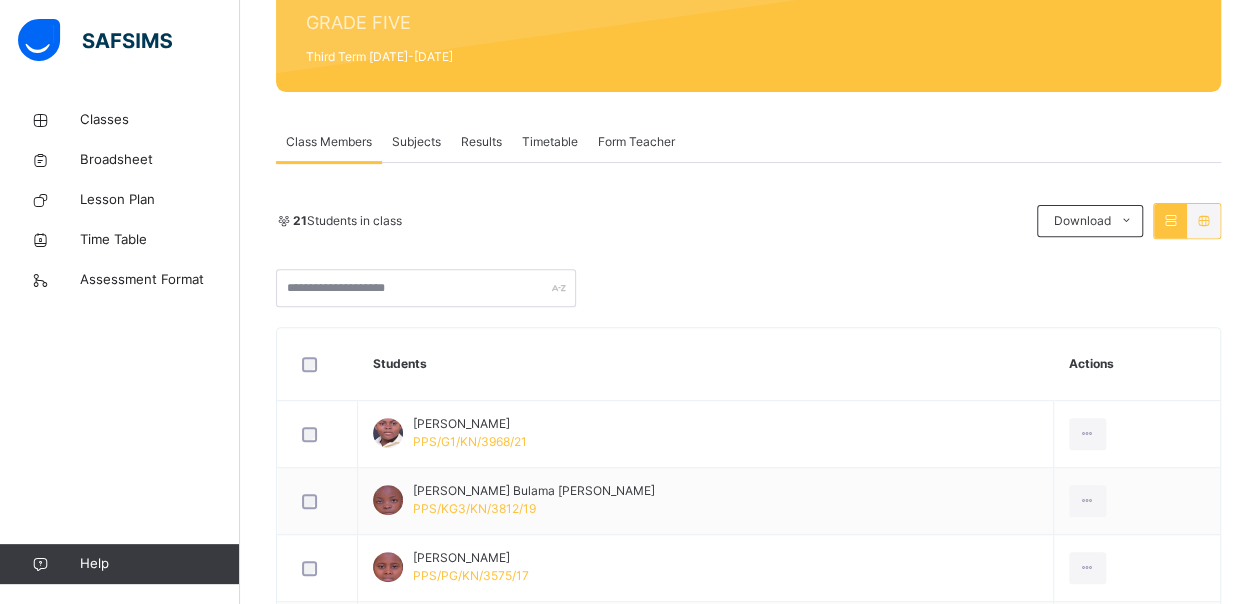 scroll, scrollTop: 258, scrollLeft: 0, axis: vertical 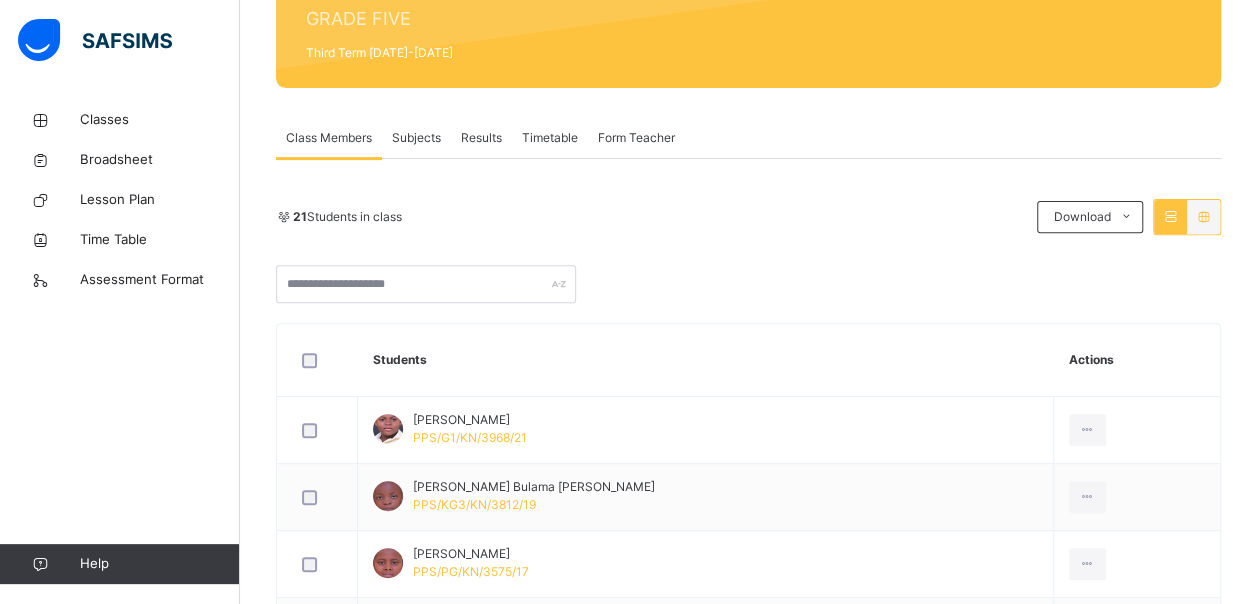 click on "Subjects" at bounding box center [416, 138] 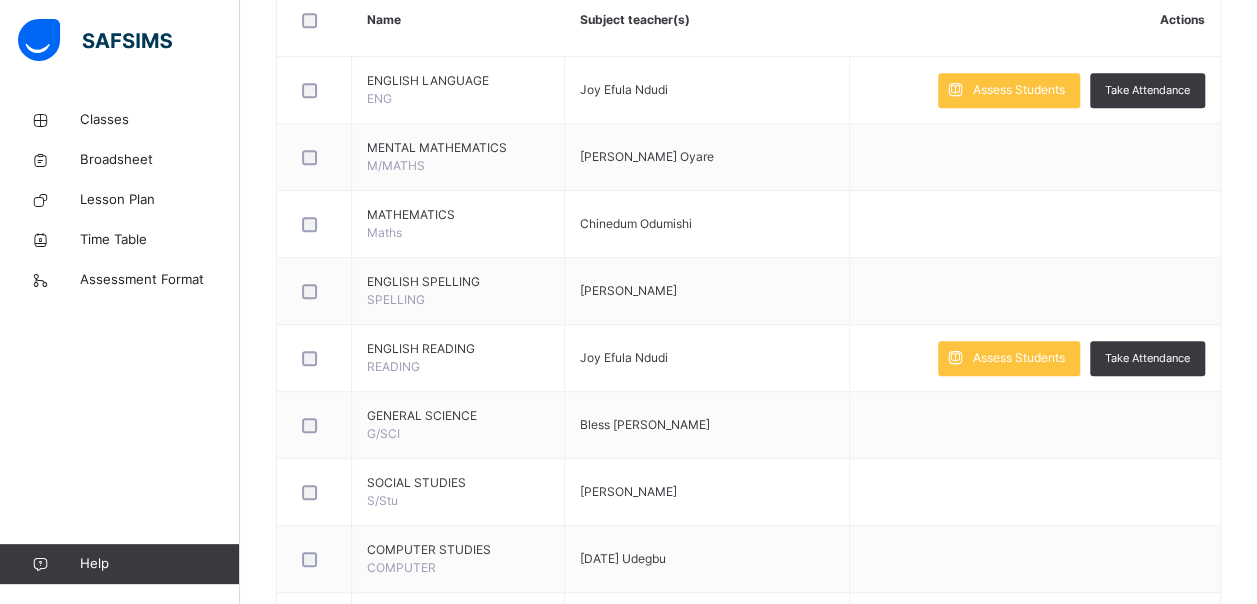 scroll, scrollTop: 516, scrollLeft: 0, axis: vertical 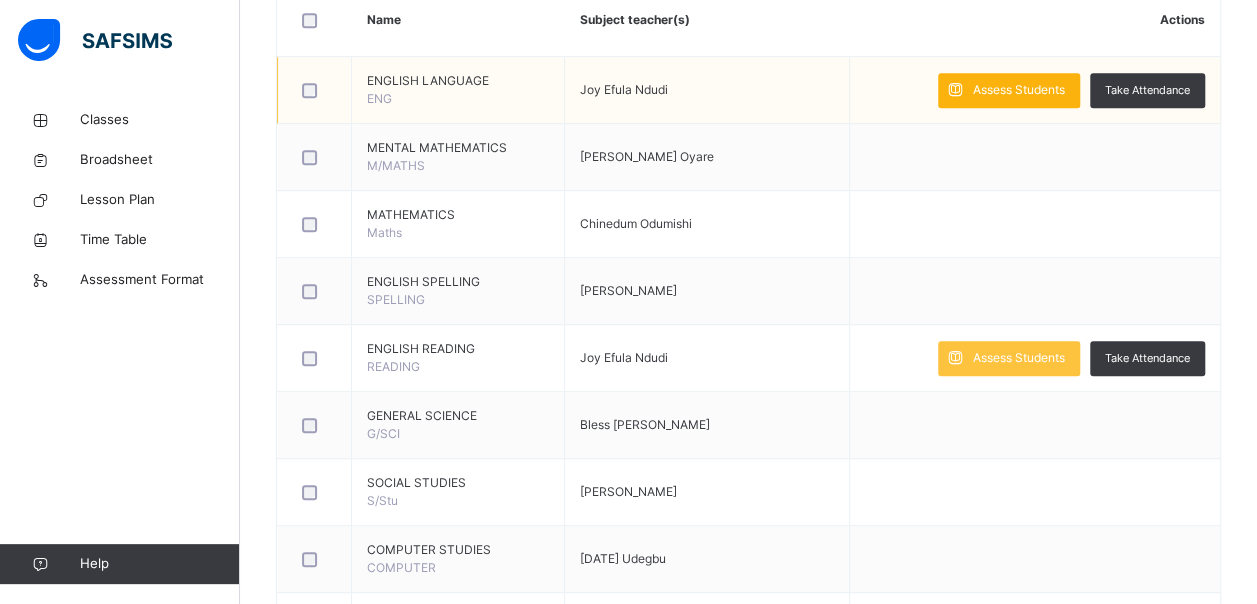 click on "Assess Students" at bounding box center (1009, 90) 